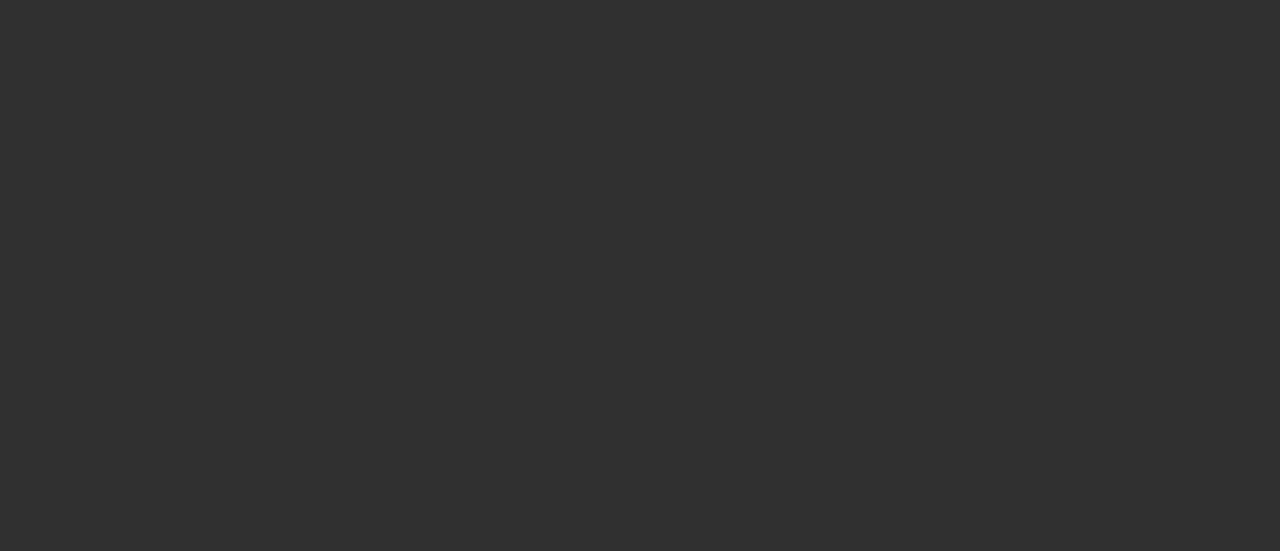 scroll, scrollTop: 0, scrollLeft: 0, axis: both 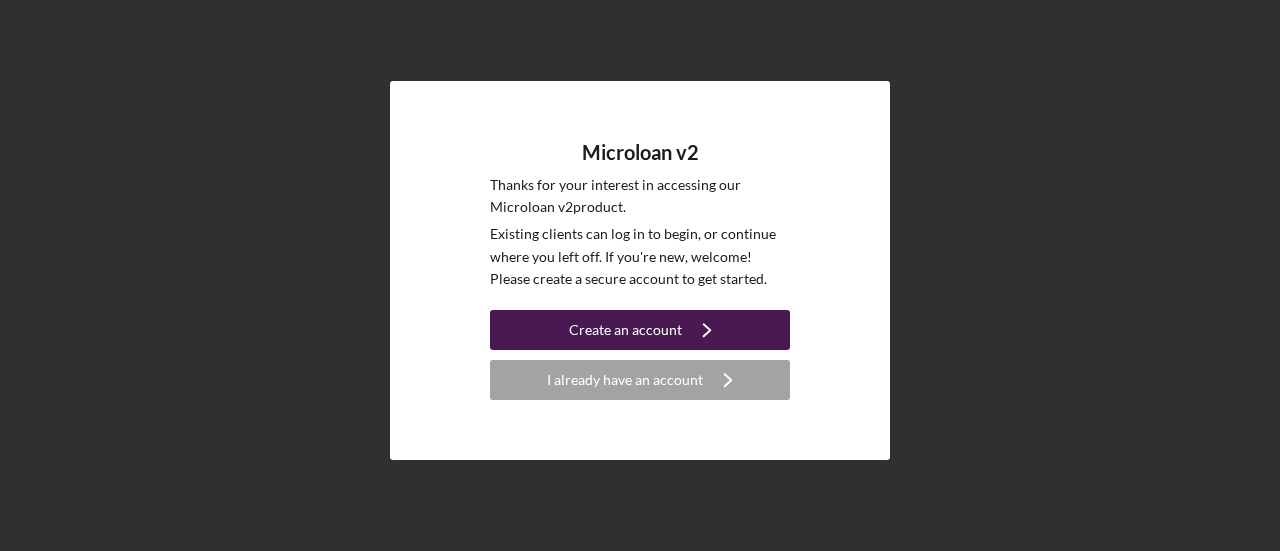 click on "Create an account" at bounding box center (625, 330) 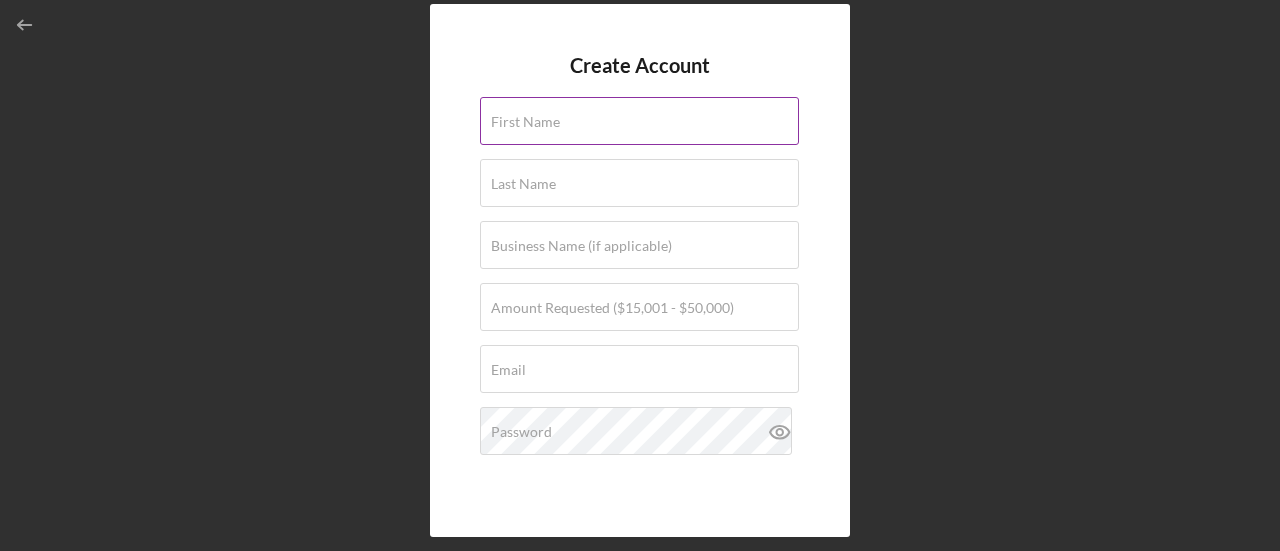 click on "First Name" at bounding box center (525, 122) 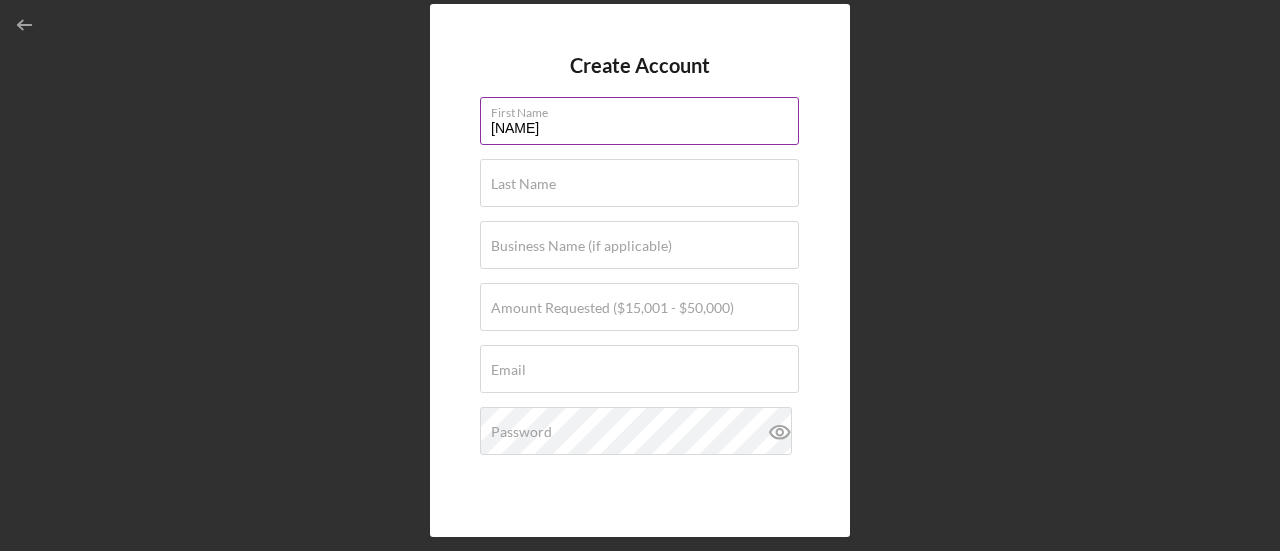 type on "[NAME]" 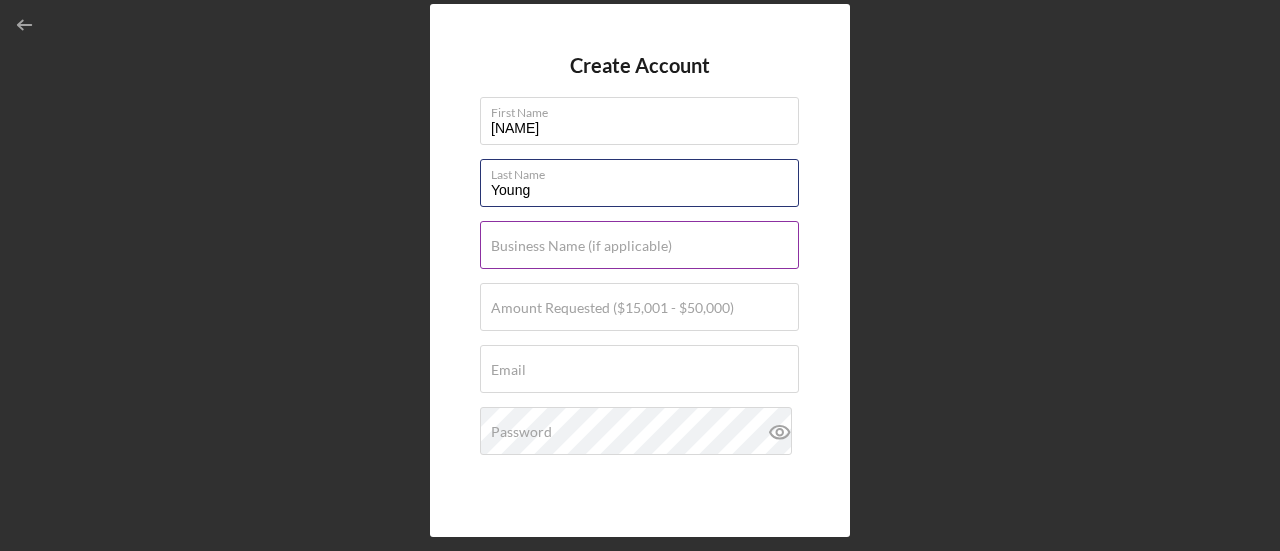 type on "Young" 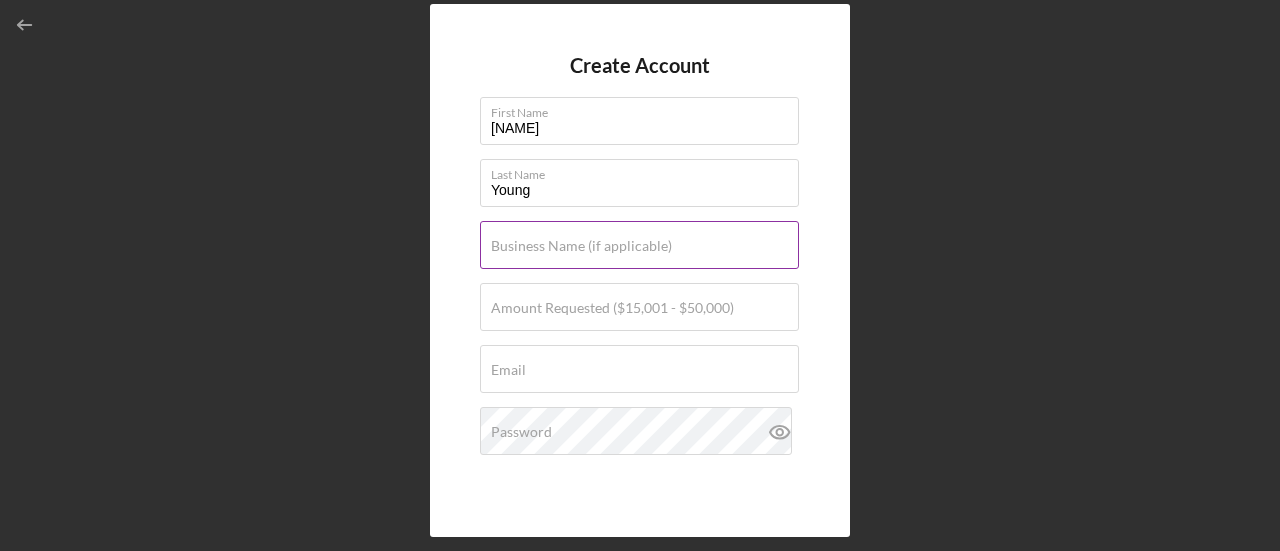 click on "Business Name (if applicable)" at bounding box center [581, 246] 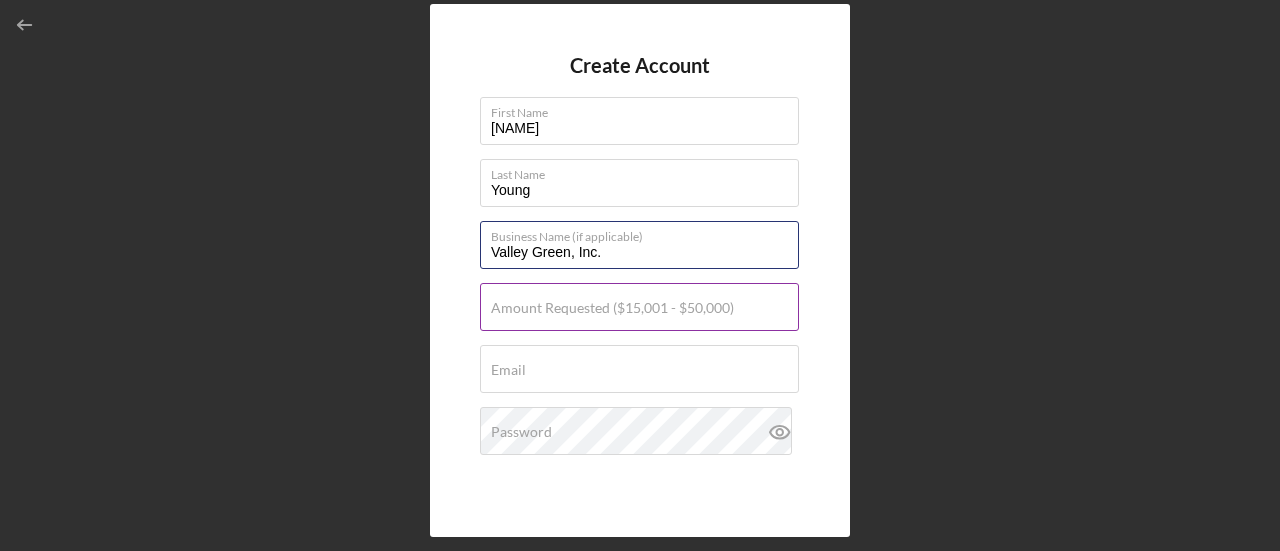 type on "Valley Green, Inc." 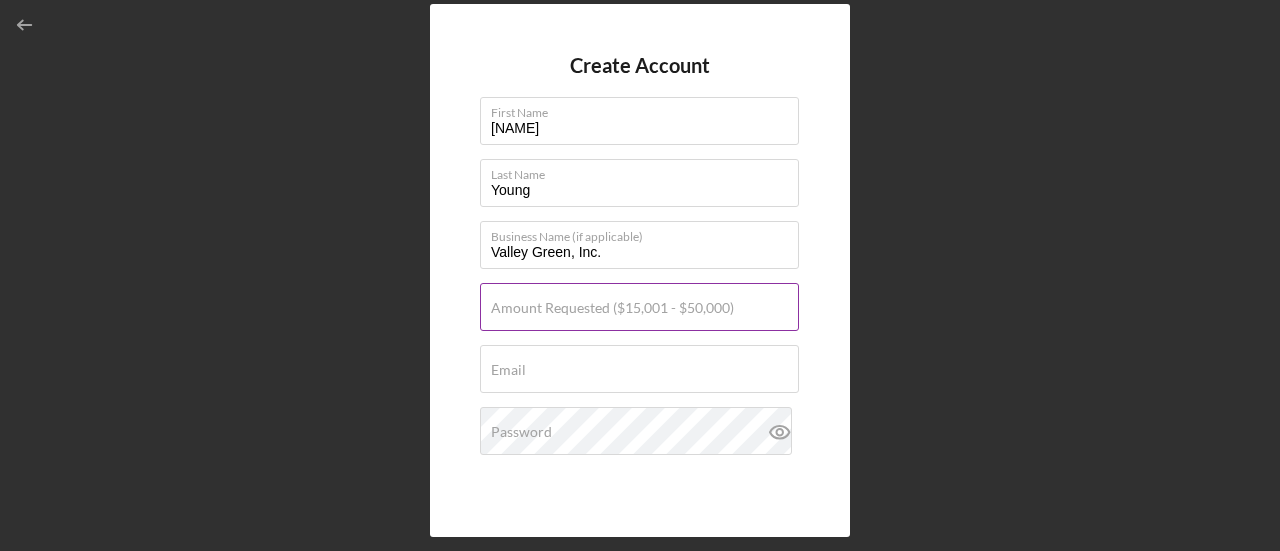 click on "Amount Requested ($15,001 - $50,000)" at bounding box center [612, 308] 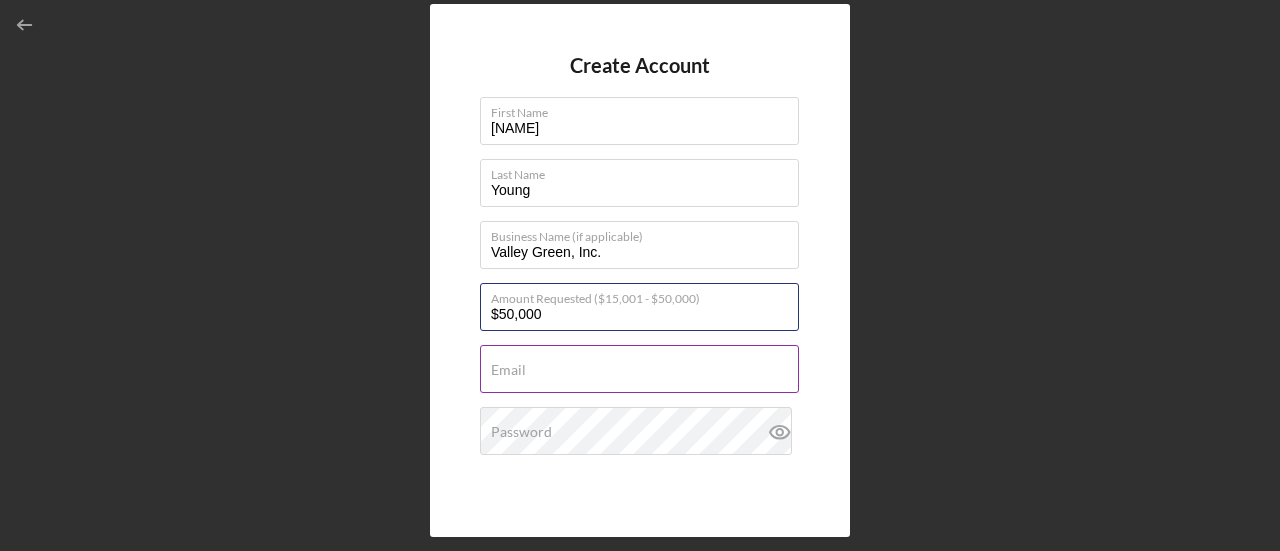 type on "$50,000" 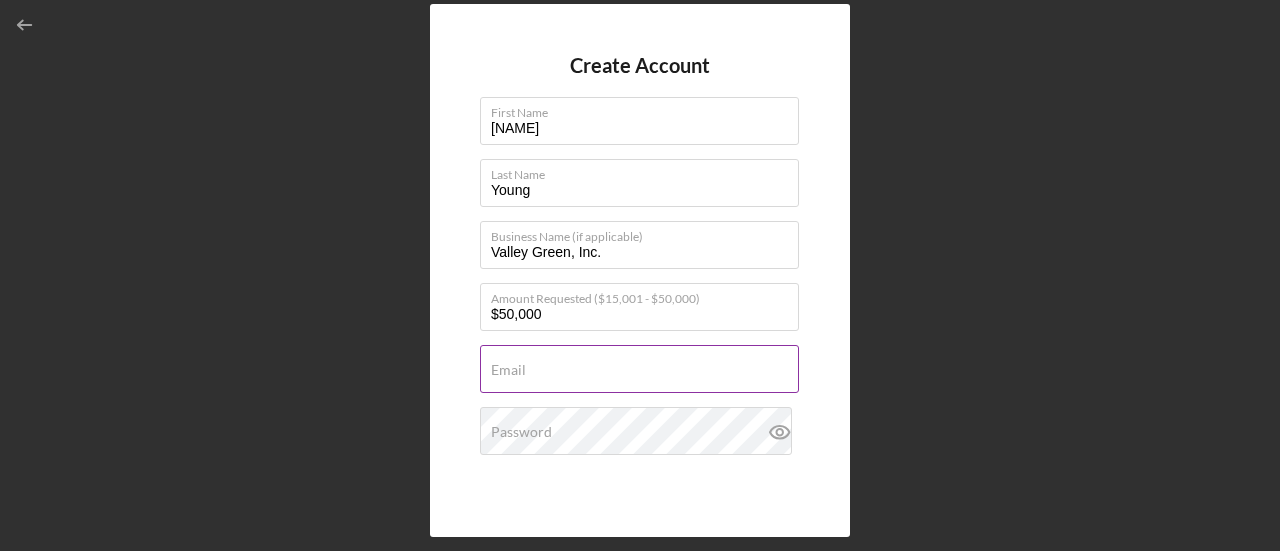 click on "Email" at bounding box center (508, 370) 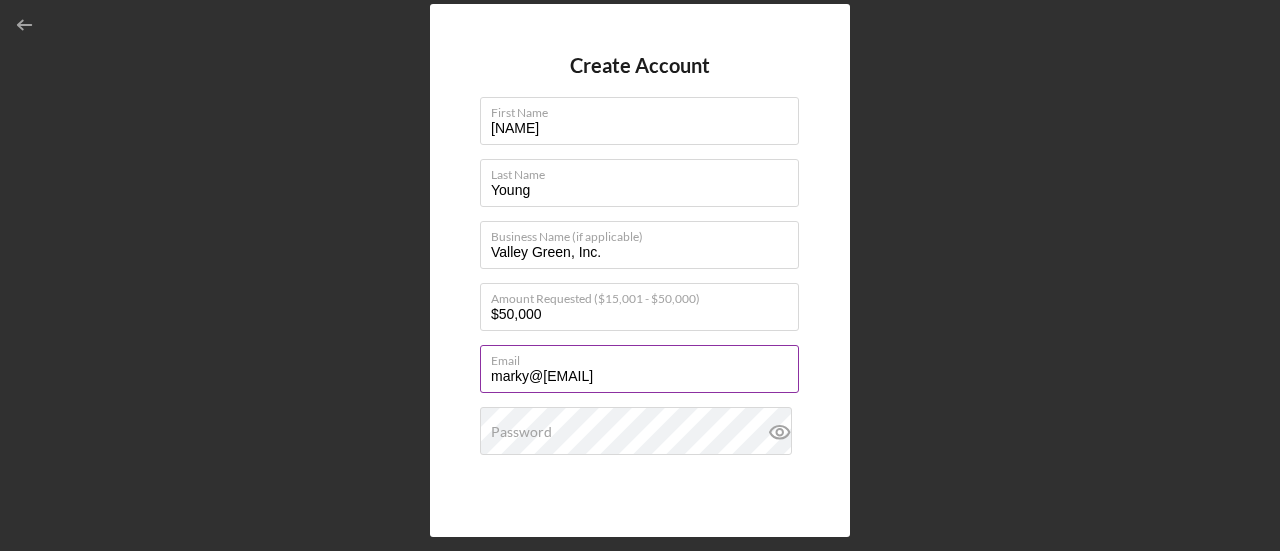 type on "marky@[EMAIL]" 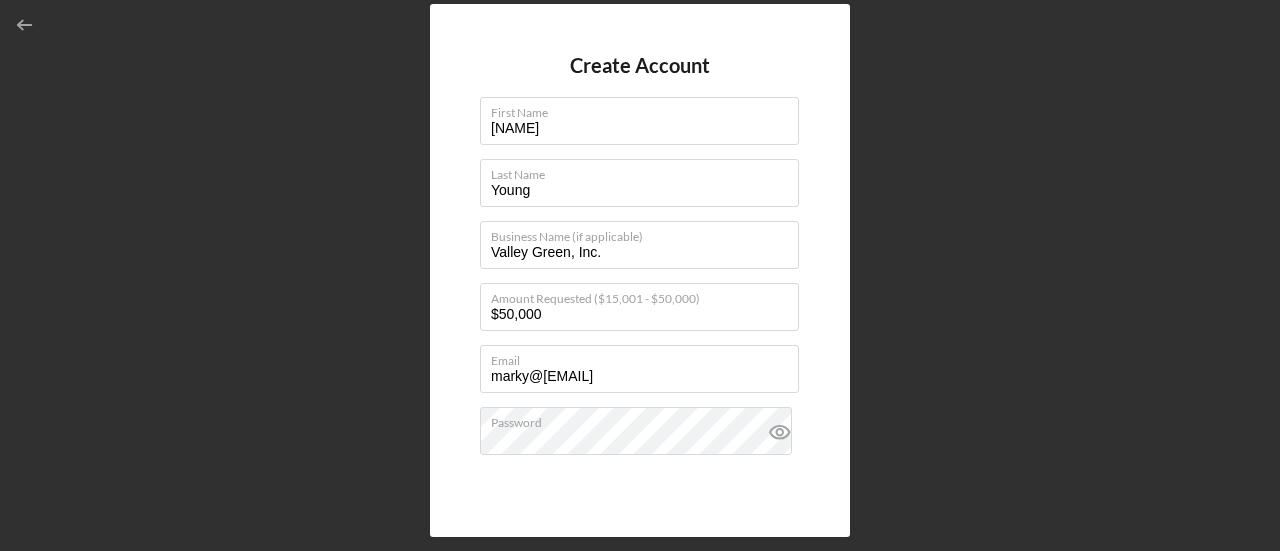 click on "Create Account First Name [NAME] Last Name [NAME] Business Name (if applicable) Valley Green, Inc. Amount Requested ($15,001 - $50,000) $50,000 Email [EMAIL] Password By clicking Continue you agree to the  Terms of Use   and  Privacy Policy Create Account" at bounding box center [640, 270] 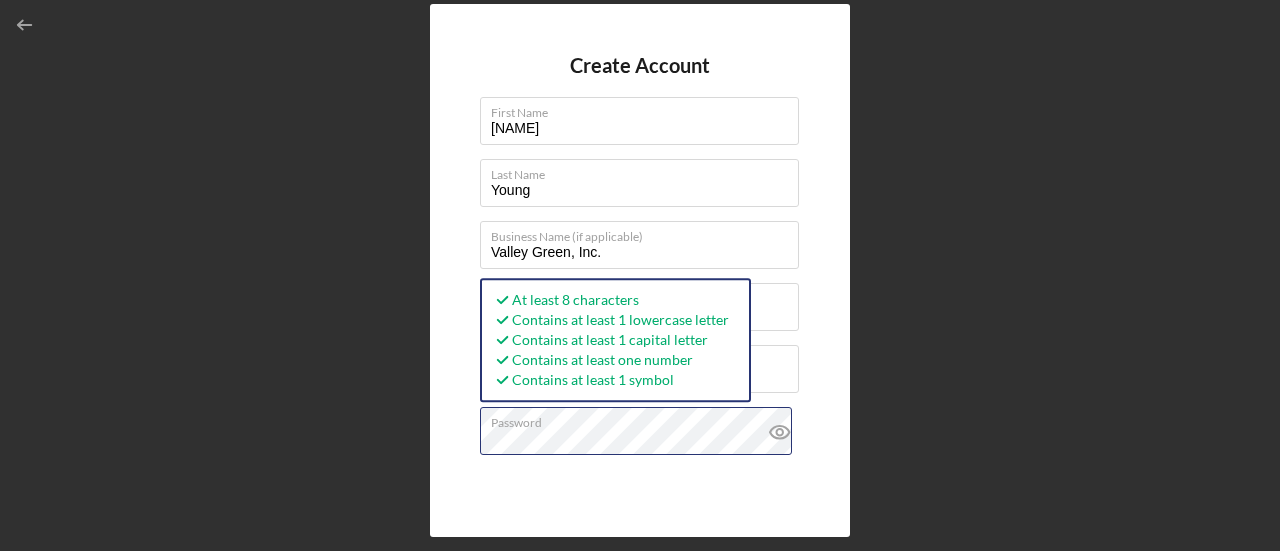 click on "Create Account" at bounding box center [640, 574] 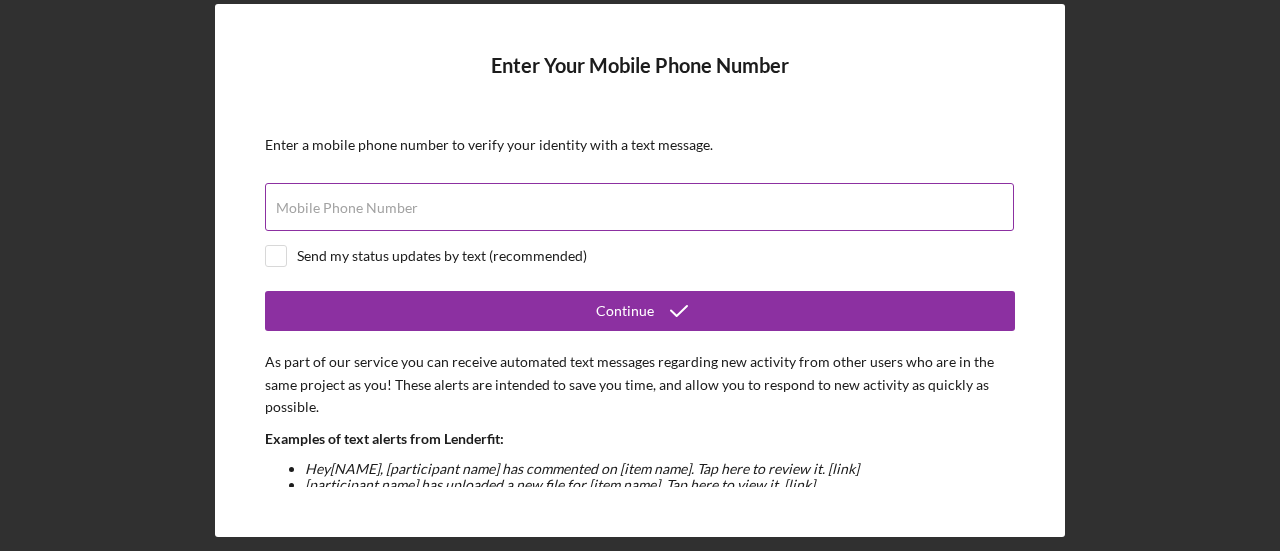 click on "Mobile Phone Number" at bounding box center [639, 207] 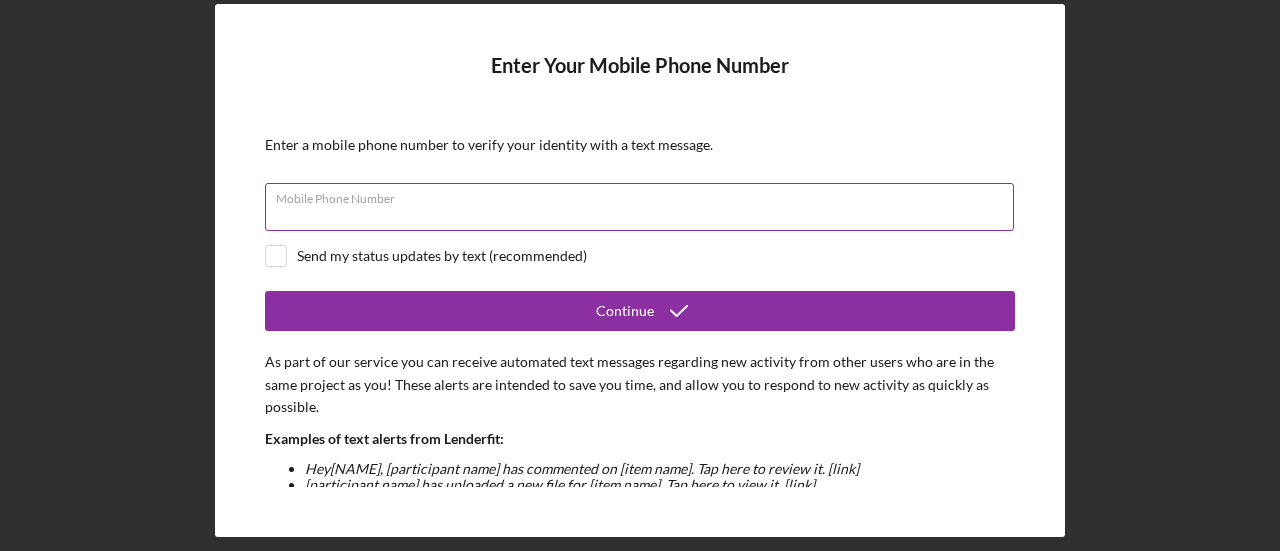 type on "([PHONE])" 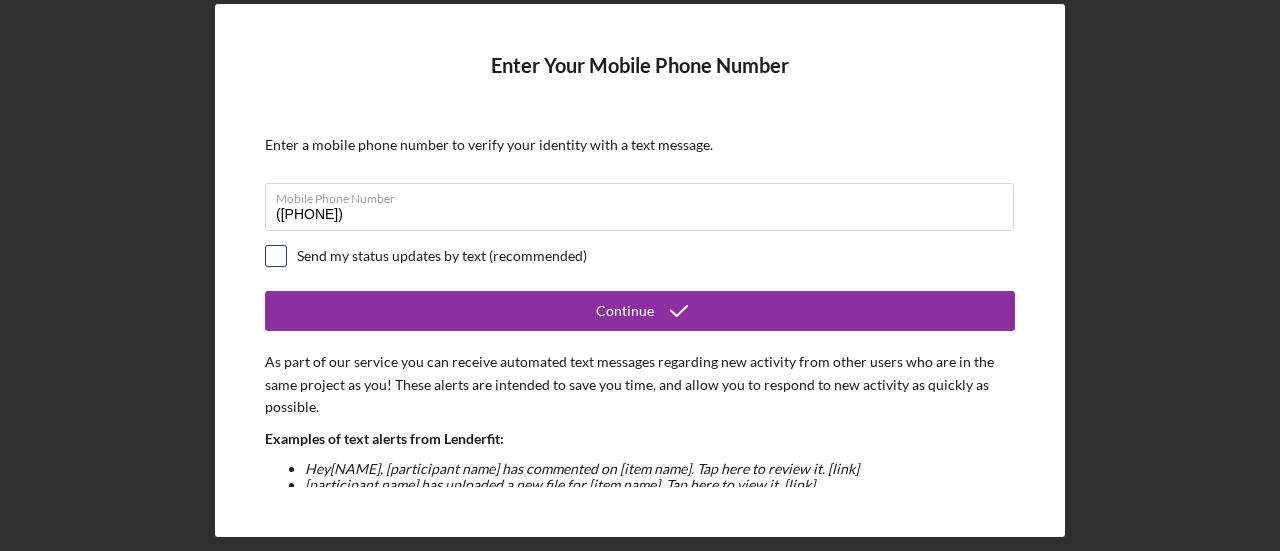 click at bounding box center (276, 256) 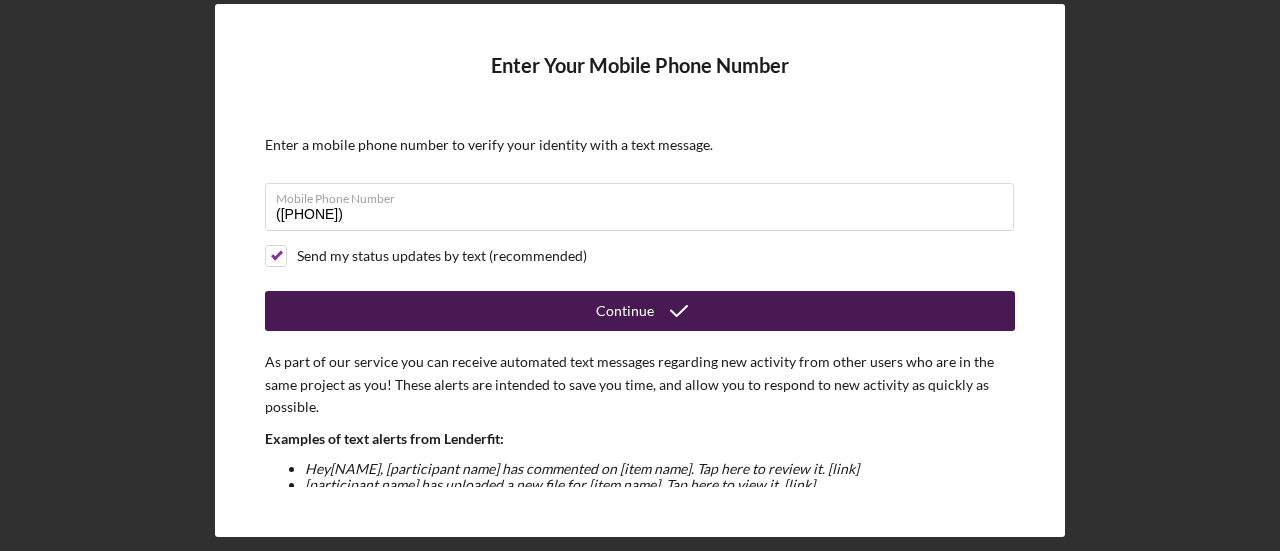 click on "Continue" at bounding box center [640, 311] 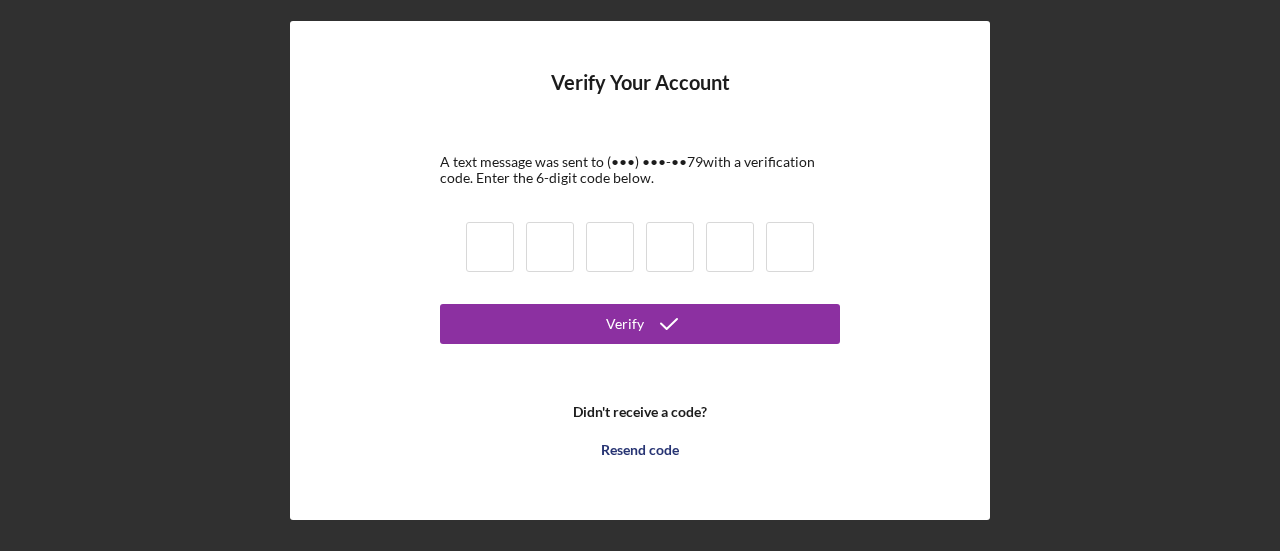 click at bounding box center (490, 247) 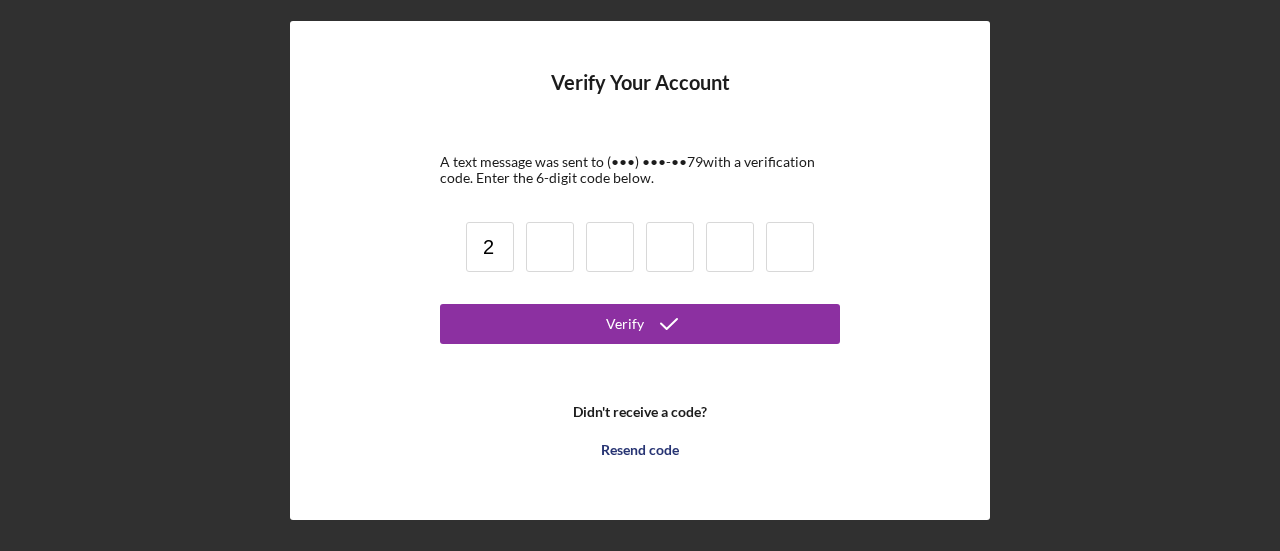 type on "2" 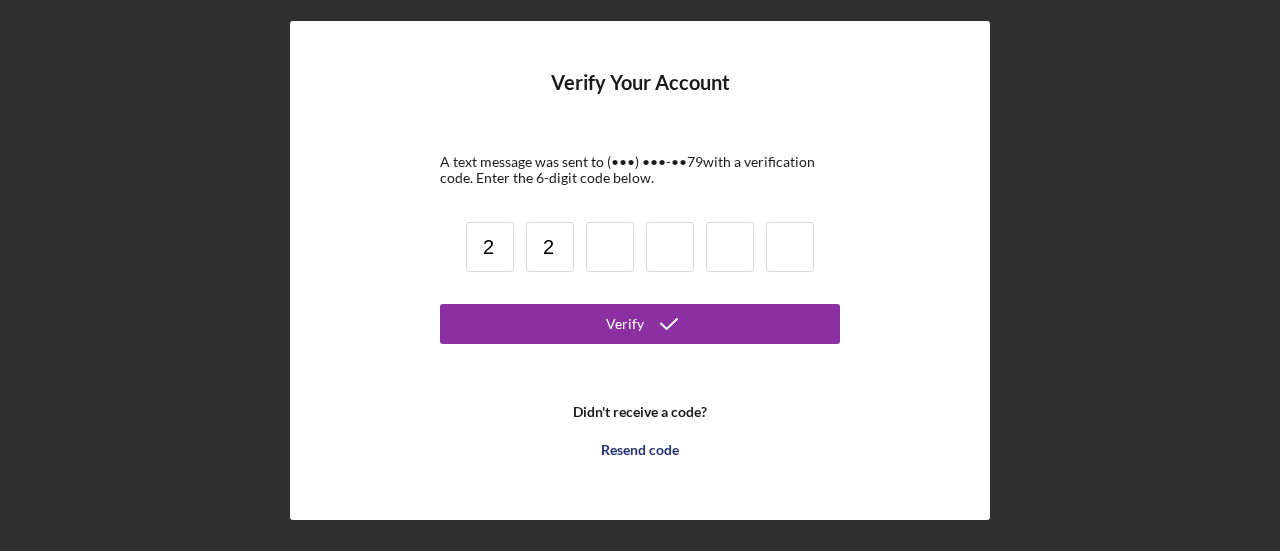 type on "2" 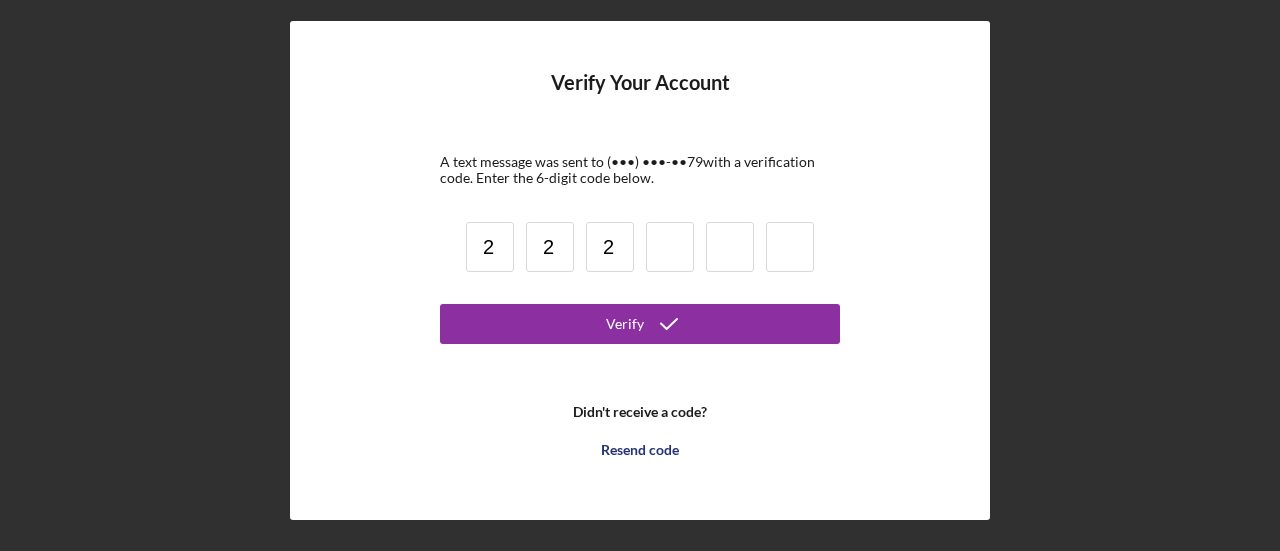 type on "2" 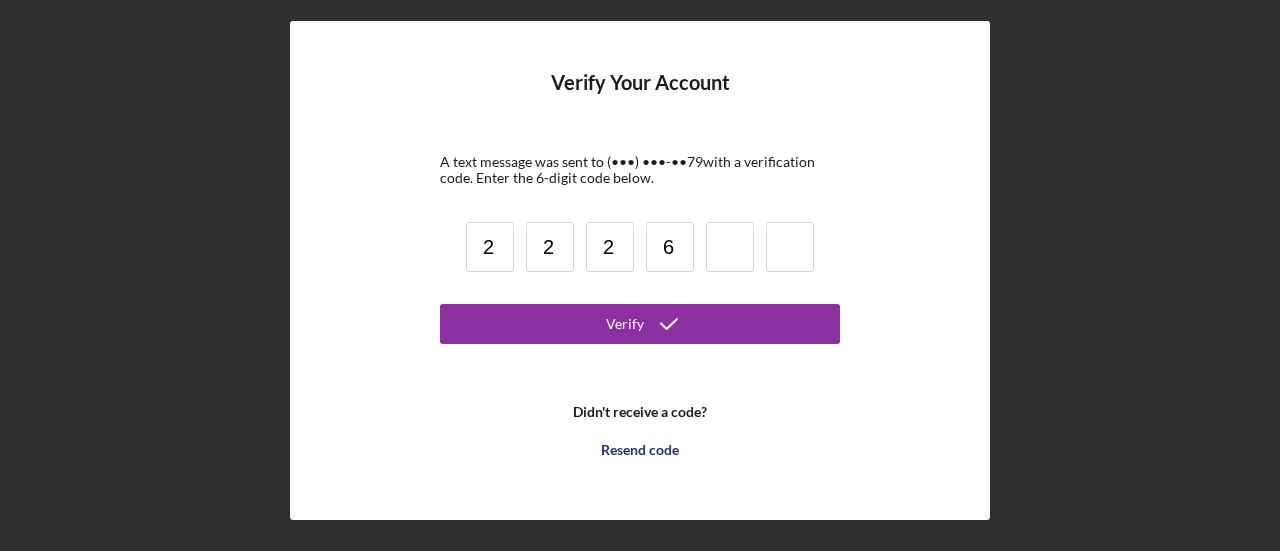 type on "6" 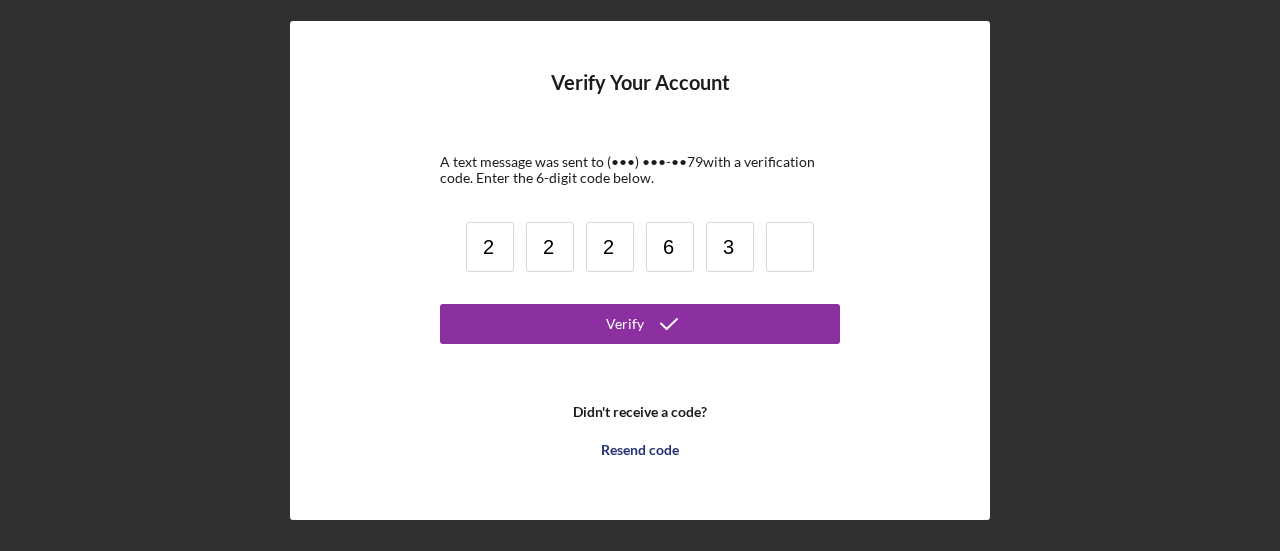 type on "3" 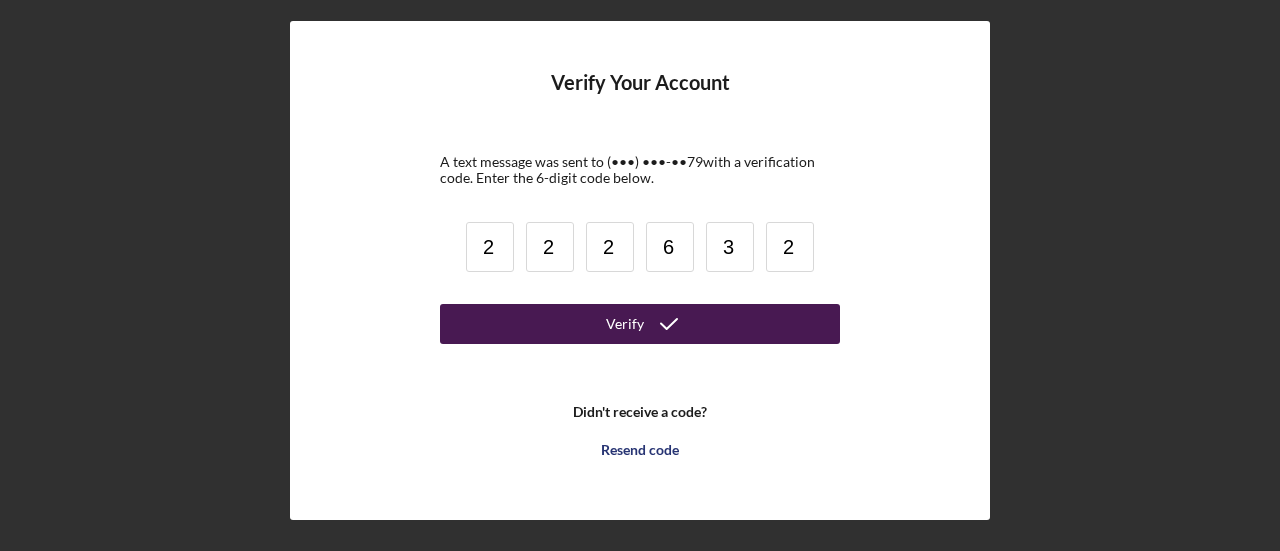 type on "2" 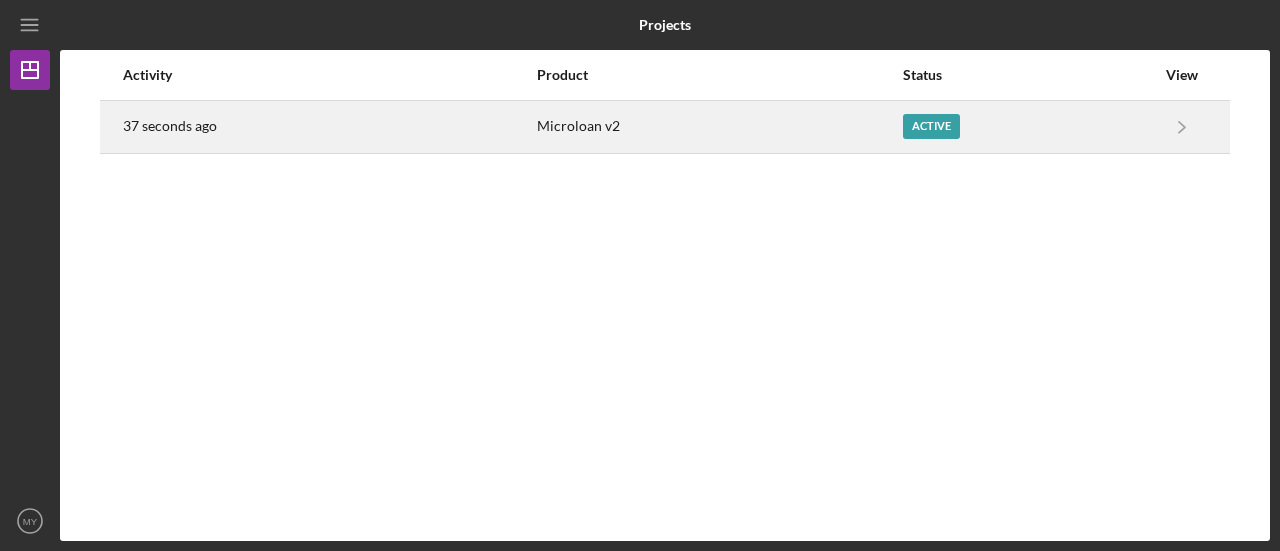 click on "Active" at bounding box center [931, 126] 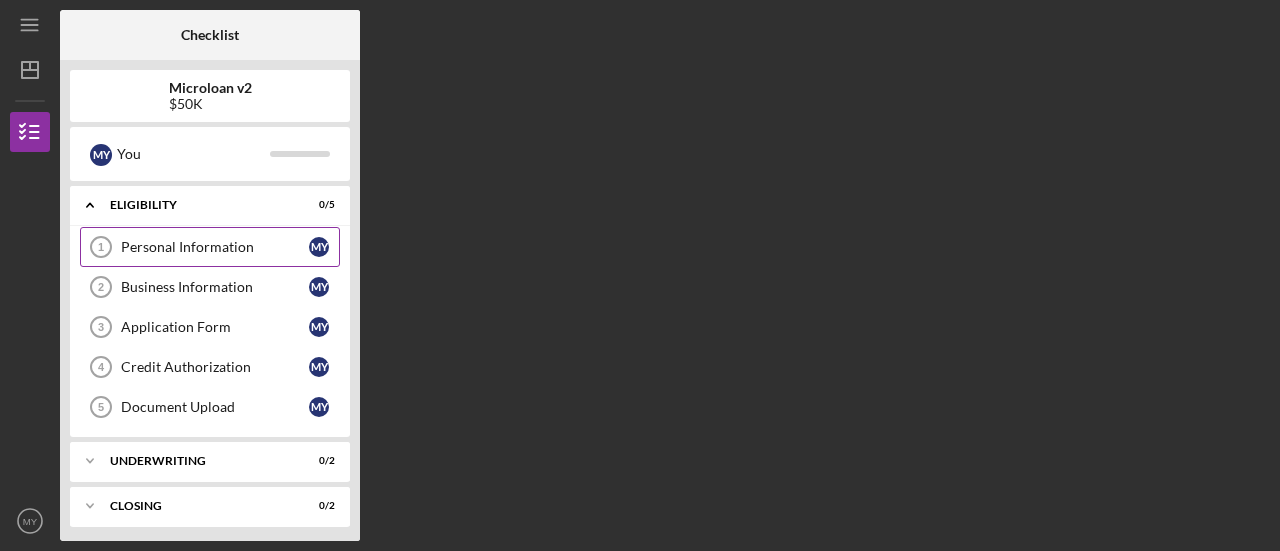 click on "Personal Information" at bounding box center [215, 247] 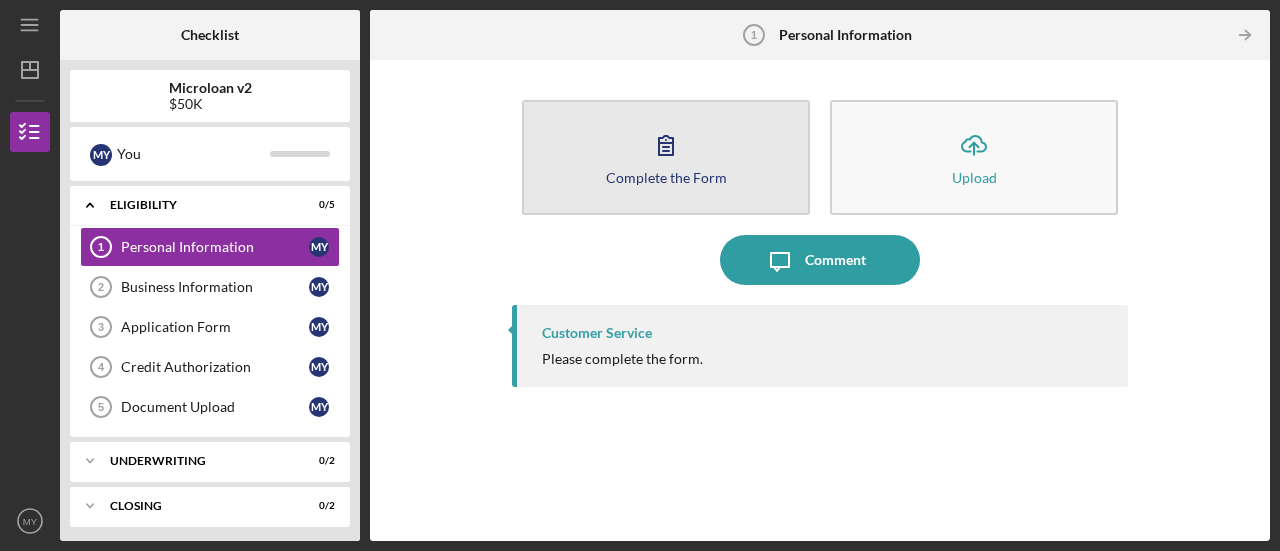 click on "Complete the Form" at bounding box center (666, 177) 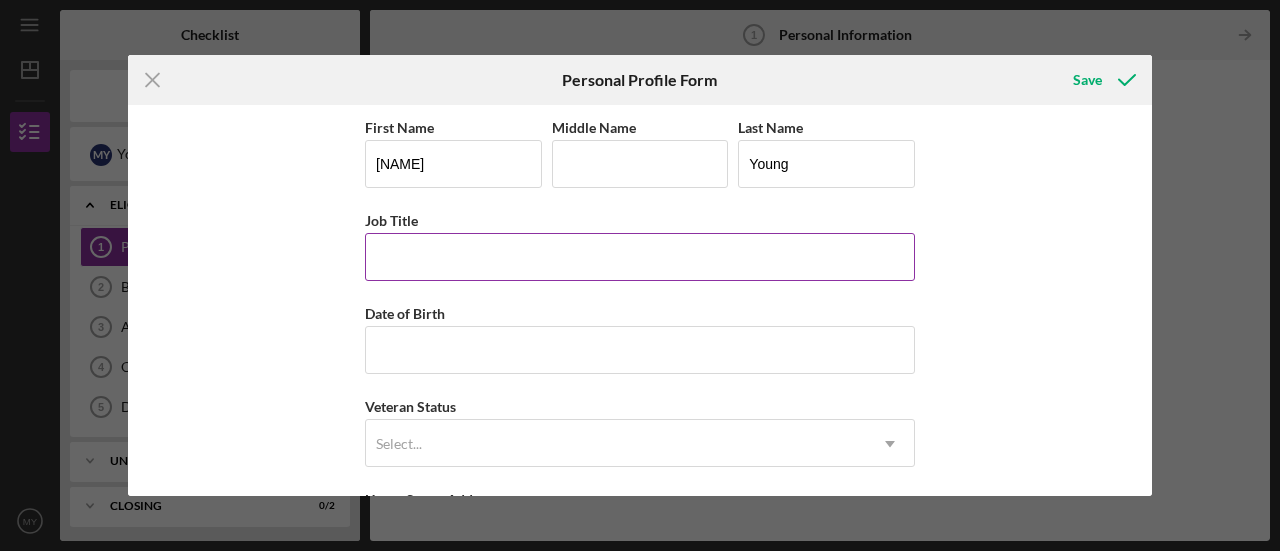 click on "Job Title" at bounding box center (640, 257) 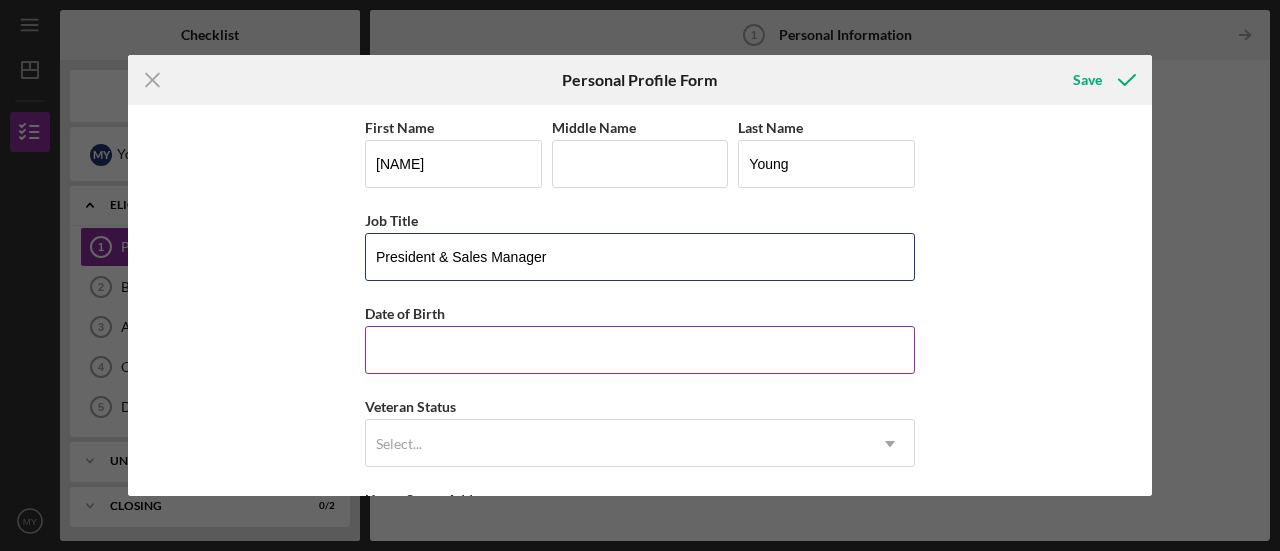 type on "President & Sales Manager" 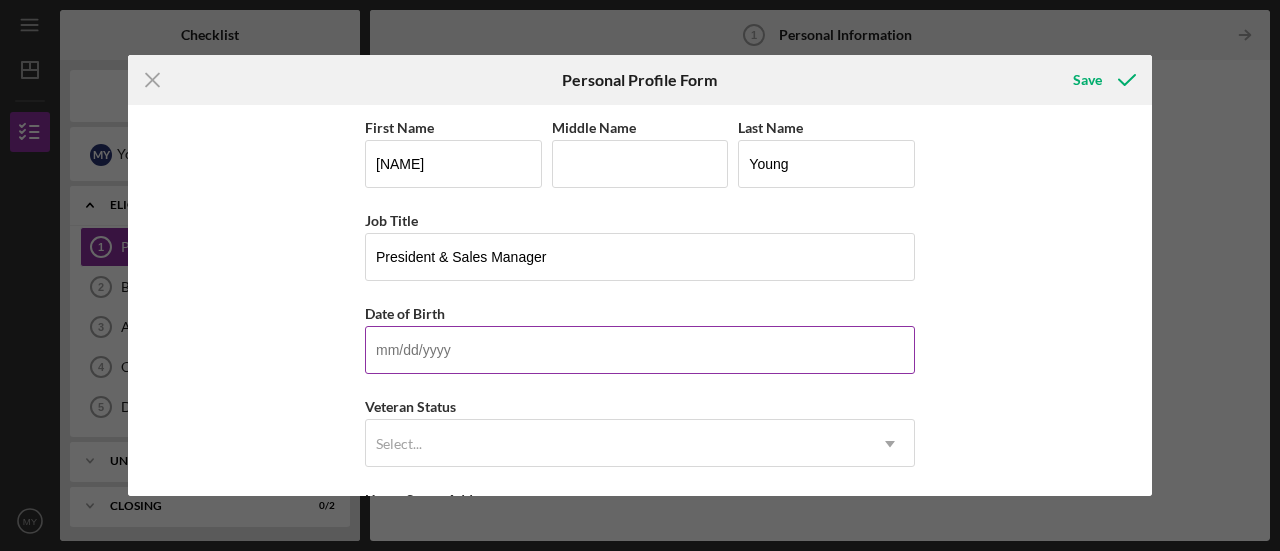 click on "Date of Birth" at bounding box center (640, 350) 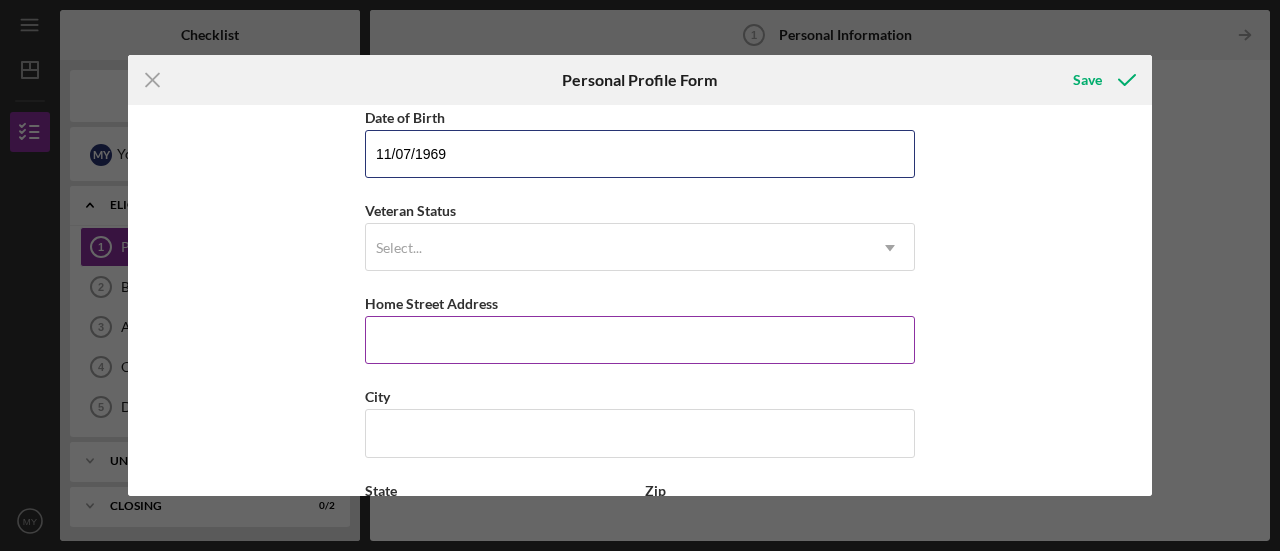scroll, scrollTop: 200, scrollLeft: 0, axis: vertical 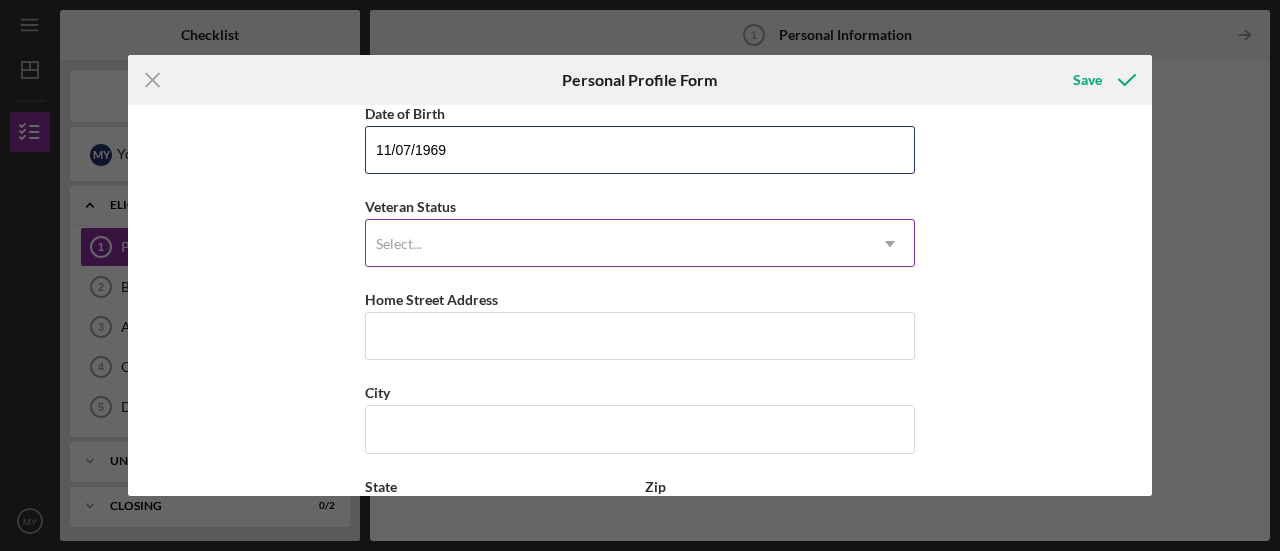 type on "11/07/1969" 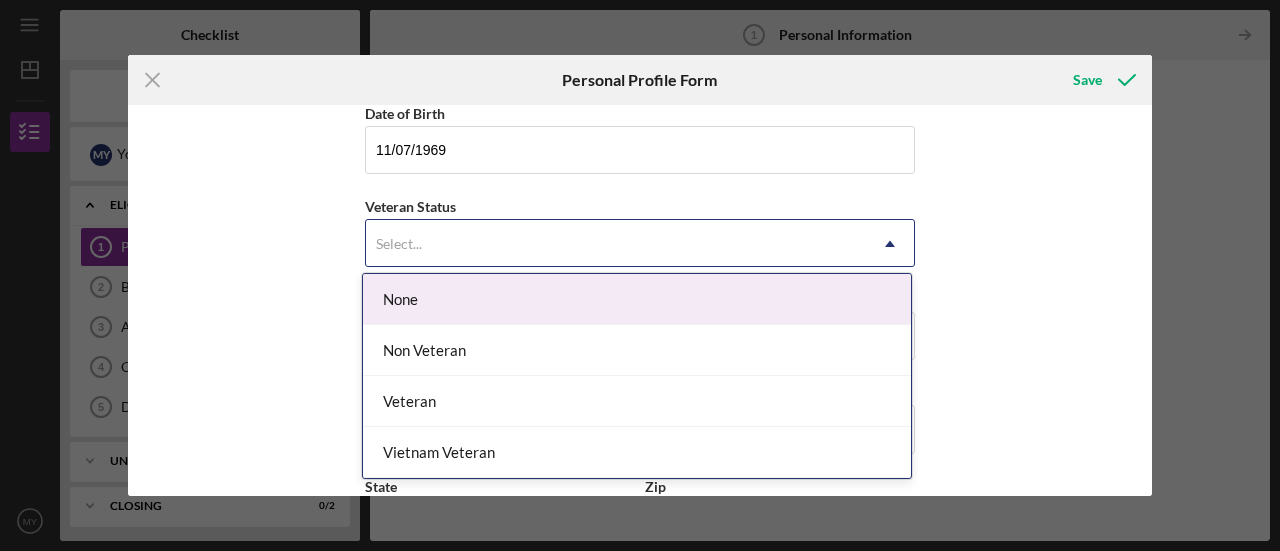 click on "Select..." at bounding box center (616, 244) 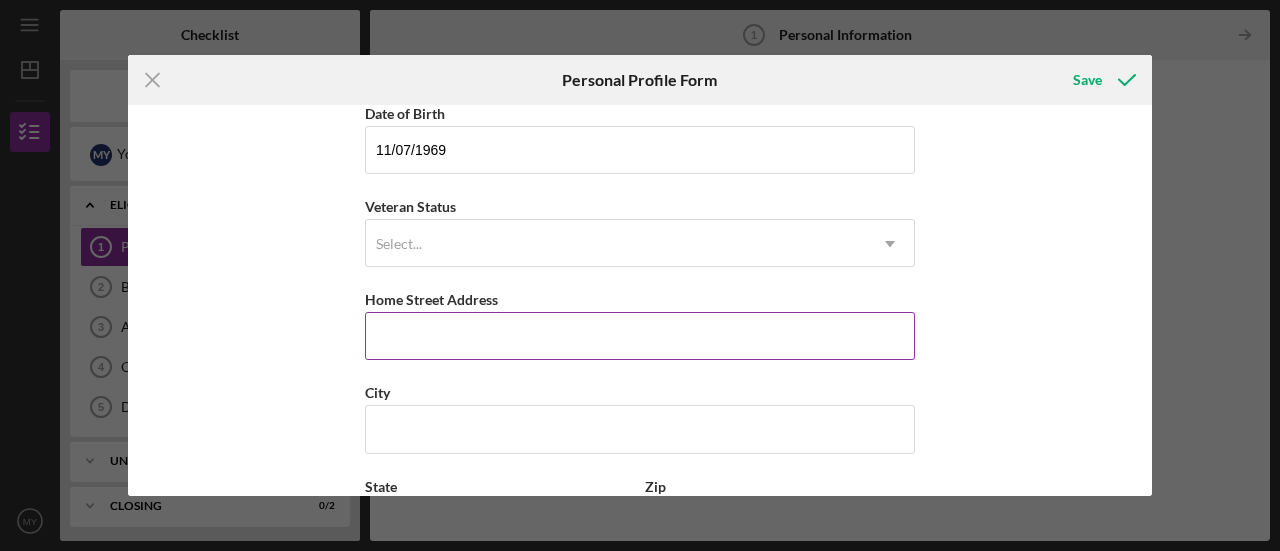 click on "Home Street Address" at bounding box center [640, 336] 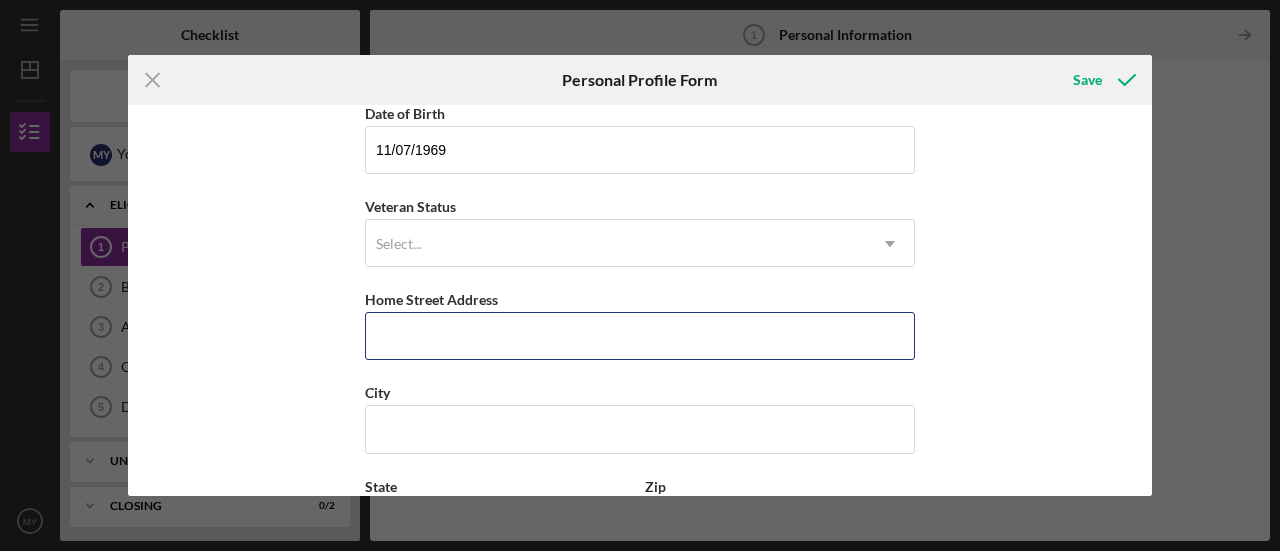 type on "[STREET]" 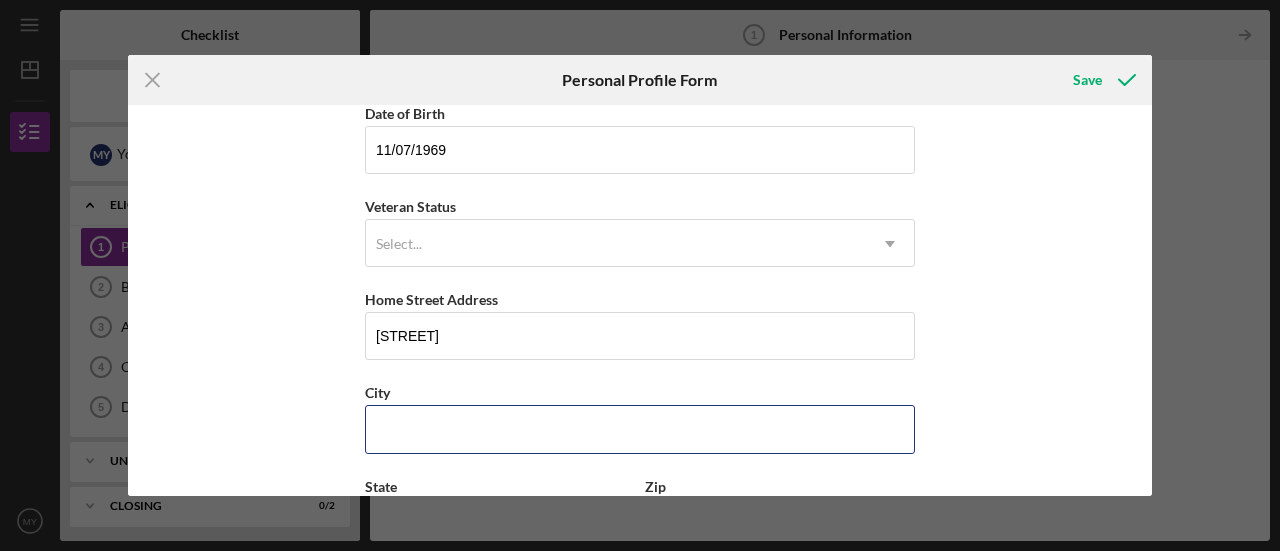 type on "[CITY]" 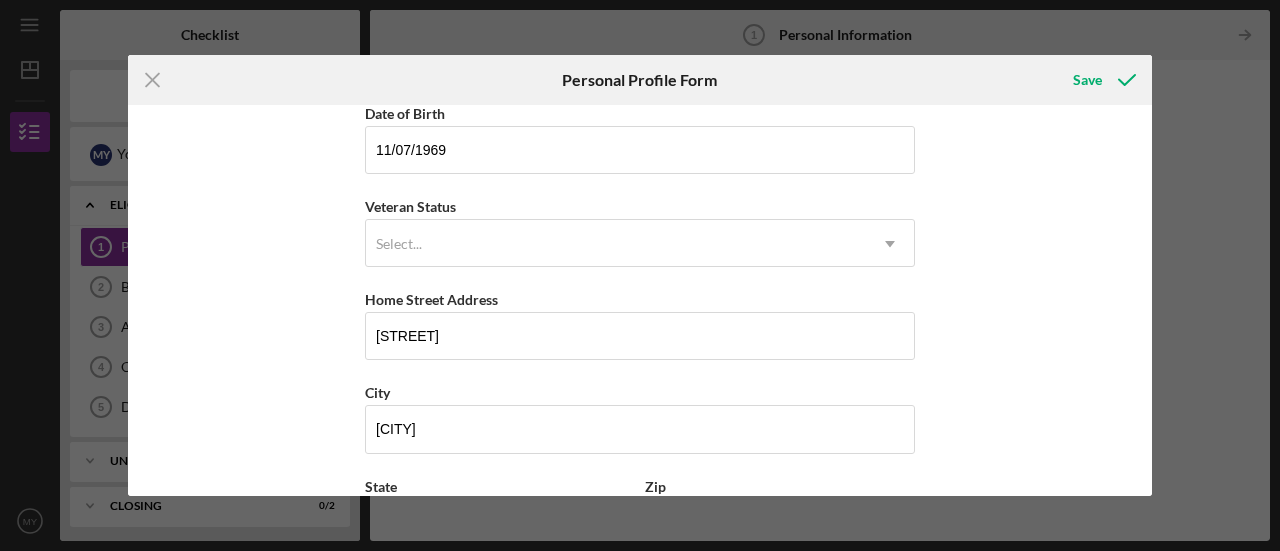 type on "CA" 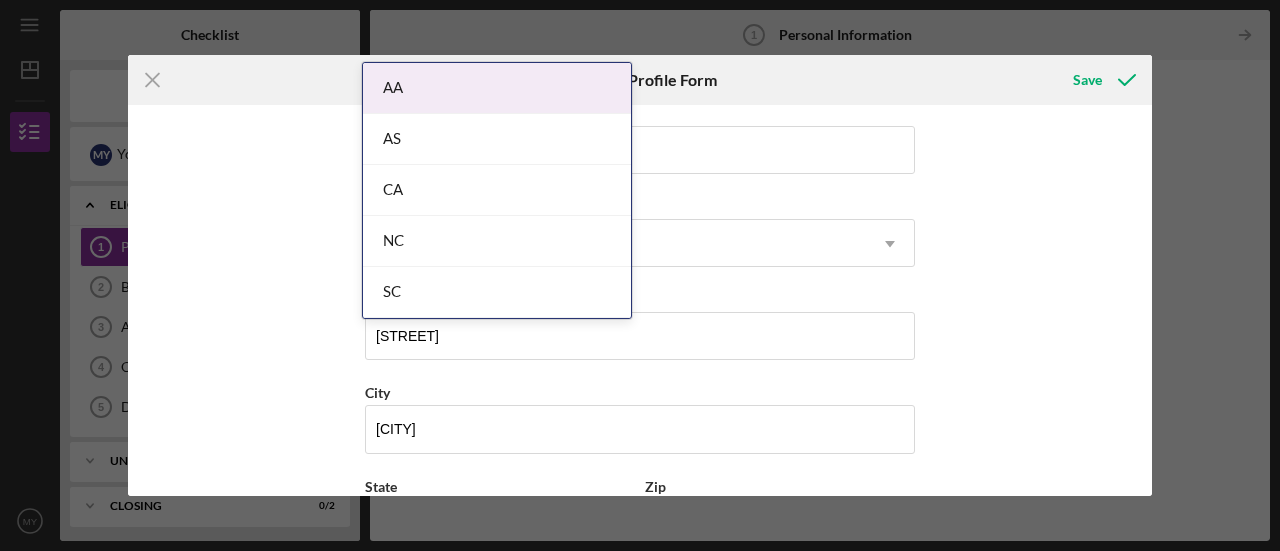 scroll, scrollTop: 368, scrollLeft: 0, axis: vertical 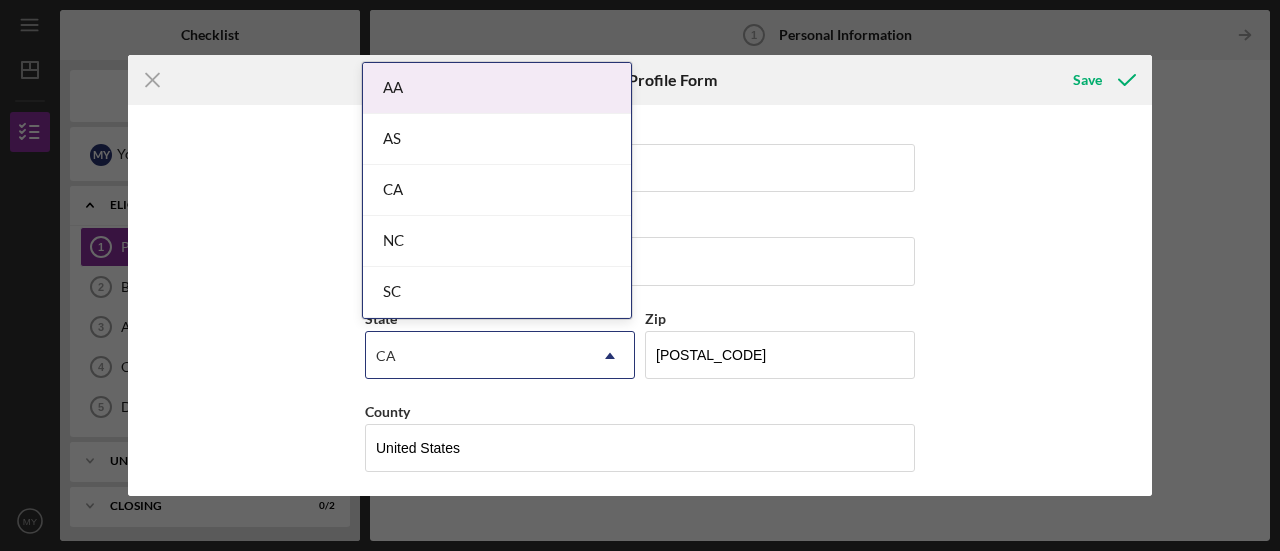 click on "Icon/Menu Personal Information 1 Personal Information Checklist Microloan v2 $50K M Y You Icon/Expander Eligibility 0 / 5 Personal Information 1 Personal Information M Y Business Information 2 Business Information M Y Application Form 3 Application Form M Y Credit Authorization 4 Credit Authorization M Y Document Upload 5 Document Upload M Y Icon/Expander Underwriting 0 / 2 Icon/Expander Closing 0 / 2 Personal Information 1 Personal Information Icon/Table Pagination Arrow Complete the Form Form Icon/Upload Upload Icon/Message Comment Customer Service &nbsp; Please complete the form. Icon/Menu Icon/Dashboard Dashboard Microloan v2 Checklist Icon/Table Pagination Arrow Previous Next Icon/Table Pagination Arrow Icon/User Photo MY [FIRST] [LAST] Icon/Overflow Account Settings Logout Icon/Menu Close  Close Account Settings Logout
AA AS CA NC SC
Icon/Menu Close Personal Profile Form Save First Name [FIRST] Middle Name Last Name [LAST] Job Title President & Sales Manager Date of Birth [DATE] City" at bounding box center (640, 275) 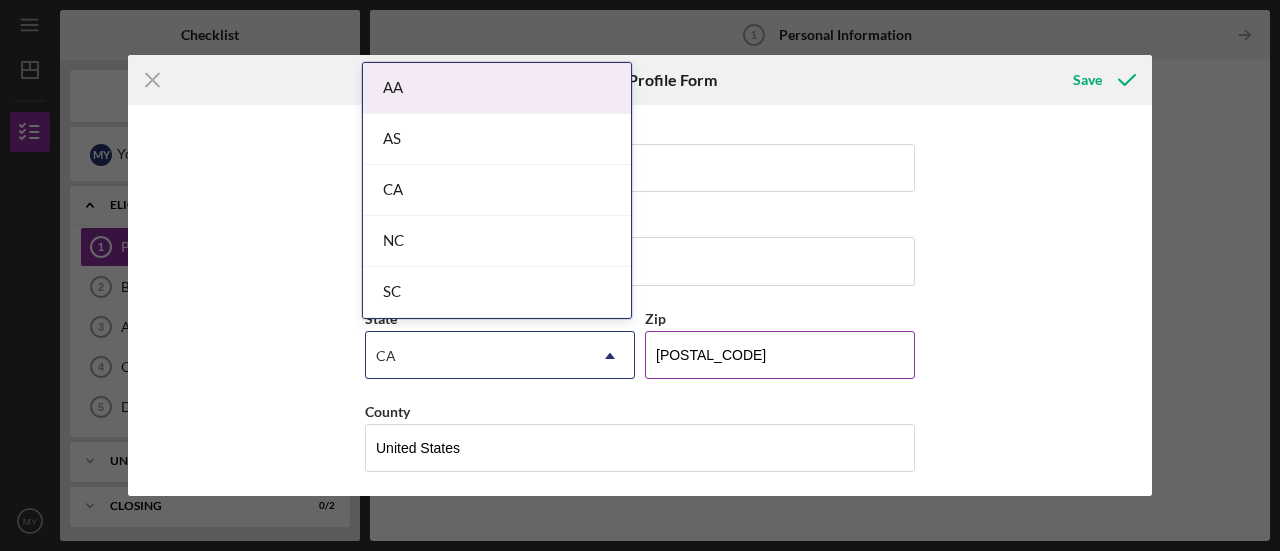 type 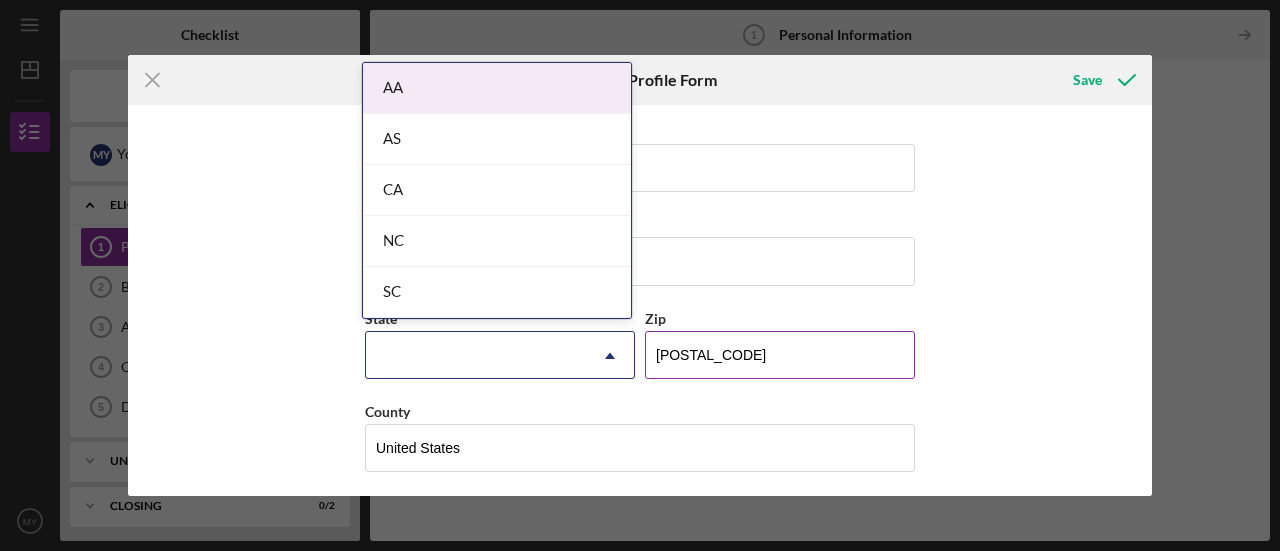 click on "[POSTAL_CODE]" at bounding box center [780, 355] 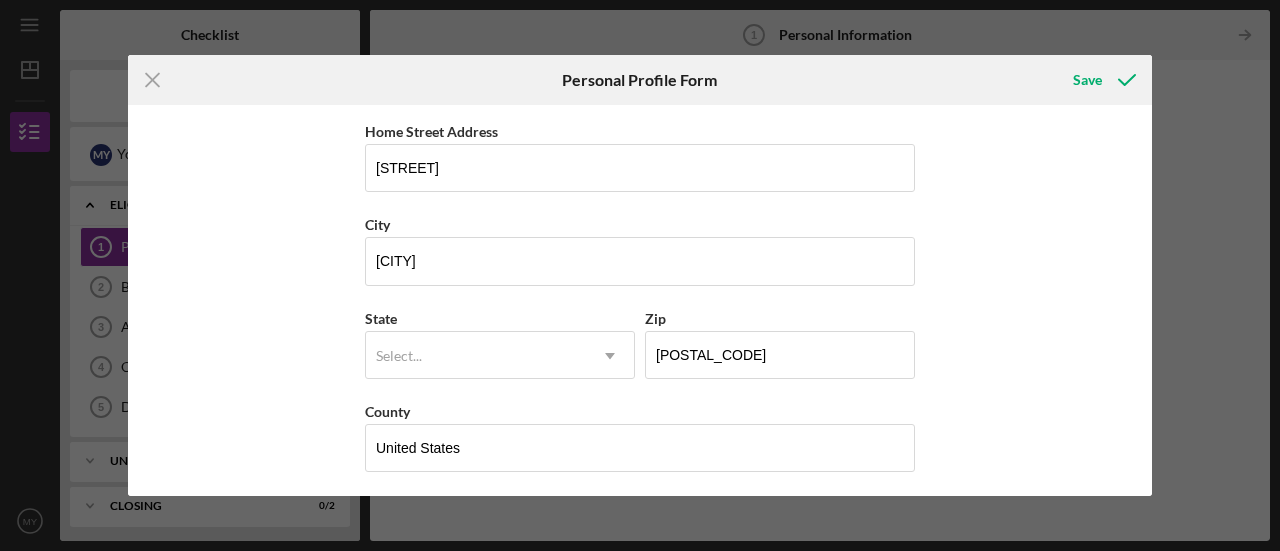 click on "First Name [FIRST] Middle Name Last Name [LAST] Job Title President & Sales Manager Date of Birth [DATE] Veteran Status Select... Icon/Dropdown Arrow Home Street Address [NUMBER] [STREET] City [CITY] State Select... Icon/Dropdown Arrow Zip [POSTAL_CODE] County United States" at bounding box center (640, 300) 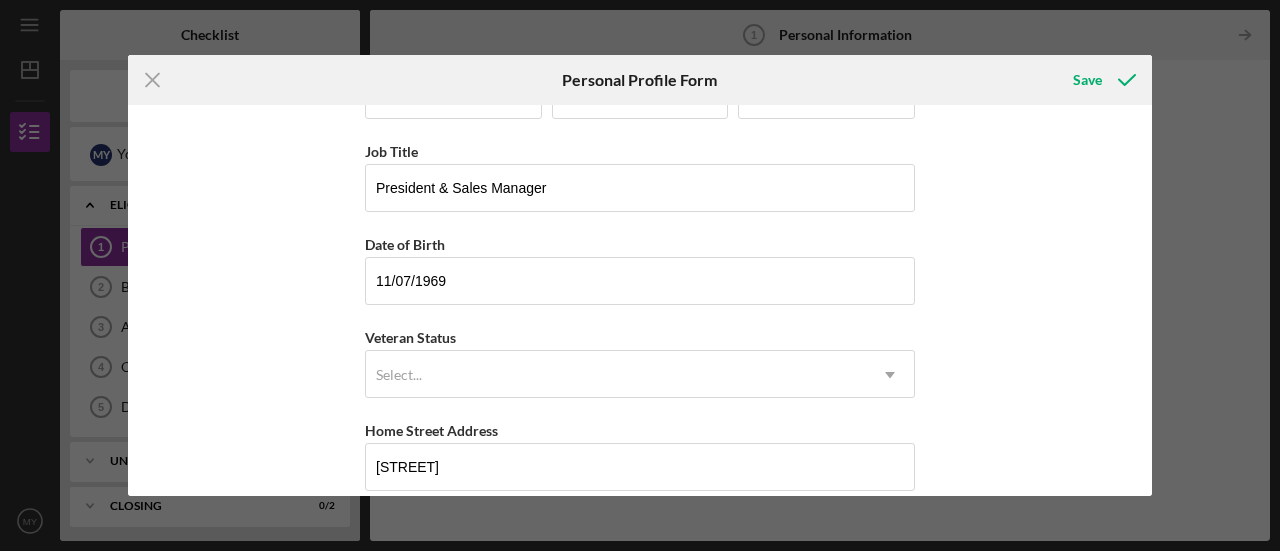 scroll, scrollTop: 0, scrollLeft: 0, axis: both 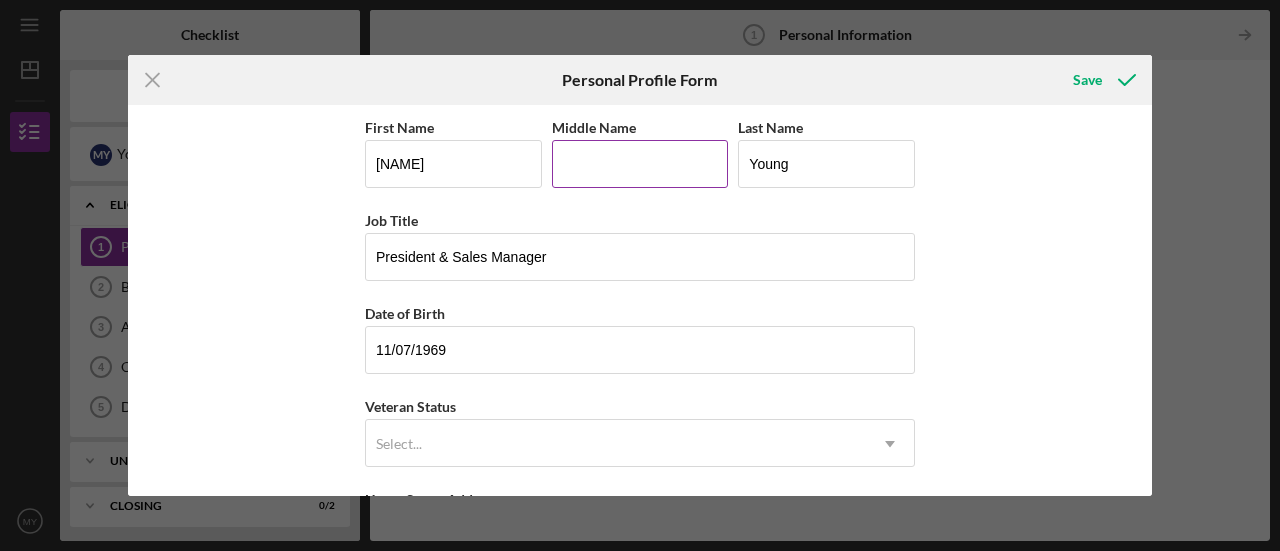 click on "Middle Name" at bounding box center [640, 164] 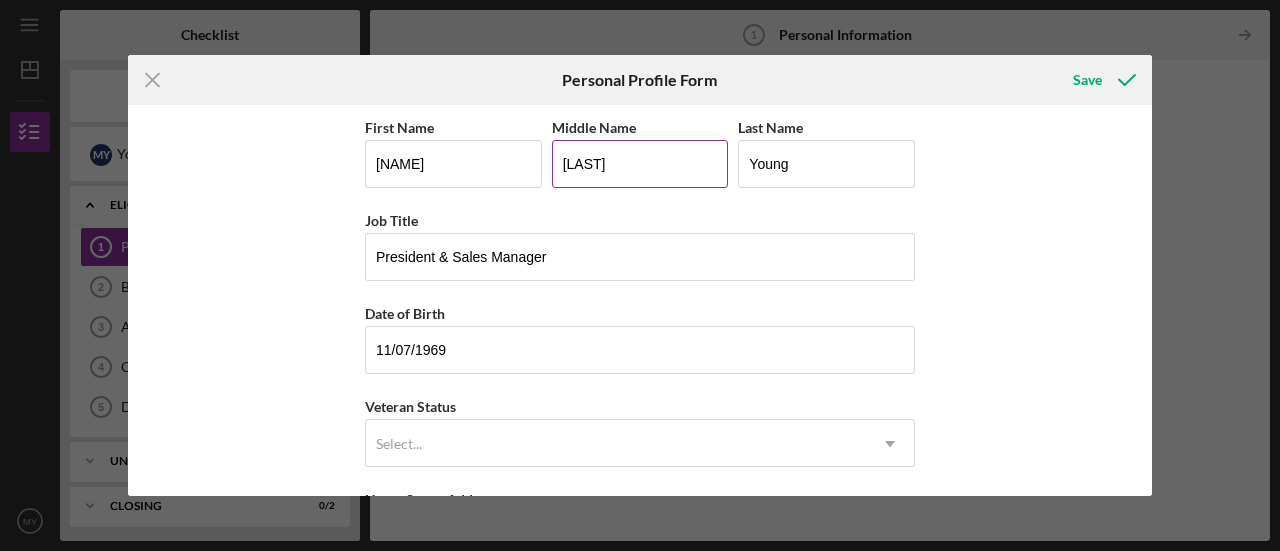 click on "[LAST]" at bounding box center (640, 164) 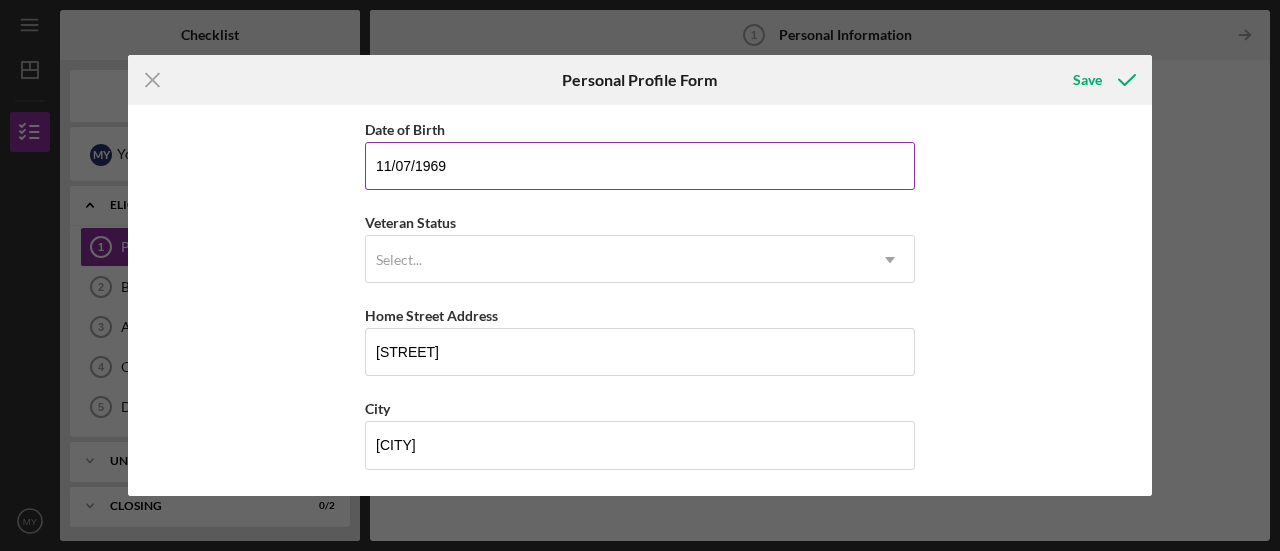 scroll, scrollTop: 0, scrollLeft: 0, axis: both 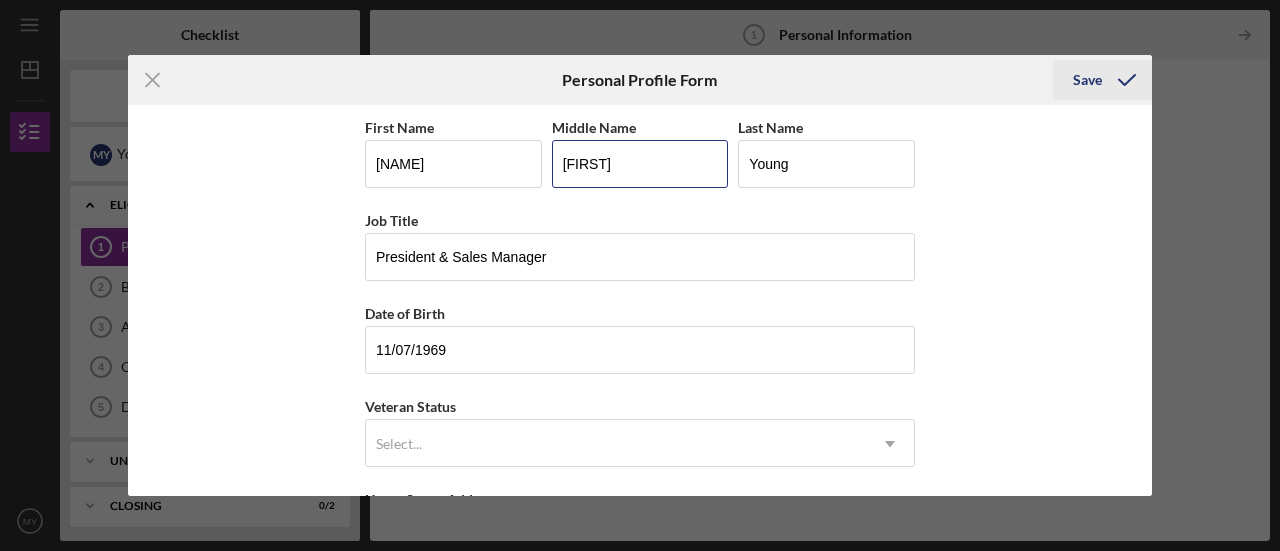 type on "[FIRST]" 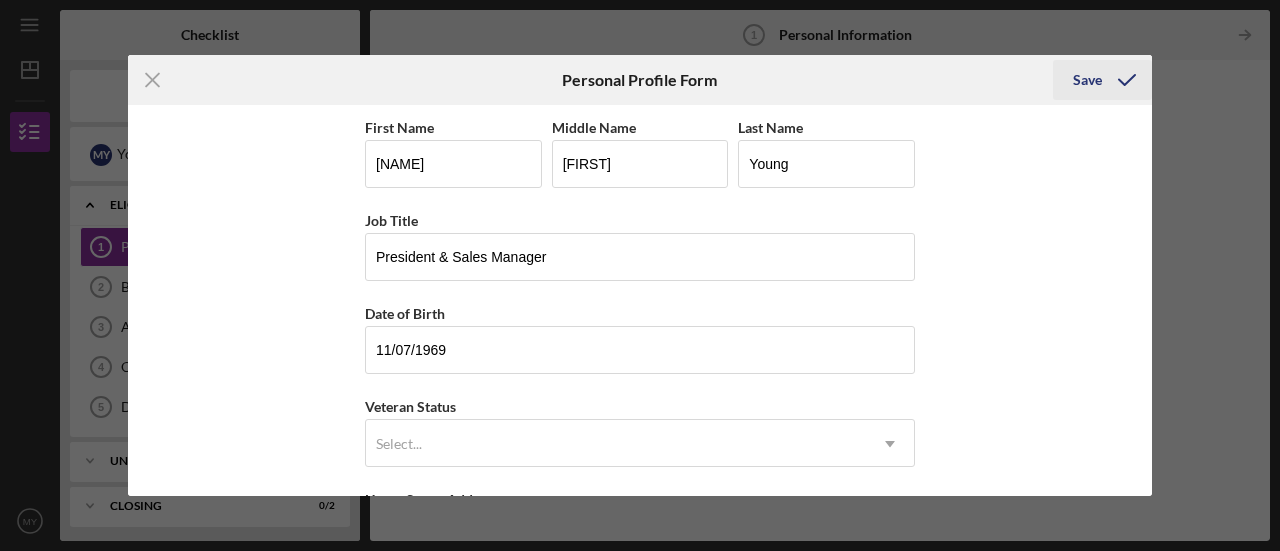 click on "Save" at bounding box center (1087, 80) 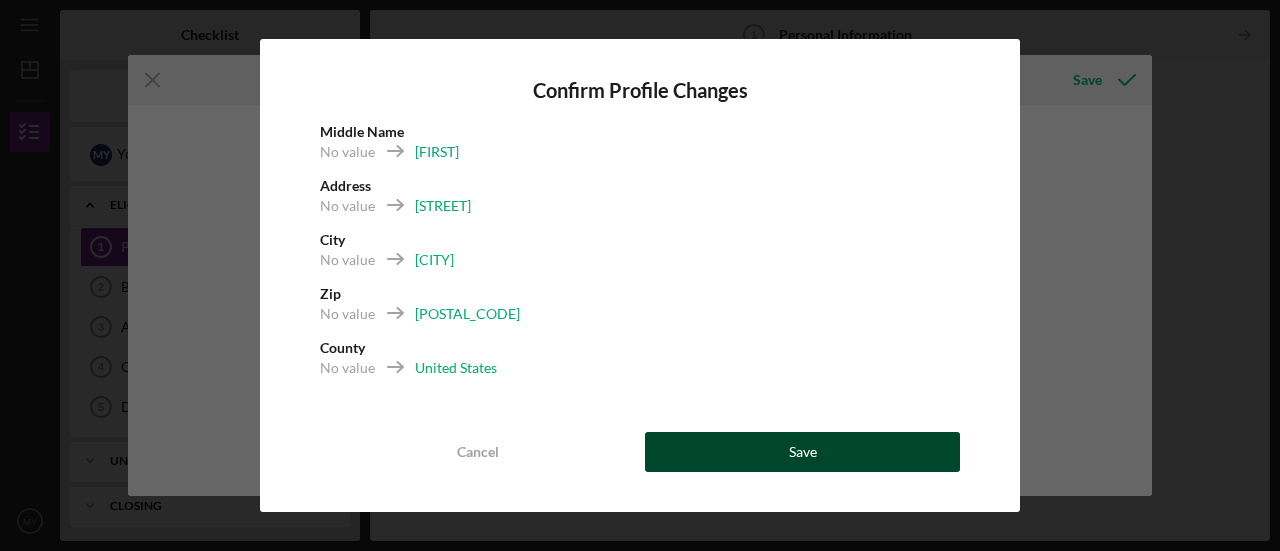 click on "Save" at bounding box center (802, 452) 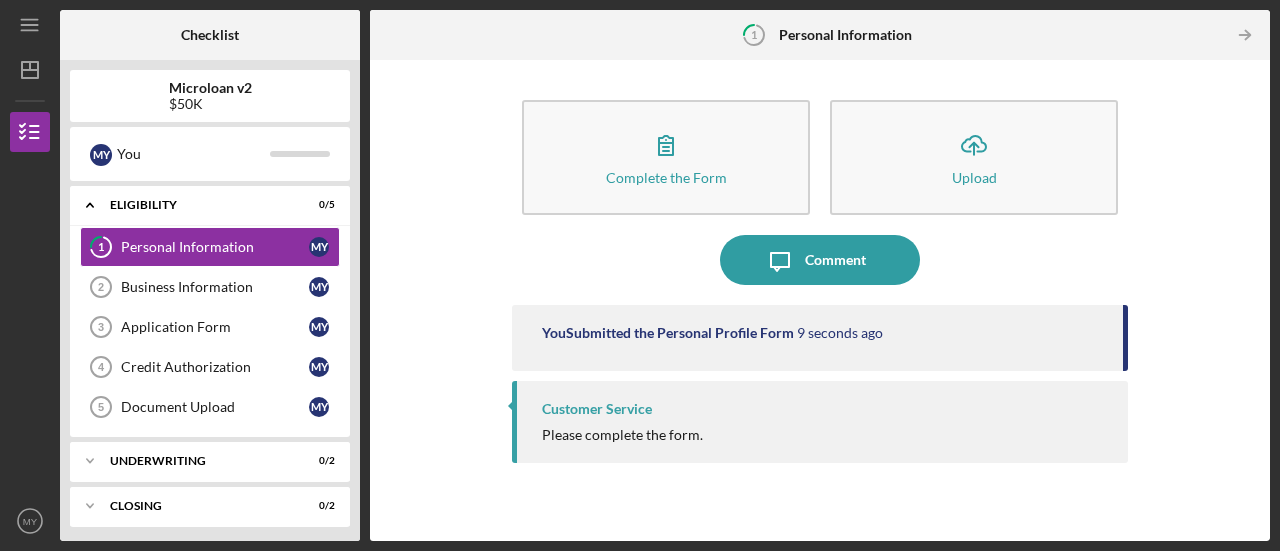 click on "Please complete the form." at bounding box center (622, 435) 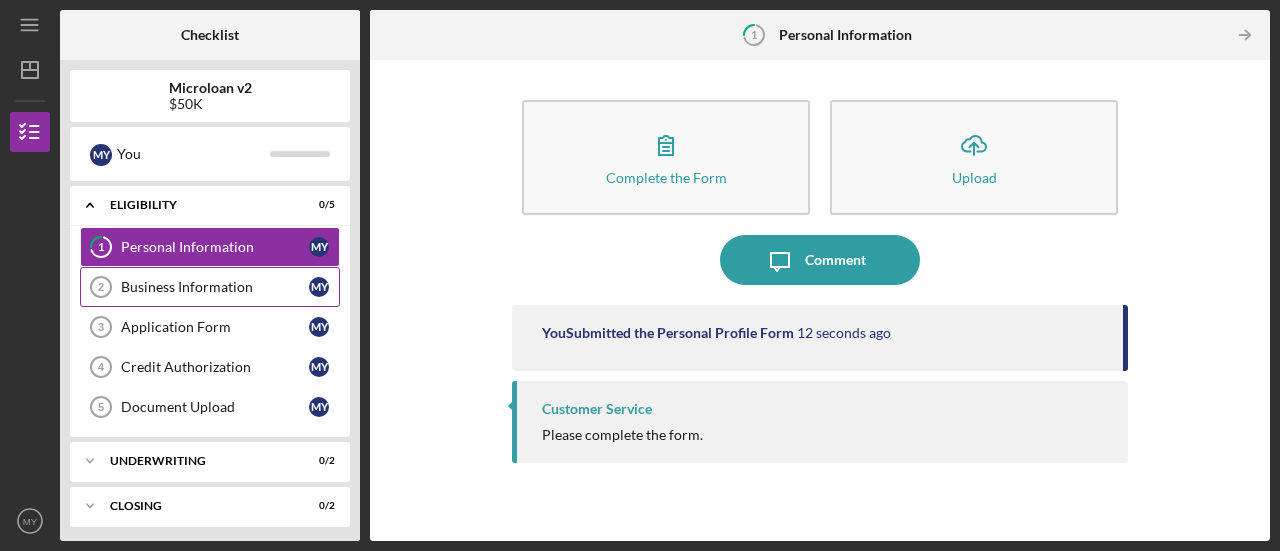 click on "Business Information" at bounding box center [215, 287] 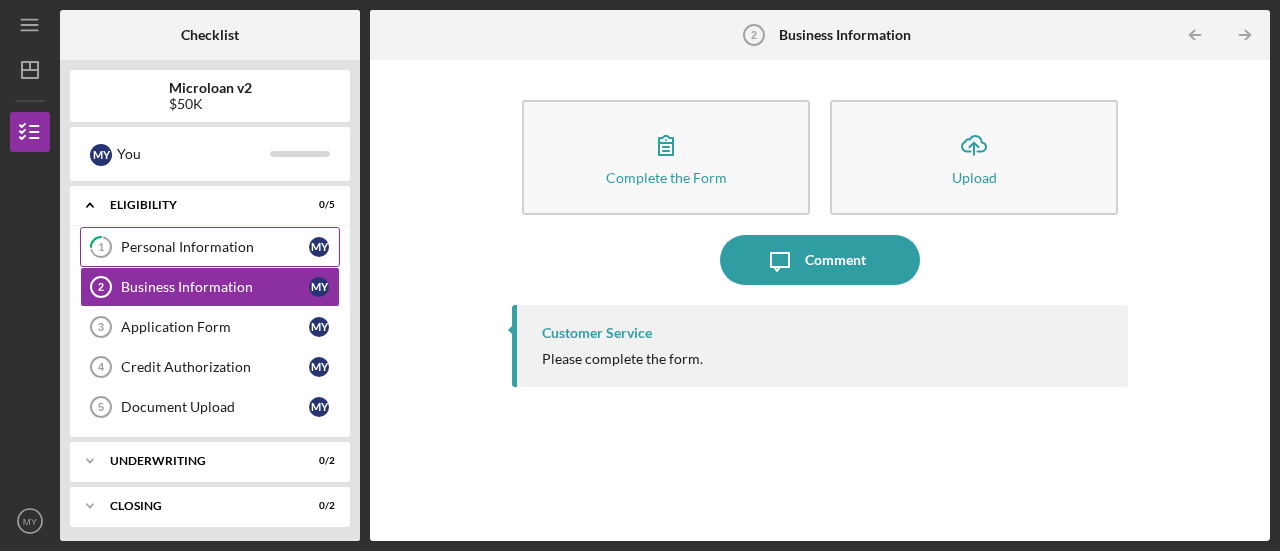click on "Personal Information" at bounding box center [215, 247] 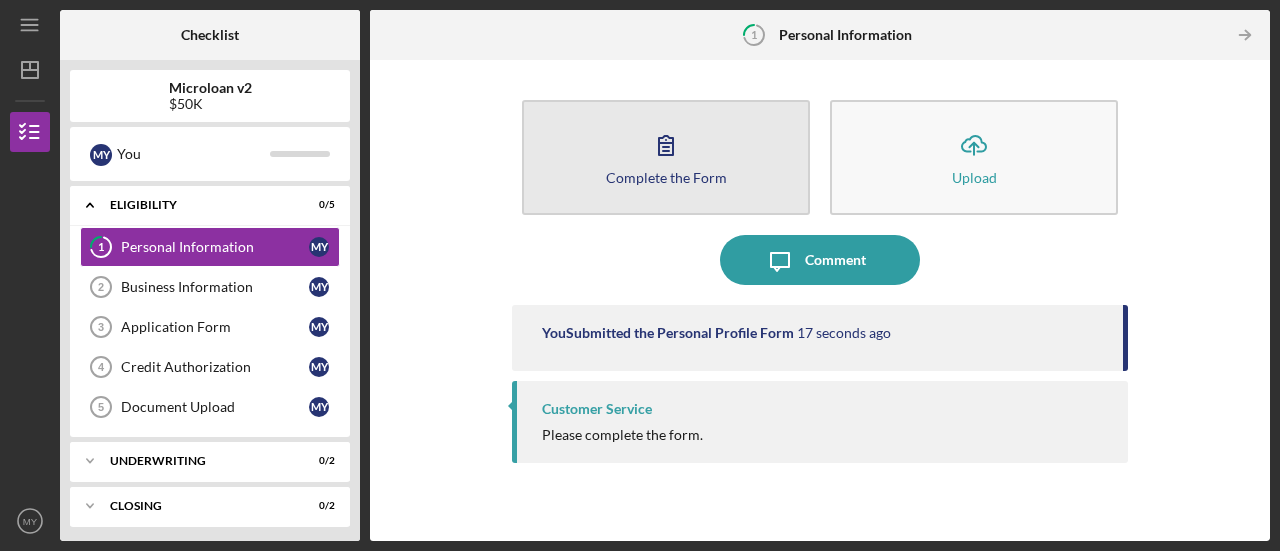 click on "Complete the Form" at bounding box center (666, 177) 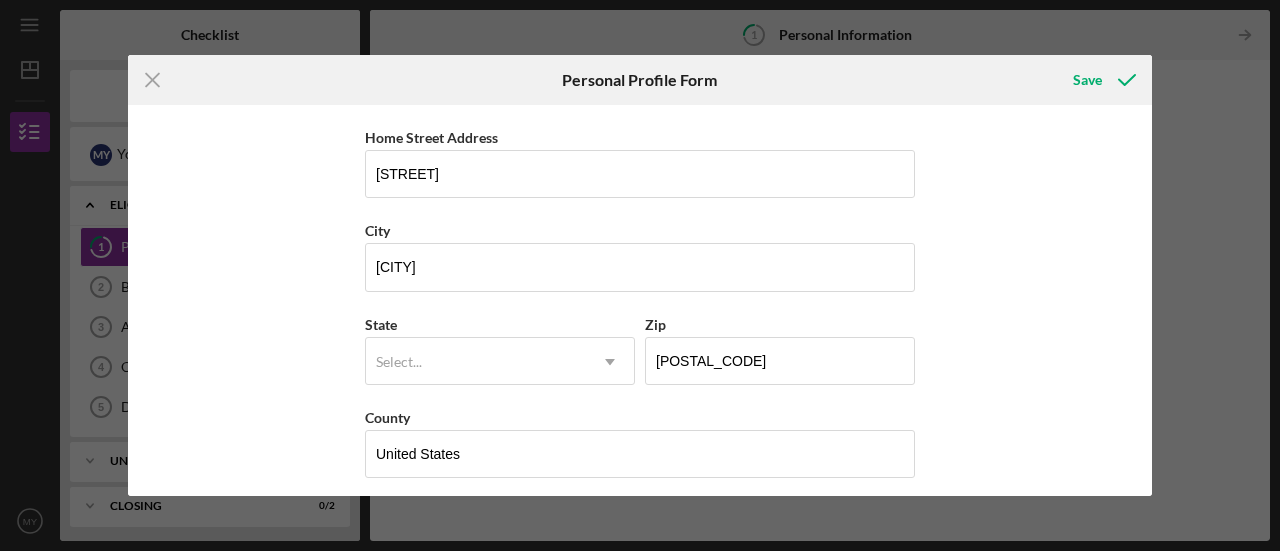 scroll, scrollTop: 368, scrollLeft: 0, axis: vertical 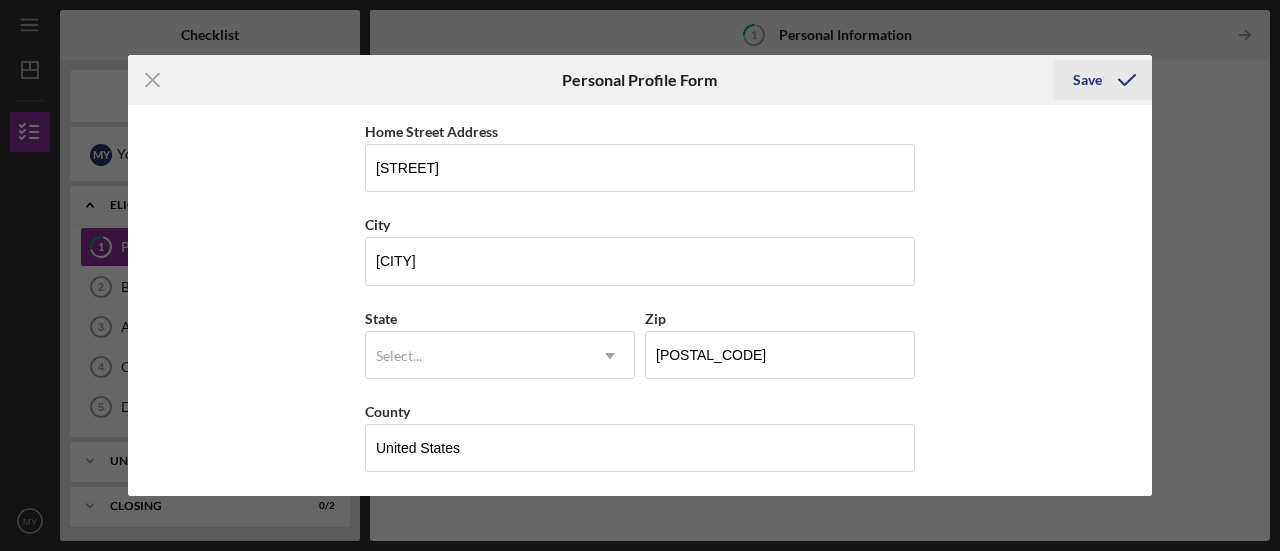 click on "Save" at bounding box center (1087, 80) 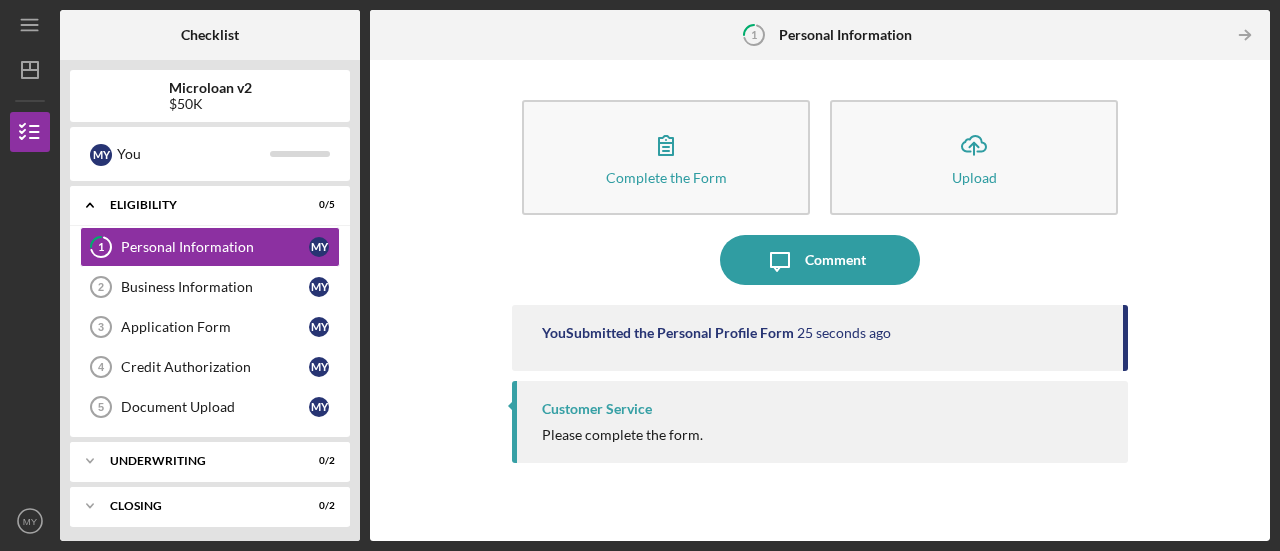 click on "Please complete the form." at bounding box center [622, 435] 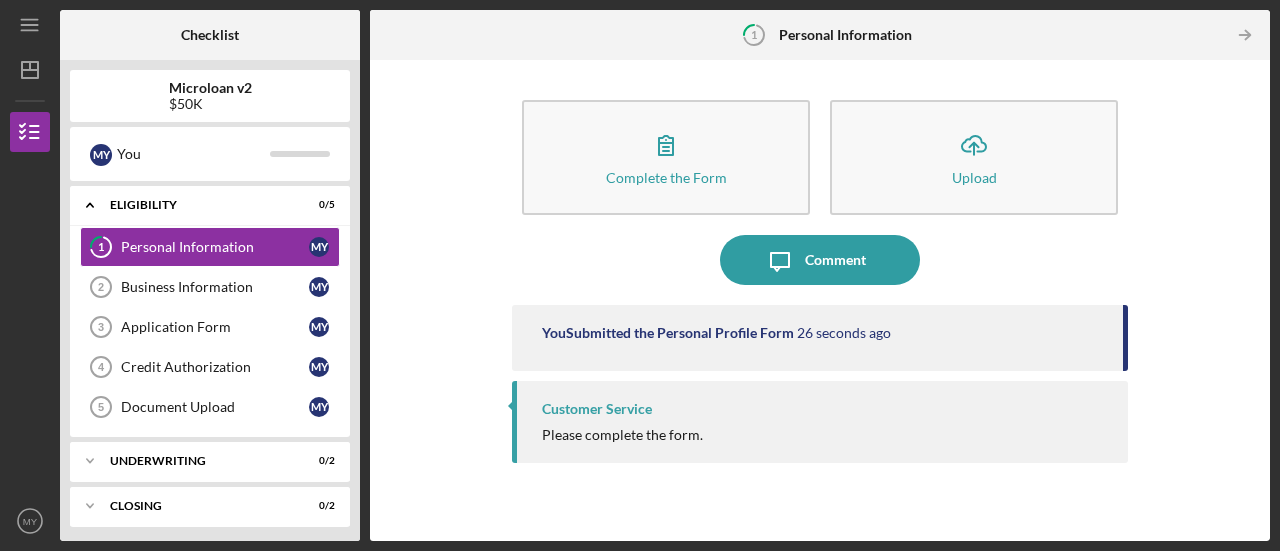 drag, startPoint x: 714, startPoint y: 331, endPoint x: 667, endPoint y: 407, distance: 89.358826 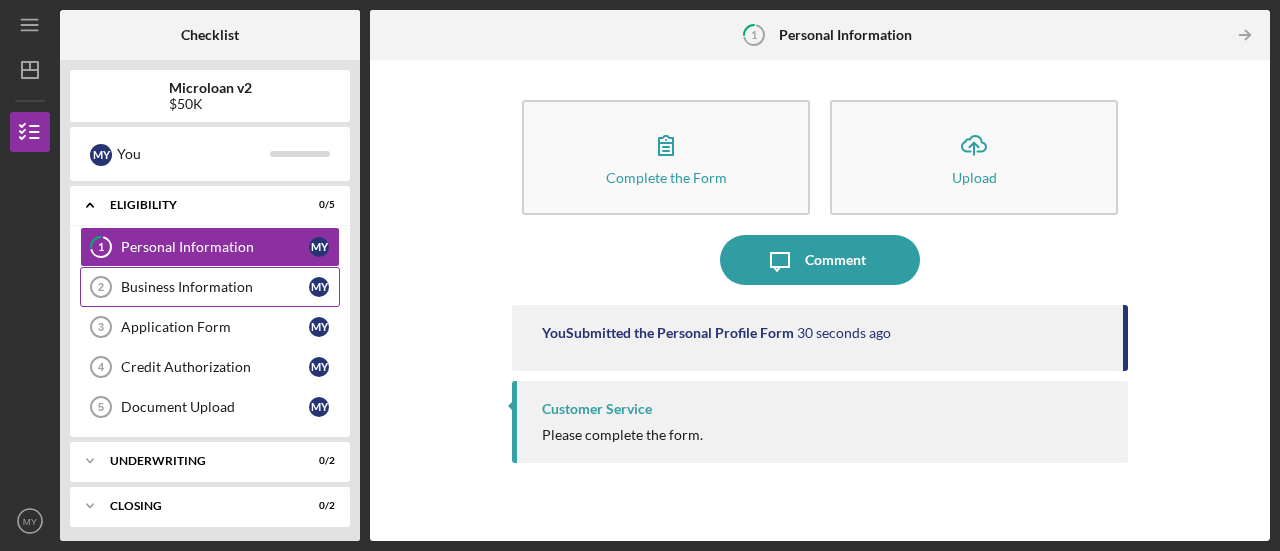 click on "Business Information" at bounding box center [215, 287] 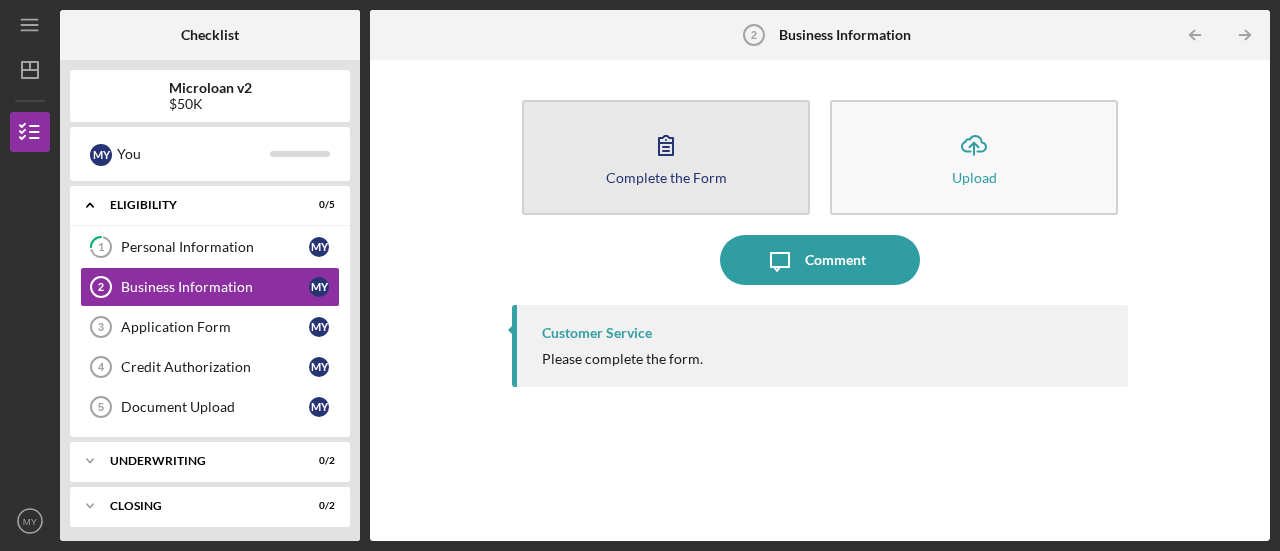 click on "Complete the Form Form" at bounding box center [666, 157] 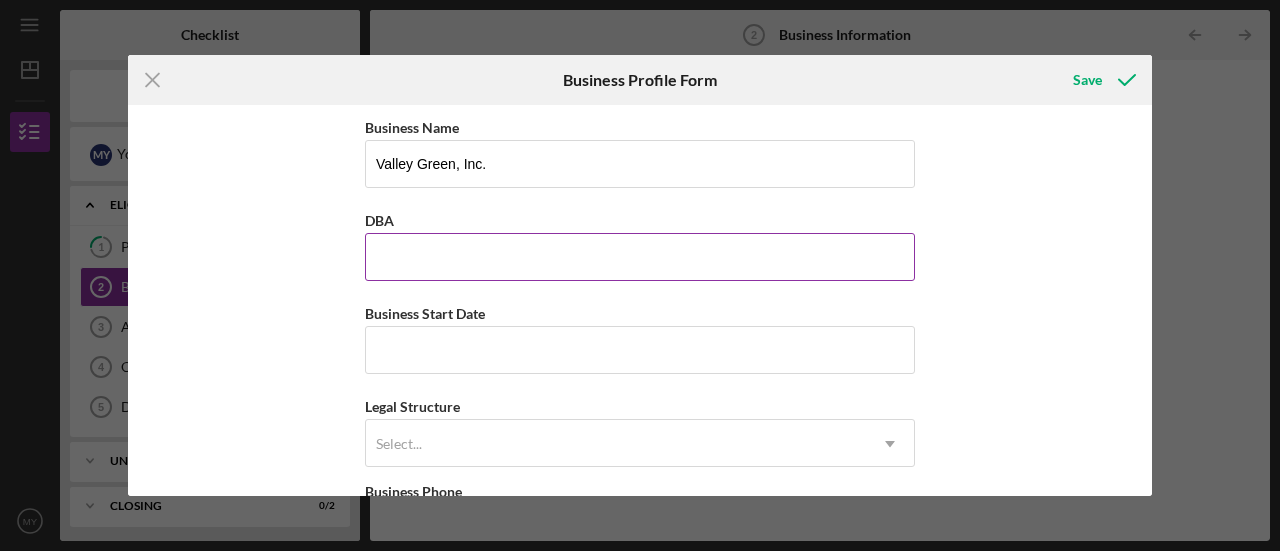 click on "DBA" at bounding box center [640, 257] 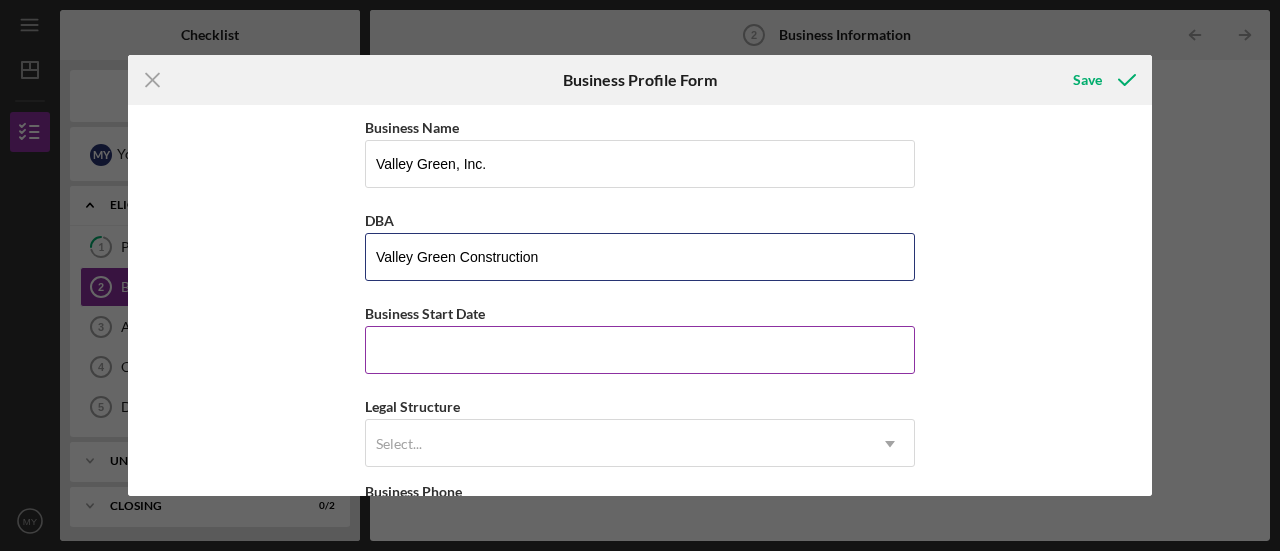 type on "Valley Green Construction" 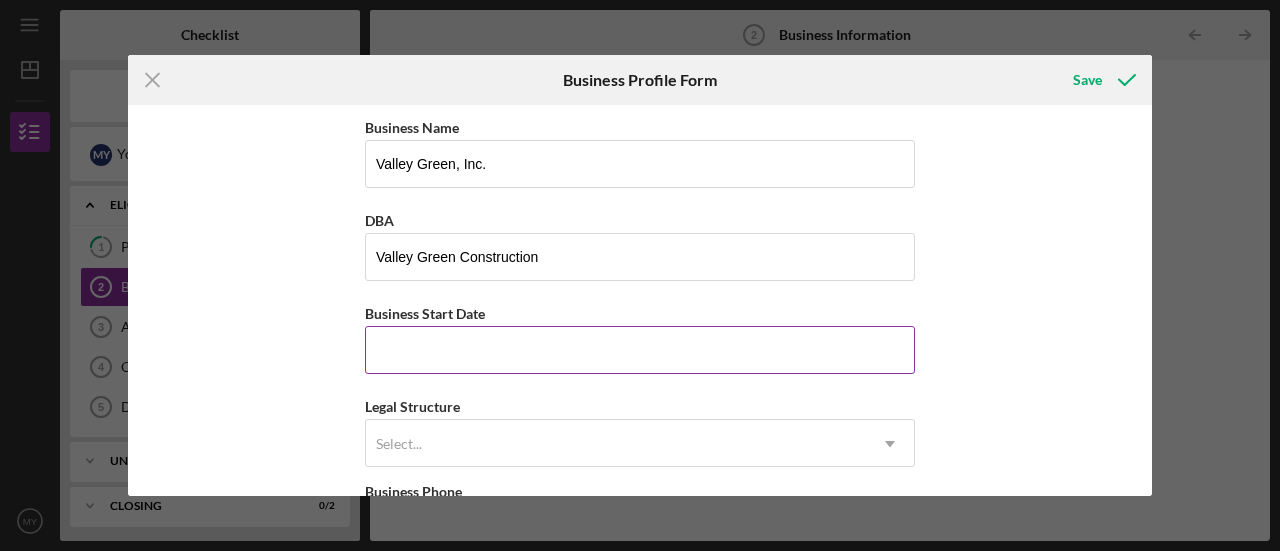 click on "Business Start Date" at bounding box center [640, 350] 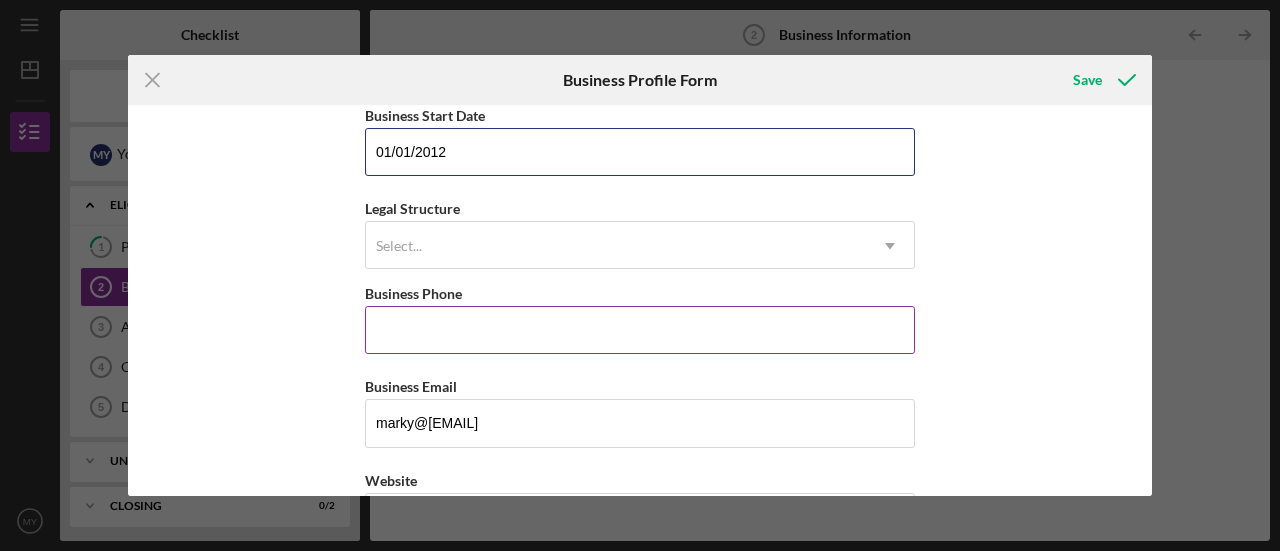 scroll, scrollTop: 200, scrollLeft: 0, axis: vertical 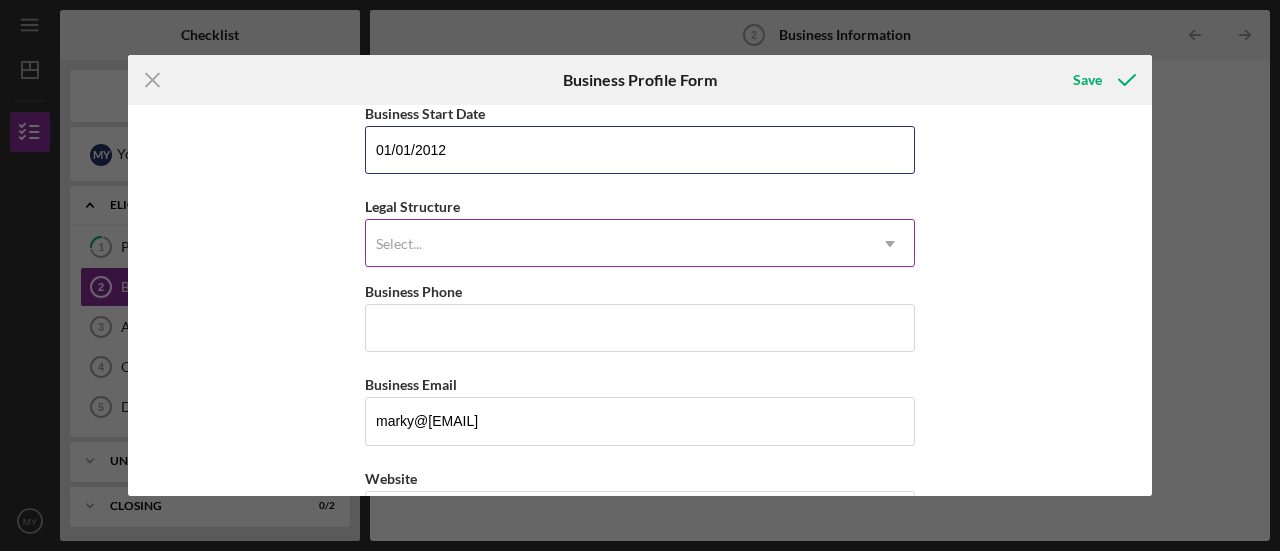 type on "01/01/2012" 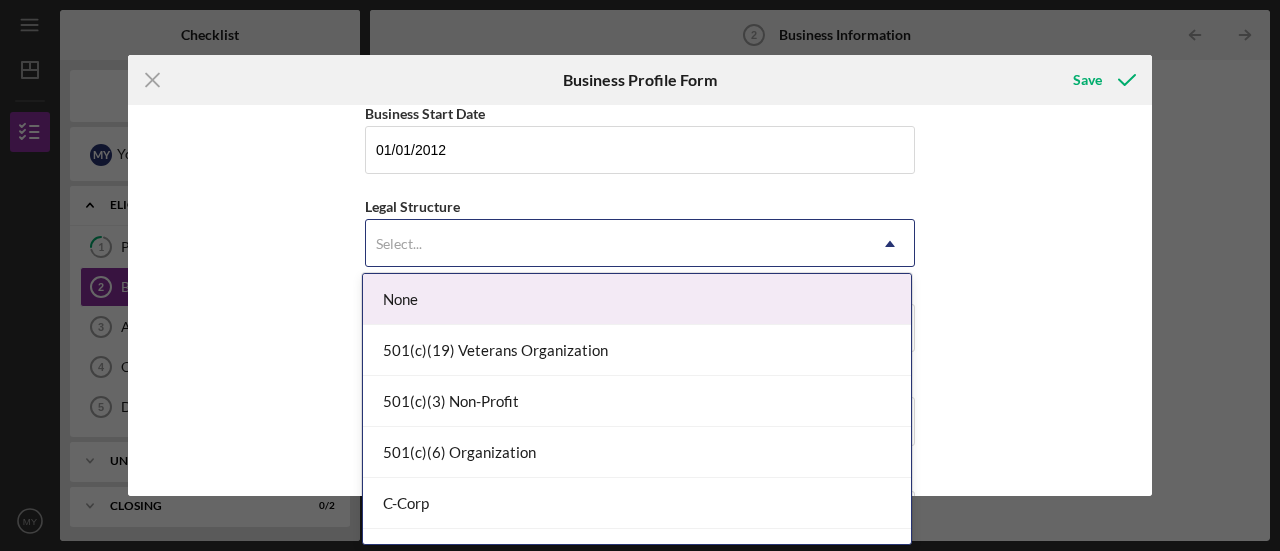 click on "Select..." at bounding box center (616, 244) 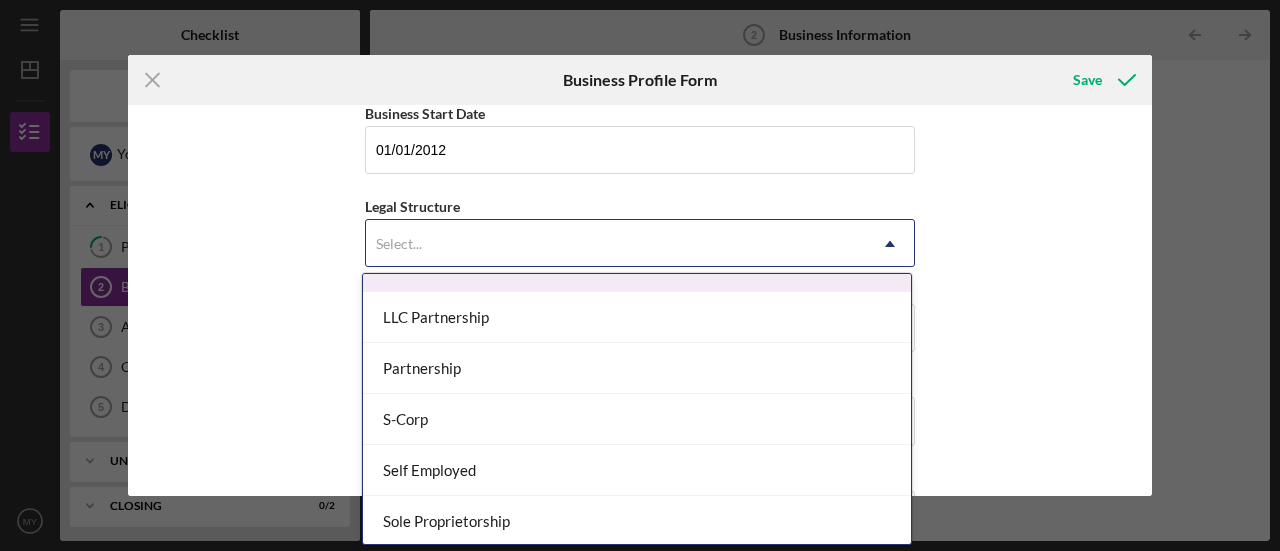 scroll, scrollTop: 400, scrollLeft: 0, axis: vertical 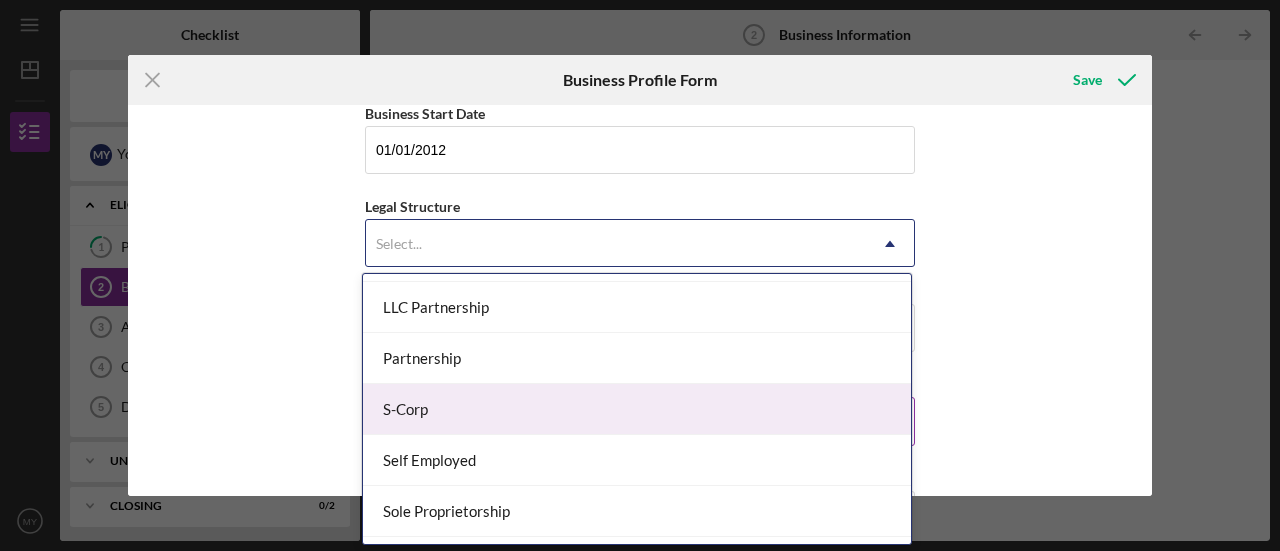 click on "S-Corp" at bounding box center (637, 409) 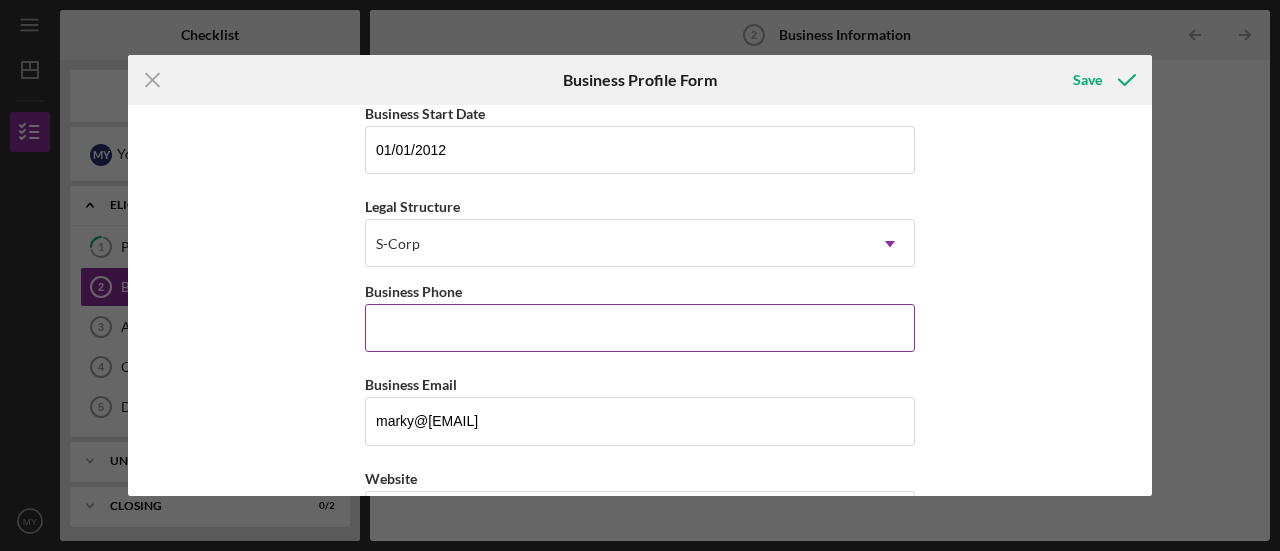 click on "Business Phone" at bounding box center [640, 328] 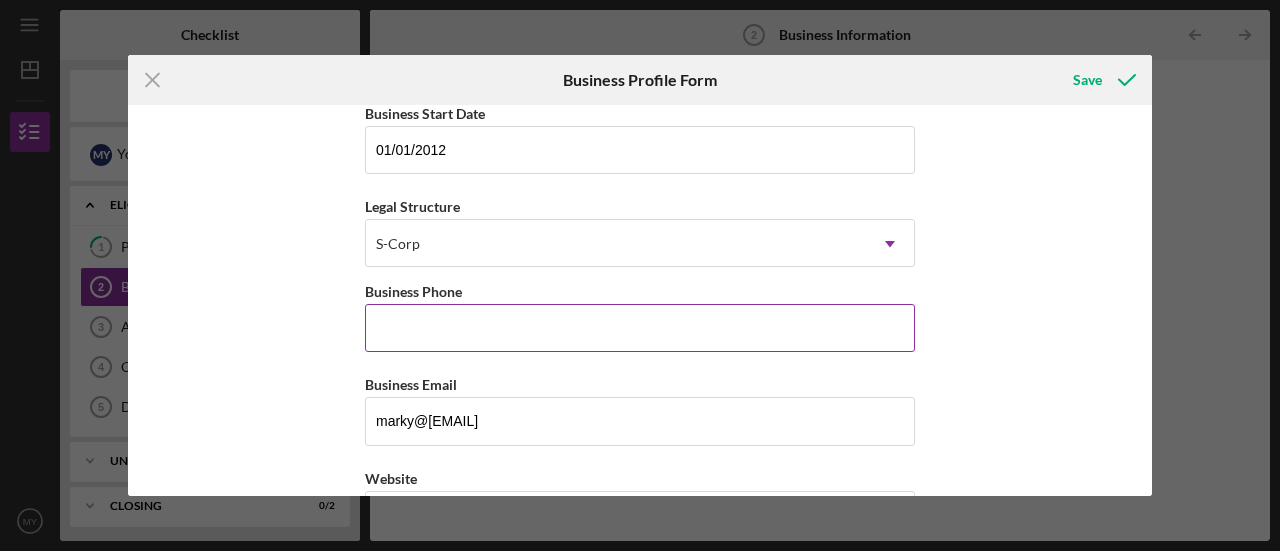 type on "([PHONE])" 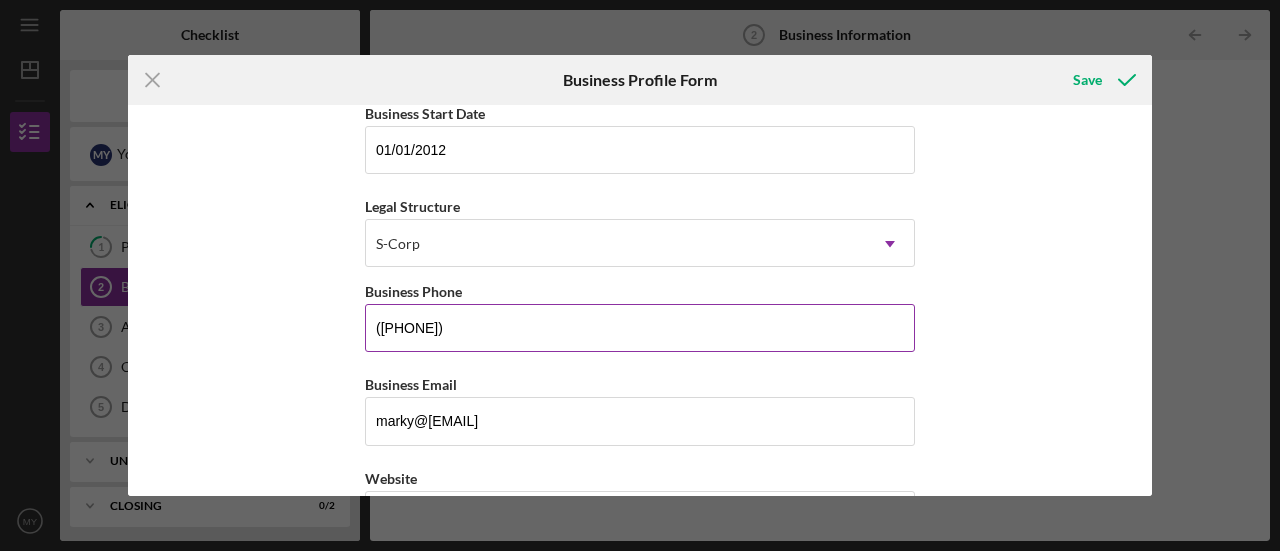 type on "[STREET]" 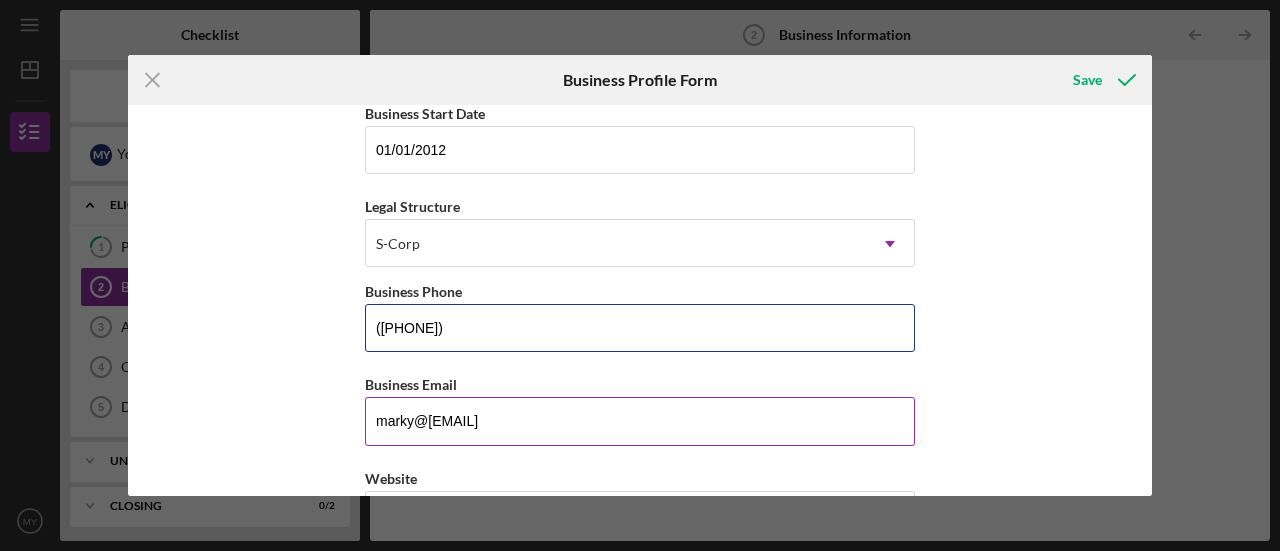 type on "([PHONE])" 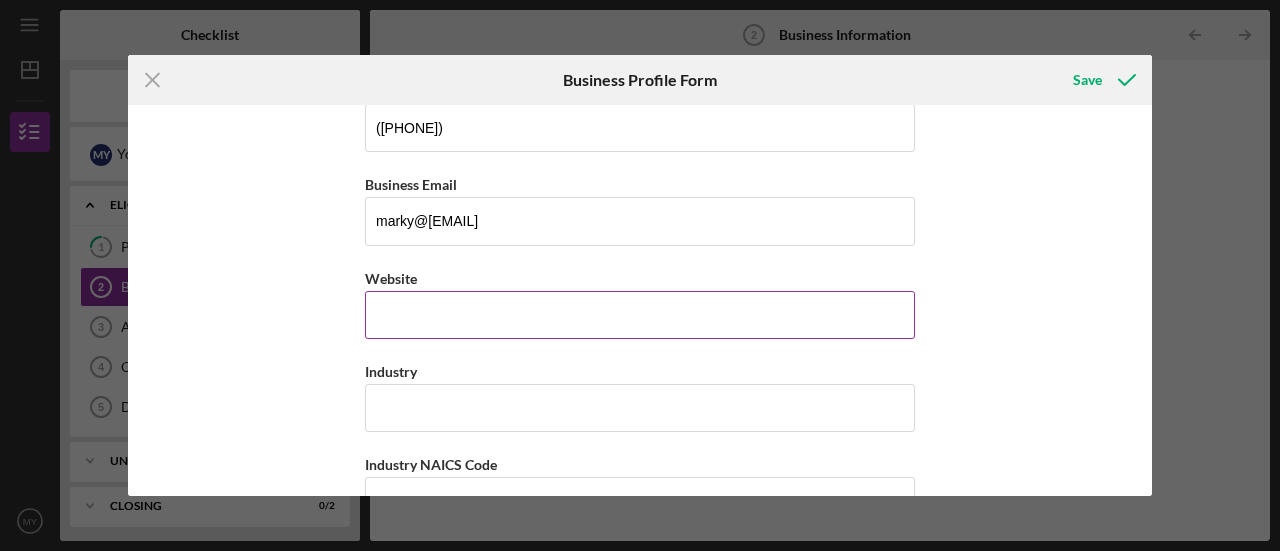 click on "Website" at bounding box center (640, 315) 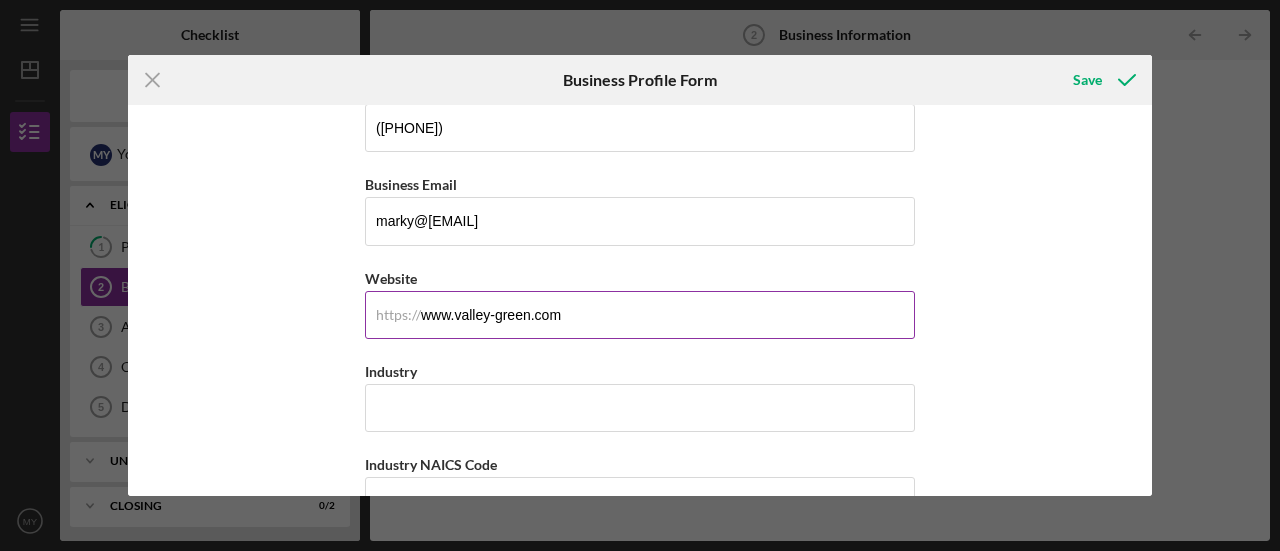 type on "www.valley-green.com" 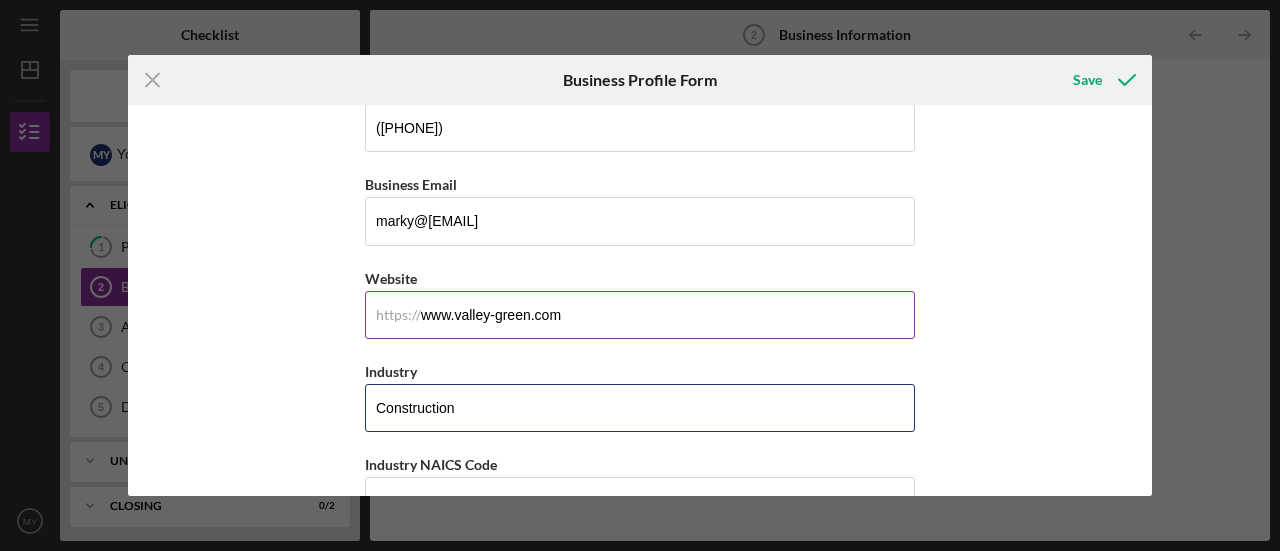 type on "Construction" 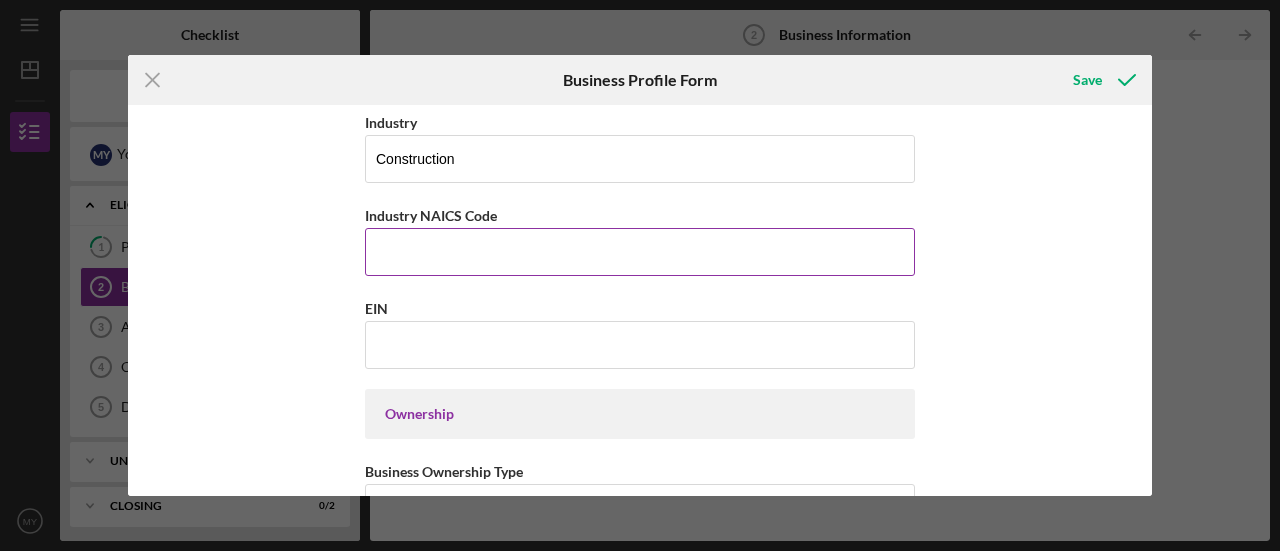 scroll, scrollTop: 623, scrollLeft: 0, axis: vertical 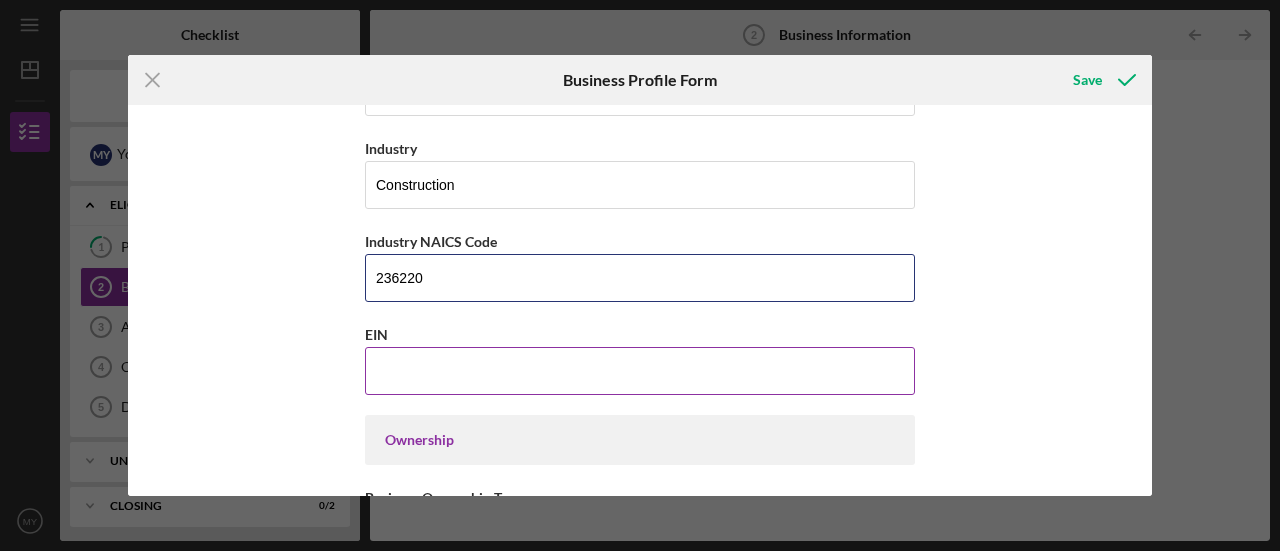 type on "236220" 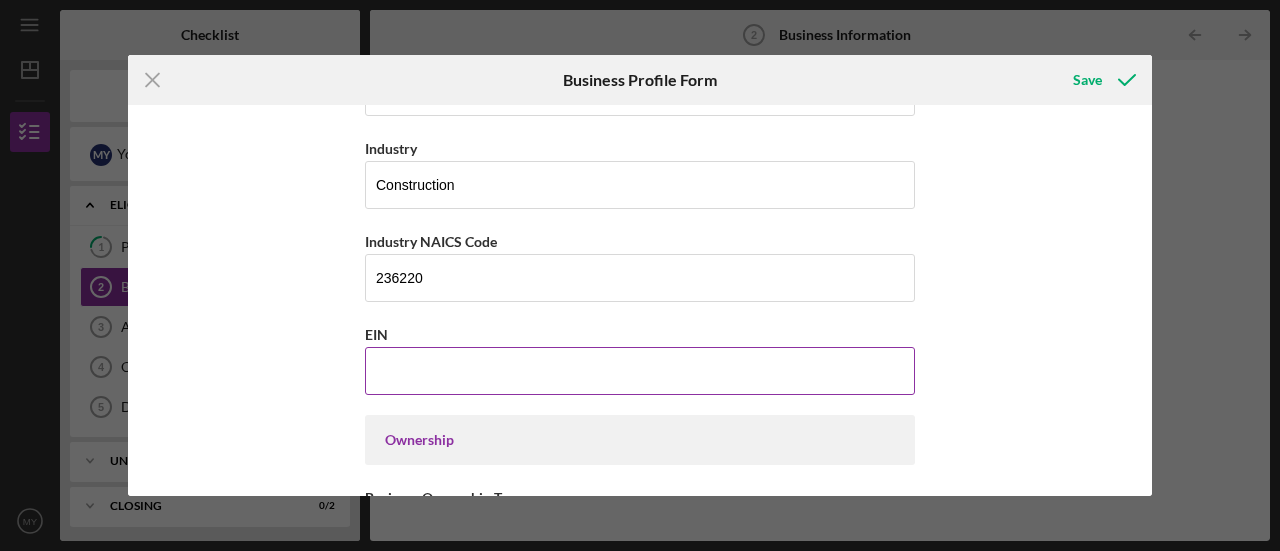 click on "EIN" at bounding box center [640, 371] 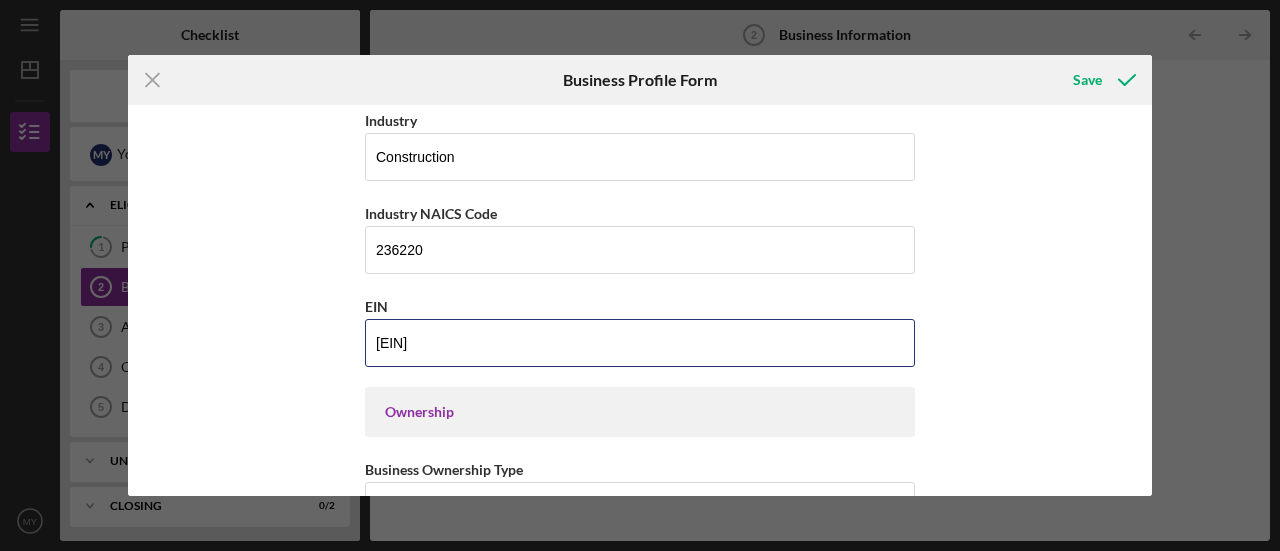 scroll, scrollTop: 723, scrollLeft: 0, axis: vertical 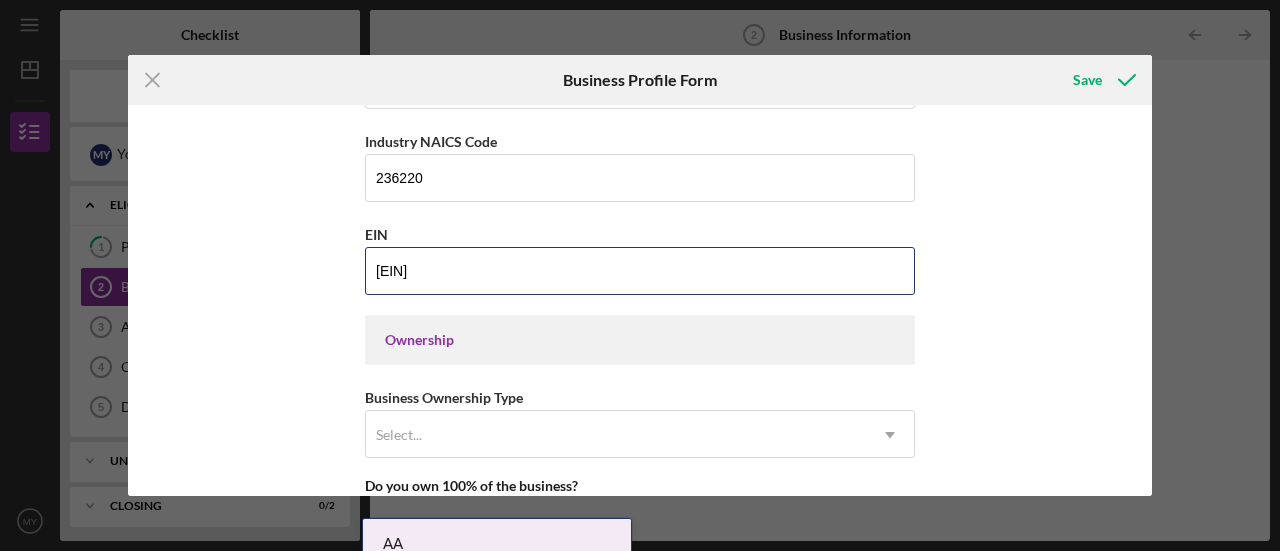 type on "[EIN]" 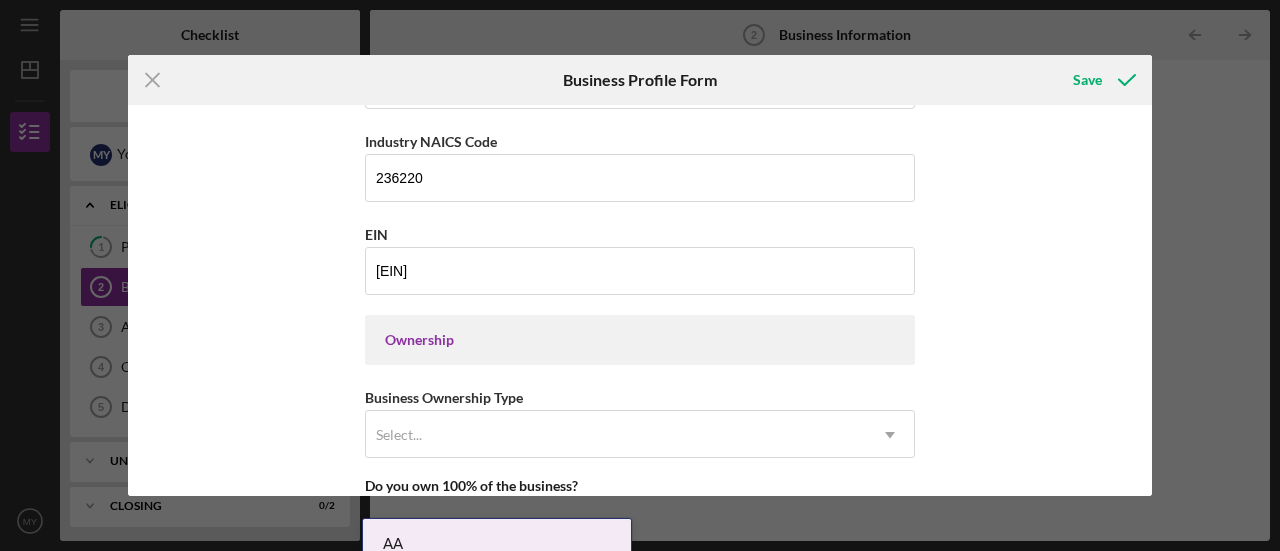 click on "Ownership" at bounding box center (640, 340) 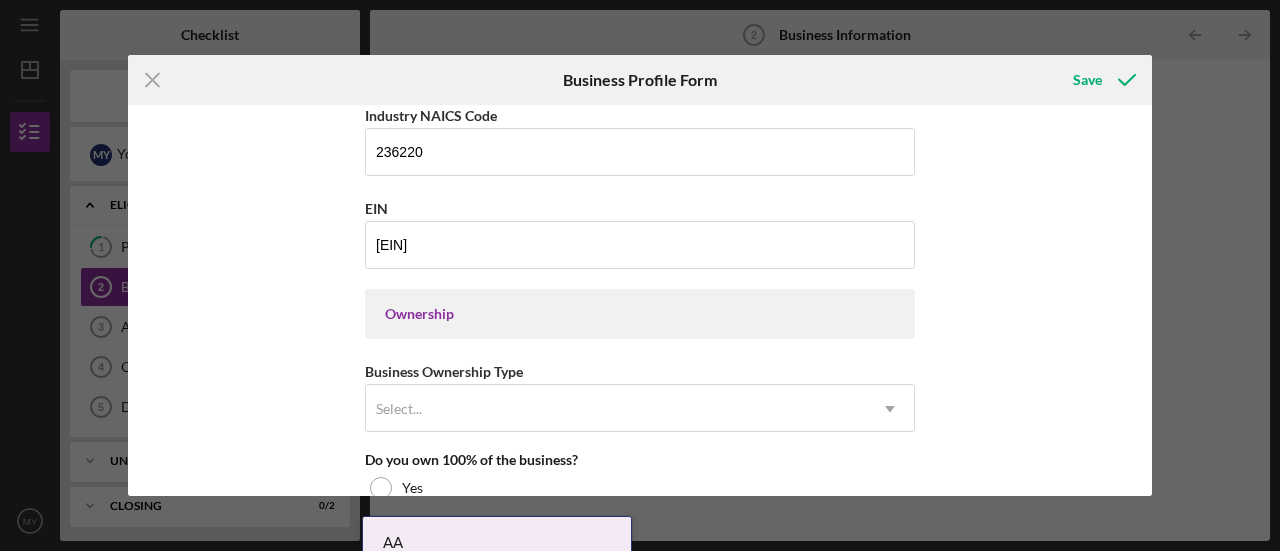 scroll, scrollTop: 823, scrollLeft: 0, axis: vertical 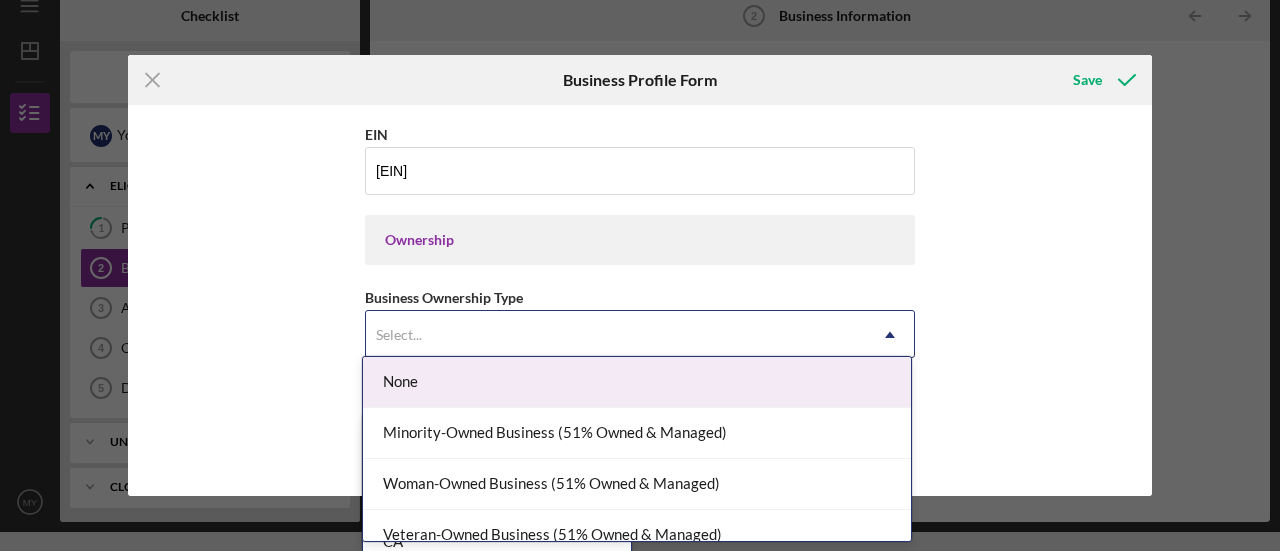 click on "Select..." at bounding box center (616, 335) 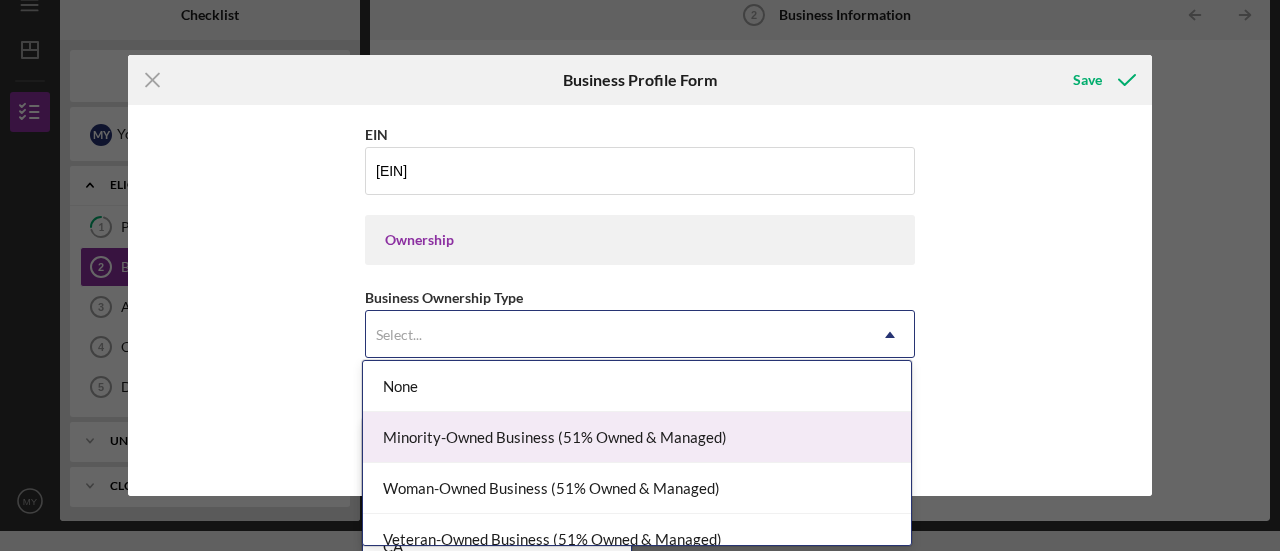scroll, scrollTop: 18, scrollLeft: 0, axis: vertical 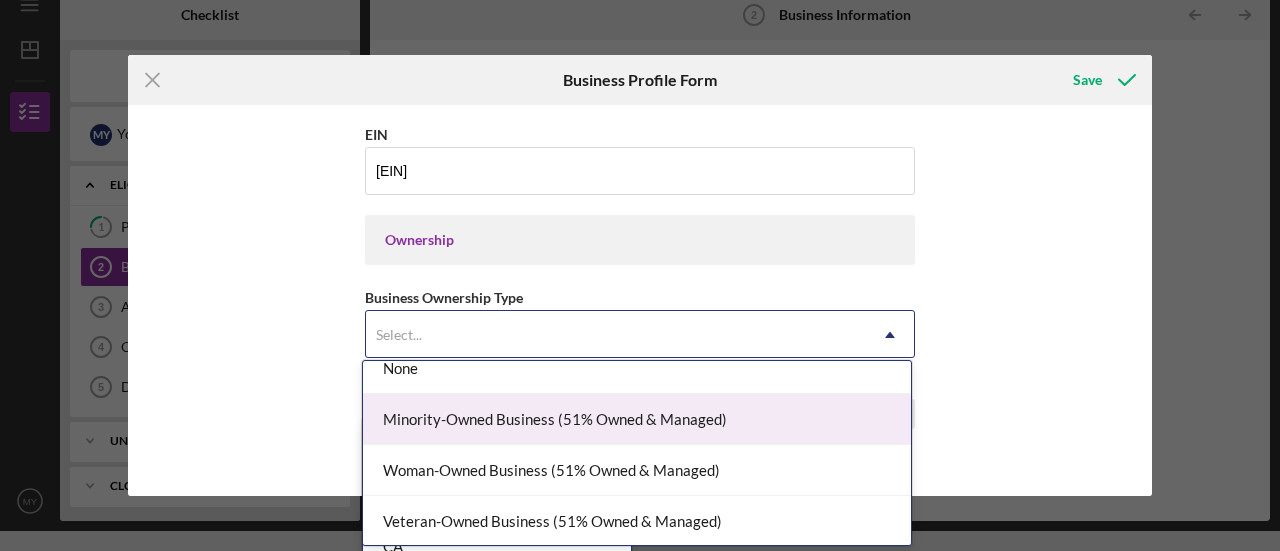 click on "Minority-Owned Business (51% Owned & Managed)" at bounding box center (637, 419) 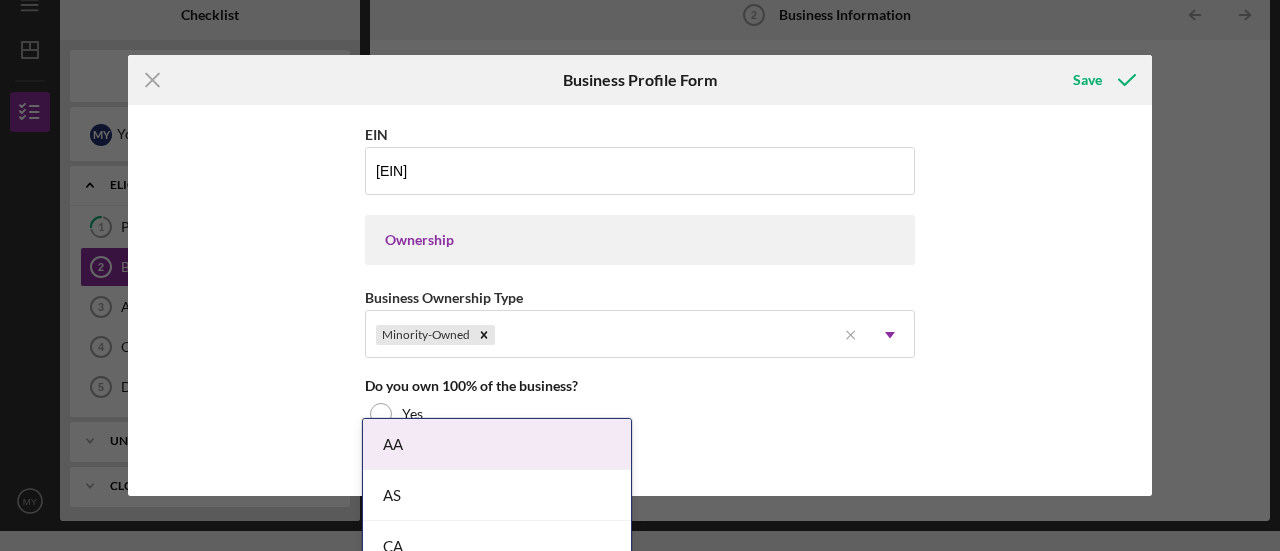 click on "Business Name Valley Green, Inc. DBA Valley Green Construction Business Start Date [DATE] Legal Structure S-Corp Icon/Dropdown Arrow Business Phone ([PHONE]) Business Email [EMAIL] https:// Website www.valley-green.com Industry Construction Industry NAICS Code 236220 EIN 45-5259513 Ownership Business Ownership Type Minority-Owned, selected. Minority-Owned Icon/Menu Close Icon/Dropdown Arrow Do you own 100% of the business? Yes No Business Street Address [NUMBER] [STREET] City [CITY] State CA Icon/Dropdown Arrow Zip [POSTAL_CODE] County CA Is your Mailing Address the same as your Business Address? Yes No Do you own or lease your business premisses? Select... Icon/Dropdown Arrow Annual Gross Revenue Number of Full-Time Employees Number of Part-Time Employees" at bounding box center [640, 300] 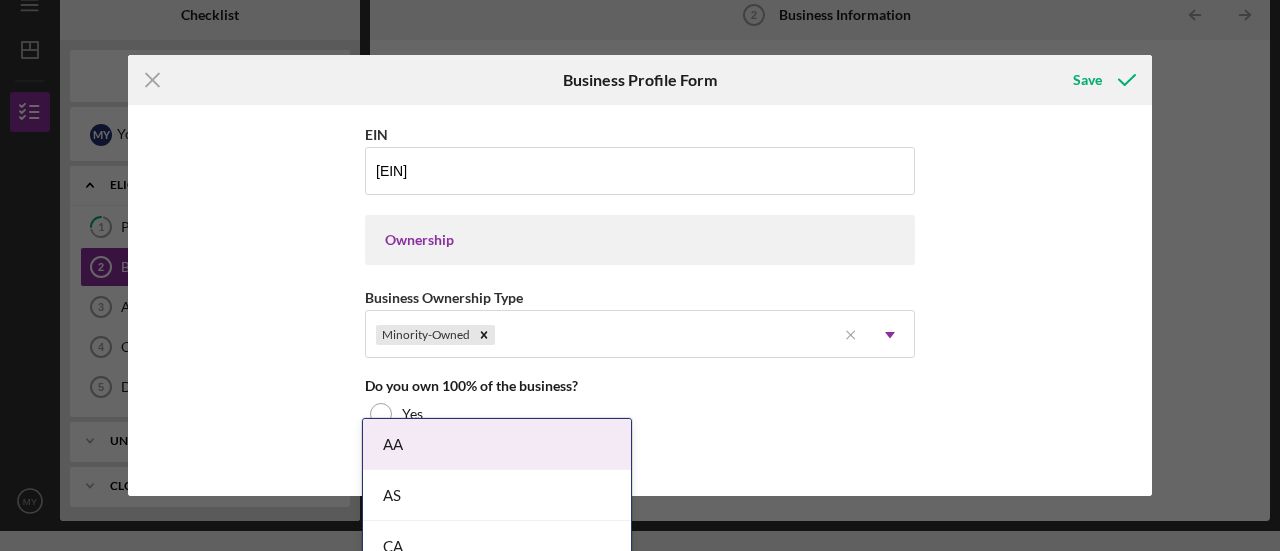 click on "Business Name Valley Green, Inc. DBA Valley Green Construction Business Start Date [DATE] Legal Structure S-Corp Icon/Dropdown Arrow Business Phone ([PHONE]) [PHONE] Business Email [EMAIL] https:// Website www.valley-green.com Industry Construction Industry NAICS Code 236220 EIN [EIN] Ownership Business Ownership Type Minority-Owned Icon/Menu Close Icon/Dropdown Arrow Do you own 100% of the business? Yes No Business Street Address [NUMBER] [STREET] City Rancho Palos Verdes State CA Icon/Dropdown Arrow Zip 90275 County CA Is your Mailing Address the same as your Business Address? Yes No Do you own or lease your business premisses? Select... Icon/Dropdown Arrow Annual Gross Revenue Number of Full-Time Employees Number of Part-Time Employees" at bounding box center [640, 300] 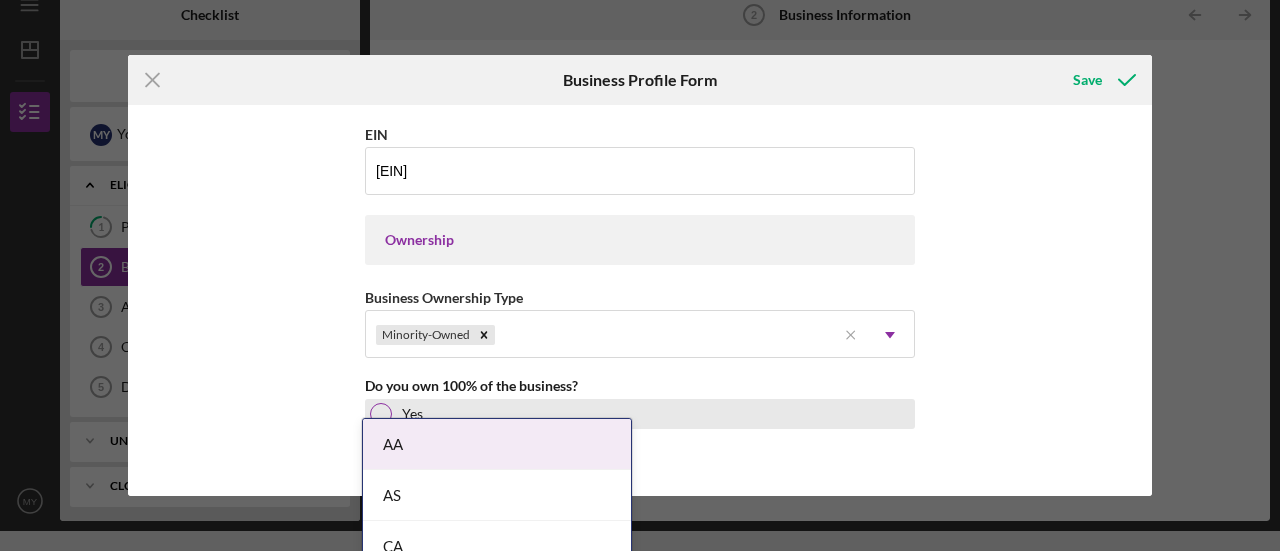 click at bounding box center [381, 414] 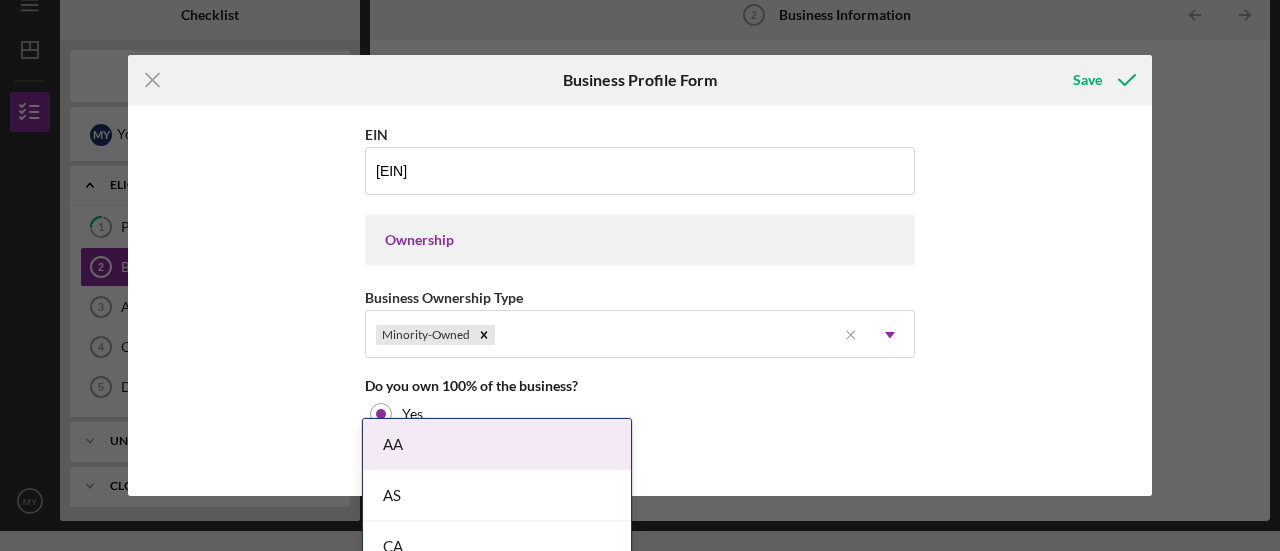click on "Business Name Valley Green, Inc. DBA Valley Green Construction Business Start Date [DATE] Legal Structure S-Corp Icon/Dropdown Arrow Business Phone ([PHONE]) [PHONE] Business Email [EMAIL] https:// Website www.valley-green.com Industry Construction Industry NAICS Code 236220 EIN [EIN] Ownership Business Ownership Type Minority-Owned Icon/Menu Close Icon/Dropdown Arrow Do you own 100% of the business? Yes No Business Street Address [NUMBER] [STREET] City Rancho Palos Verdes State CA Icon/Dropdown Arrow Zip 90275 County CA Is your Mailing Address the same as your Business Address? Yes No Do you own or lease your business premisses? Select... Icon/Dropdown Arrow Annual Gross Revenue Number of Full-Time Employees Number of Part-Time Employees" at bounding box center [640, 300] 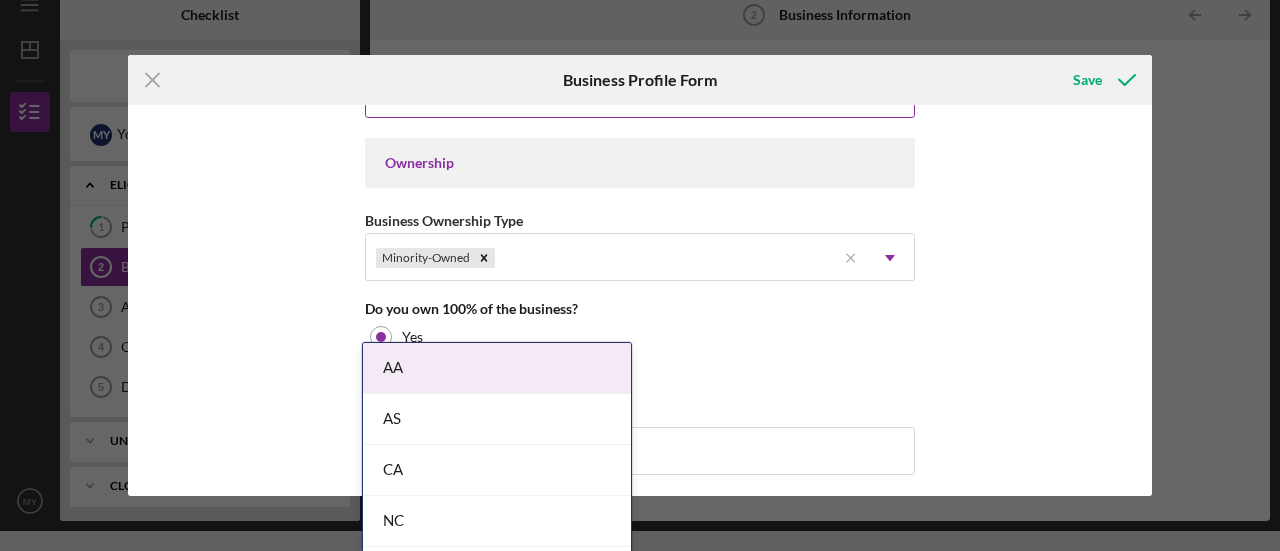 scroll, scrollTop: 1034, scrollLeft: 0, axis: vertical 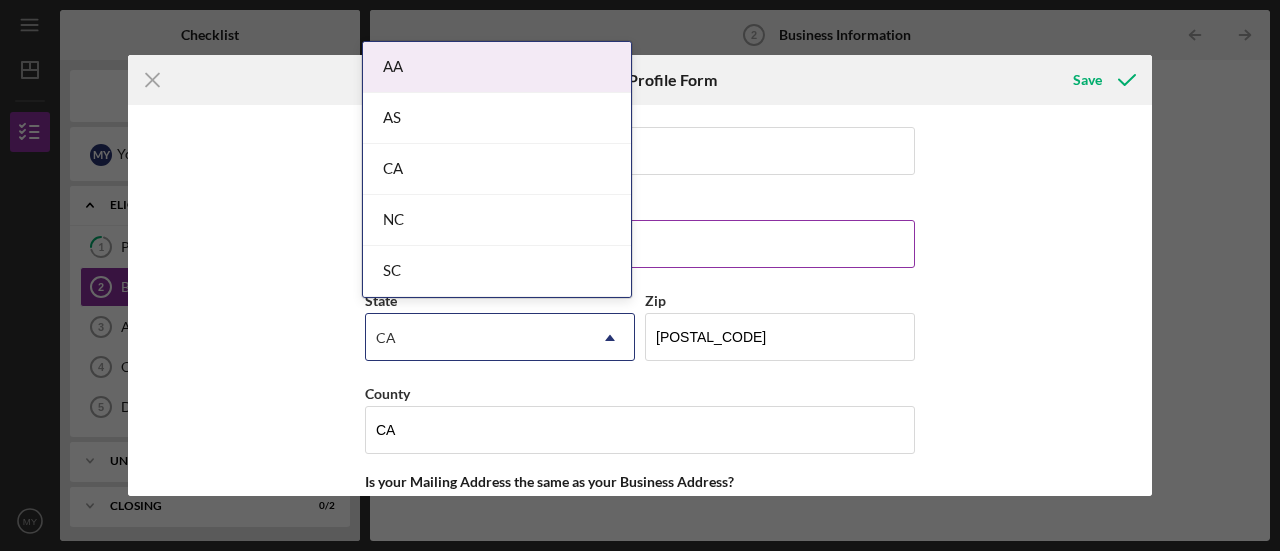 drag, startPoint x: 478, startPoint y: 169, endPoint x: 520, endPoint y: 217, distance: 63.780876 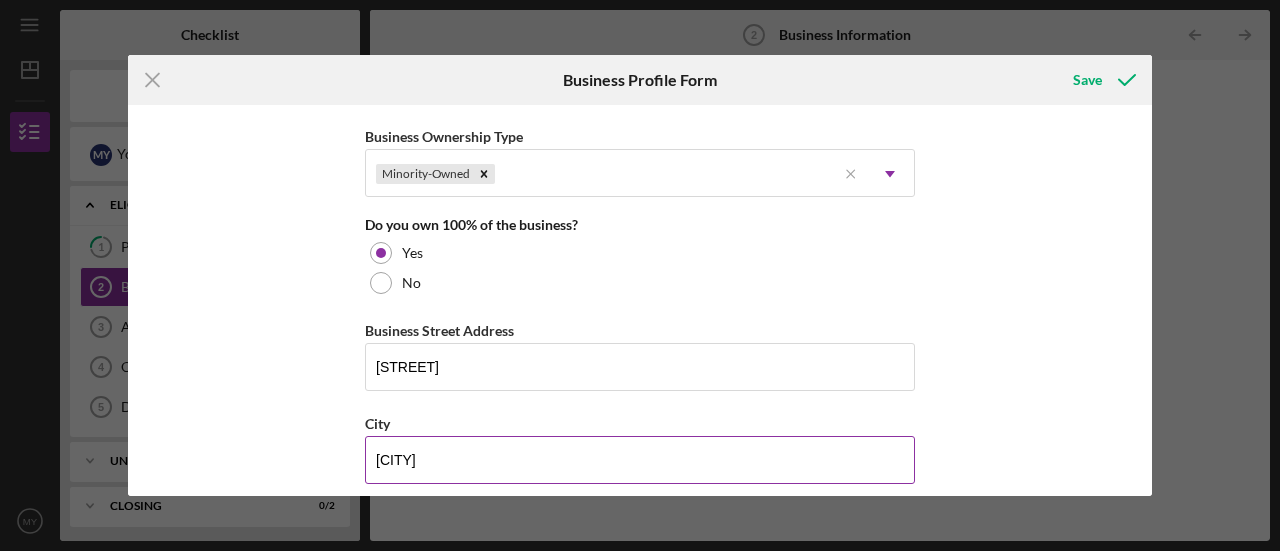 scroll, scrollTop: 900, scrollLeft: 0, axis: vertical 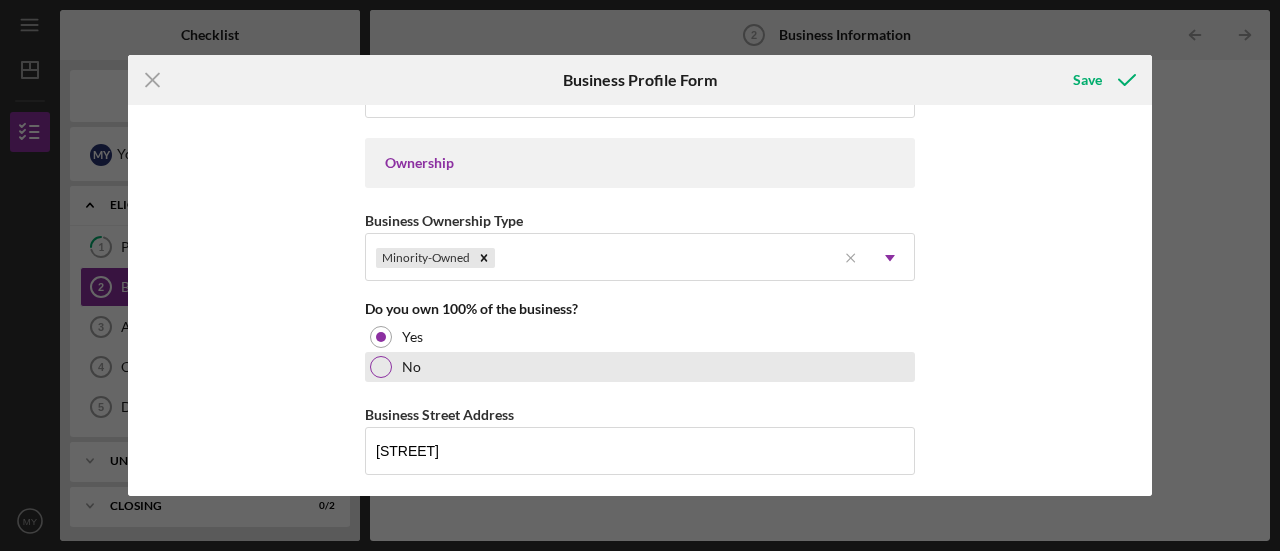click at bounding box center (381, 367) 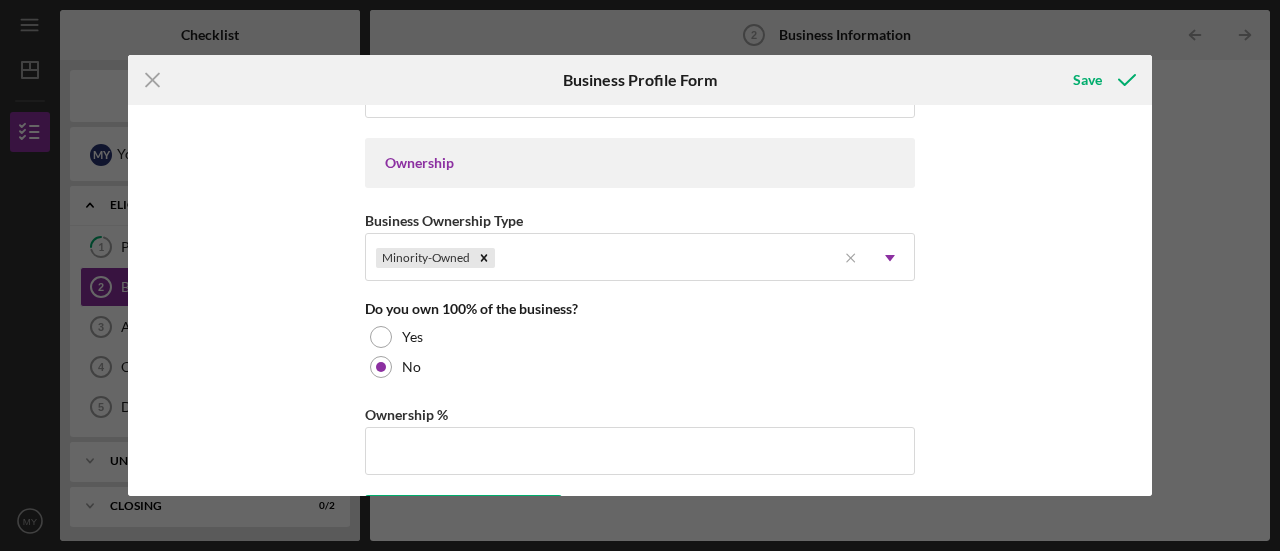 scroll, scrollTop: 1000, scrollLeft: 0, axis: vertical 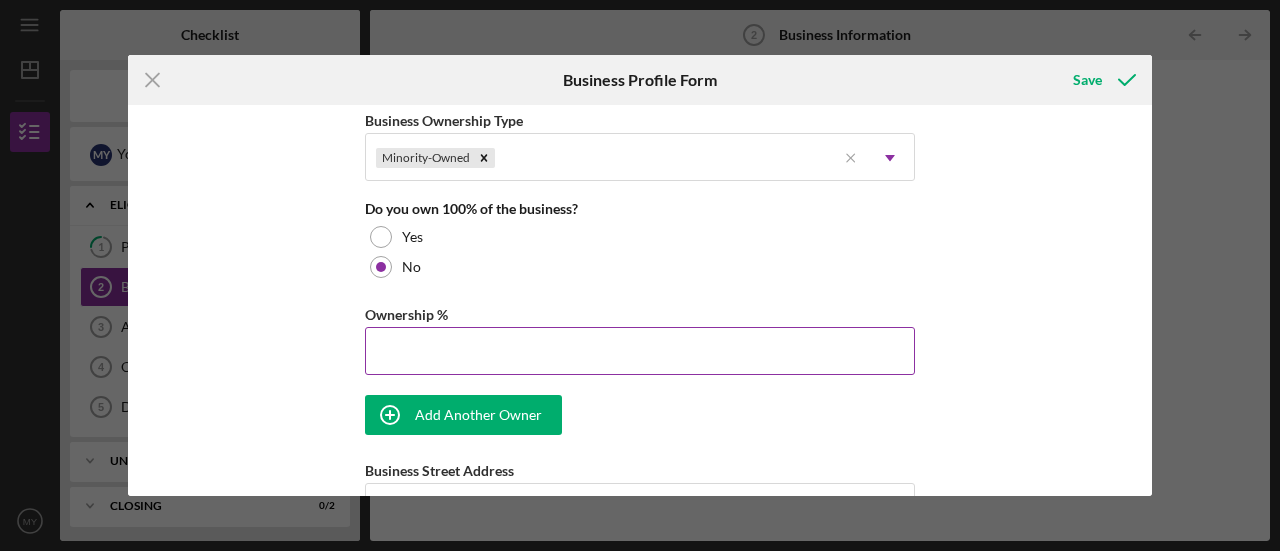 click on "Ownership %" at bounding box center (640, 351) 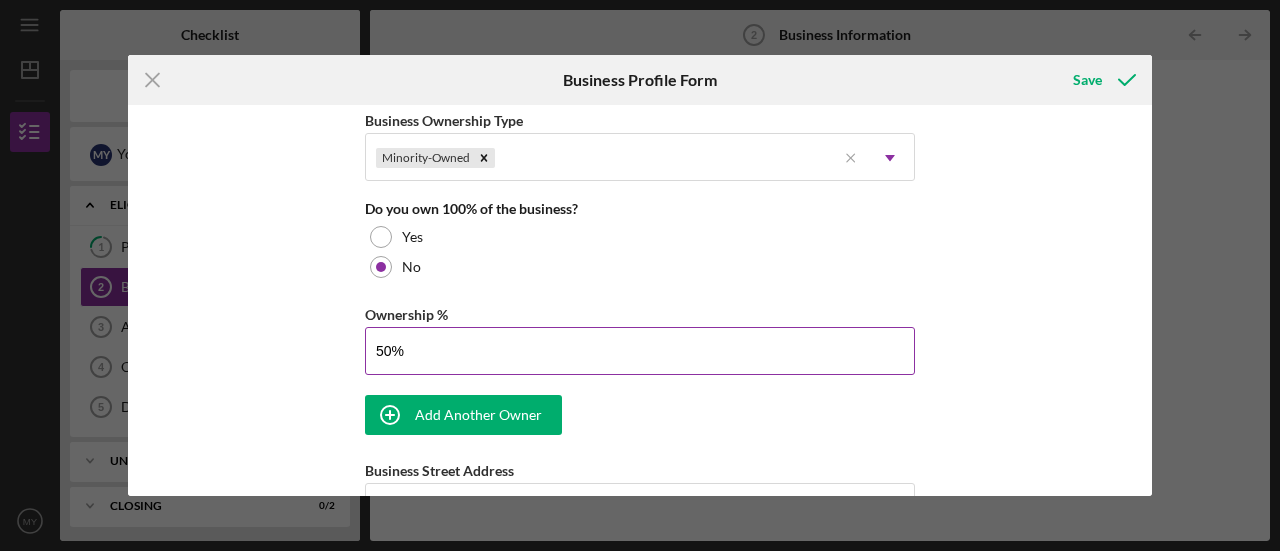 scroll, scrollTop: 1100, scrollLeft: 0, axis: vertical 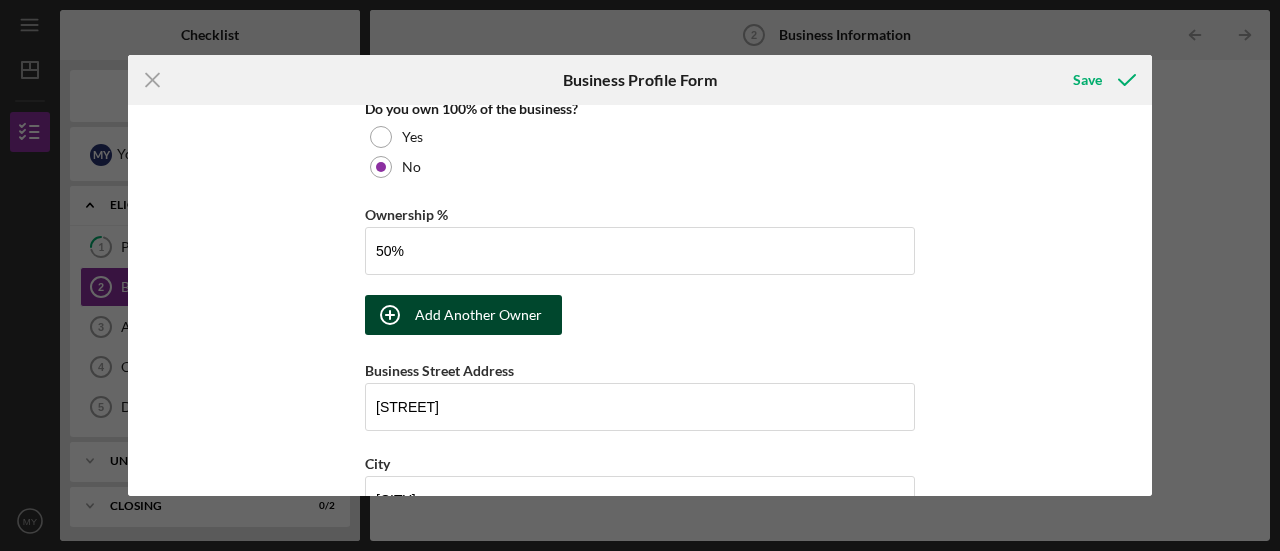 type on "50.00%" 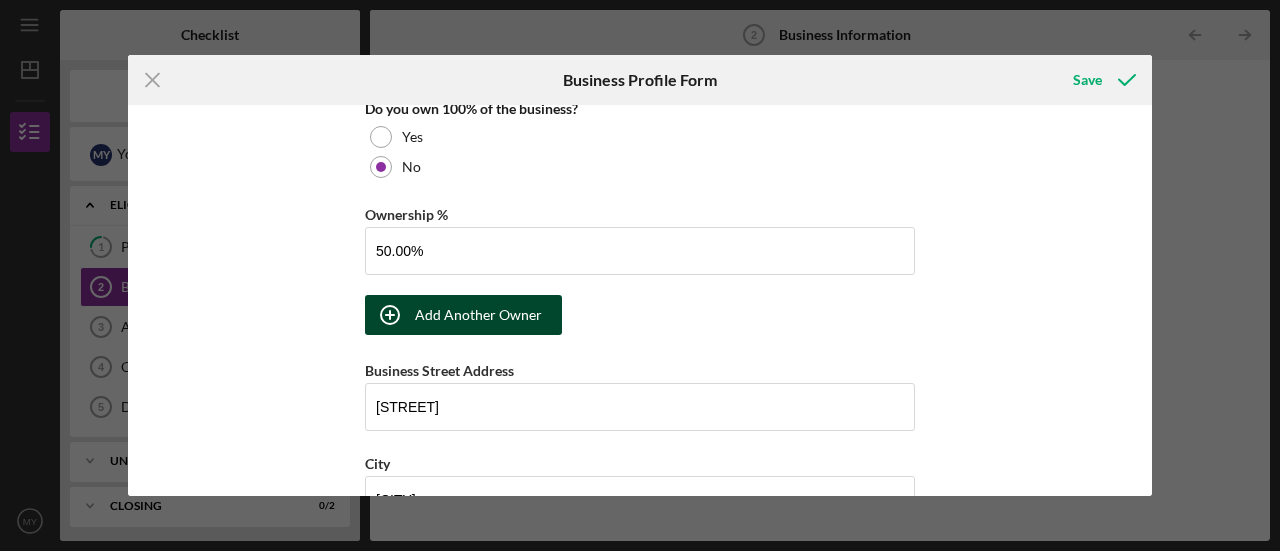 click on "Add Another Owner" at bounding box center [478, 315] 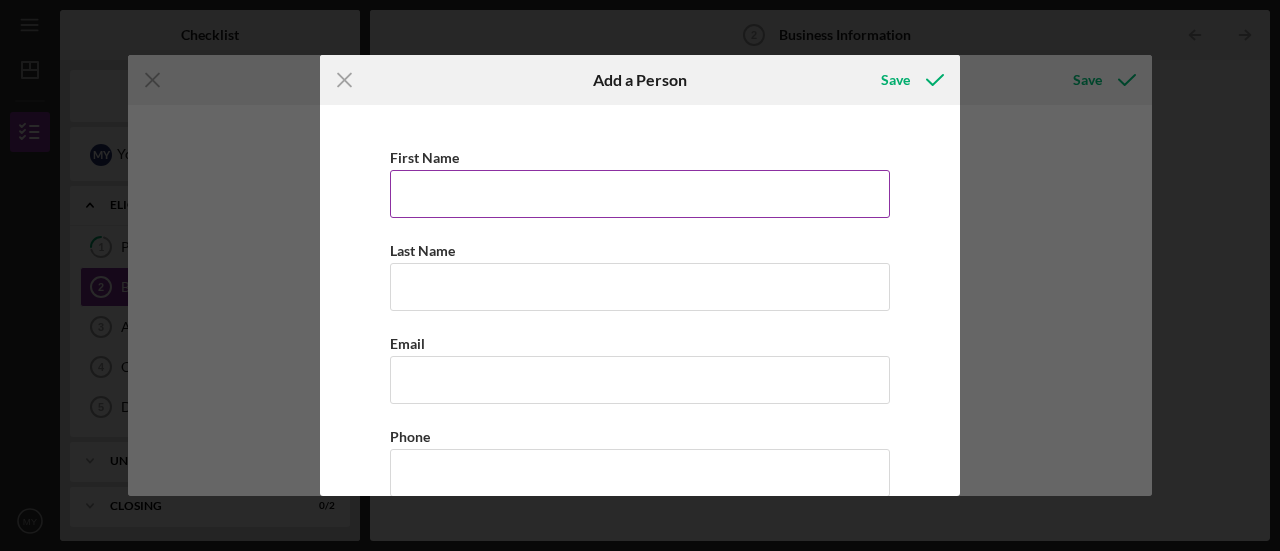 click on "First Name" at bounding box center [640, 194] 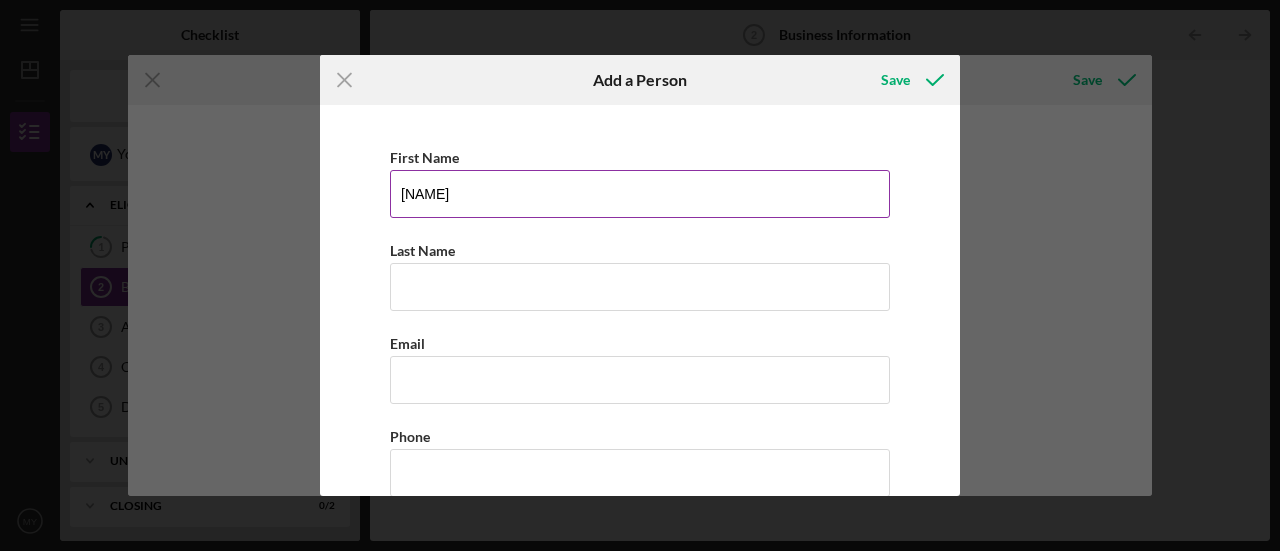 type on "[NAME]" 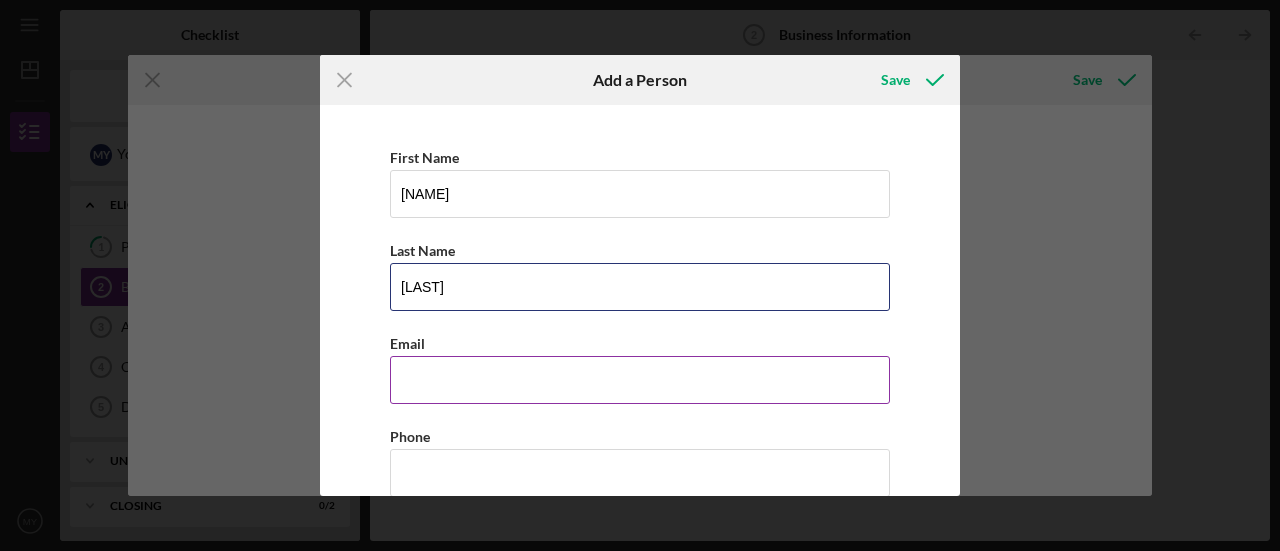 type on "[LAST]" 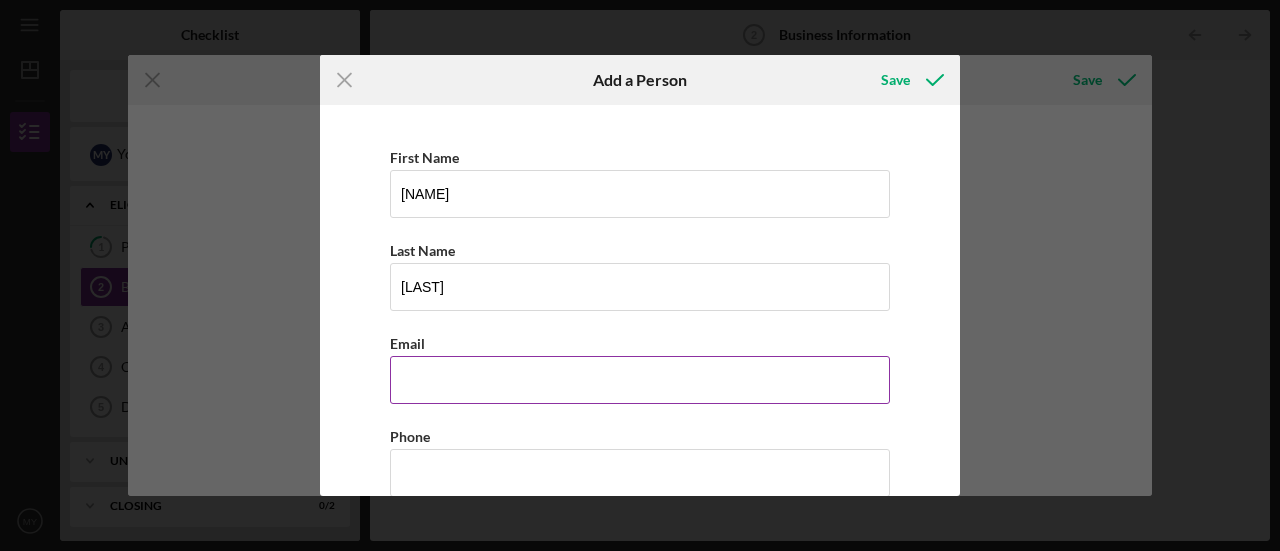 click on "Business Email" at bounding box center (640, 380) 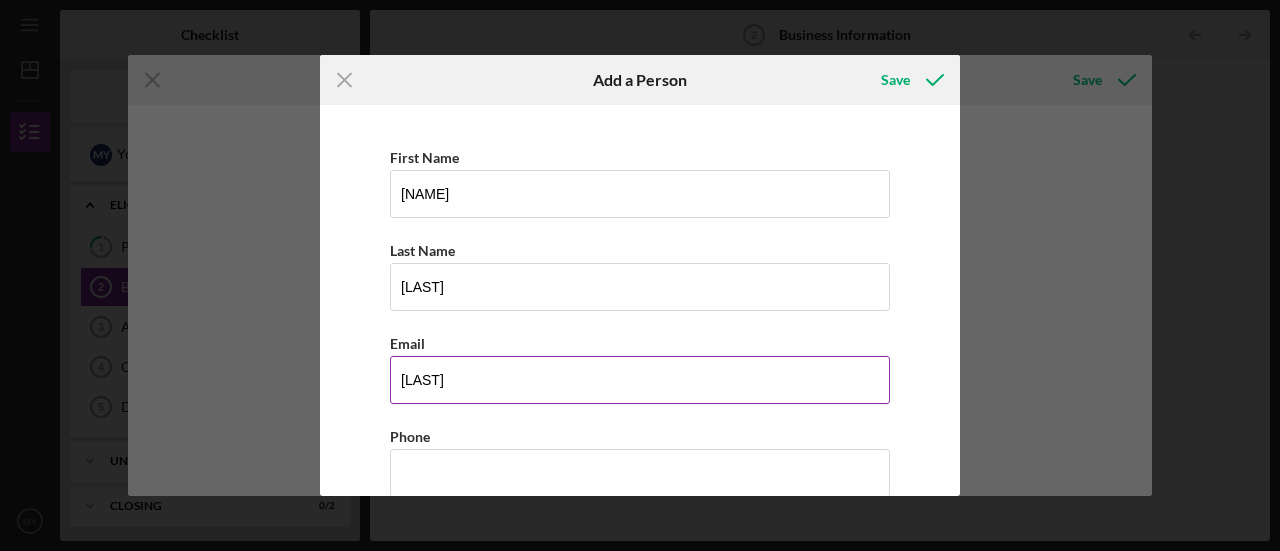 type on "[EMAIL]" 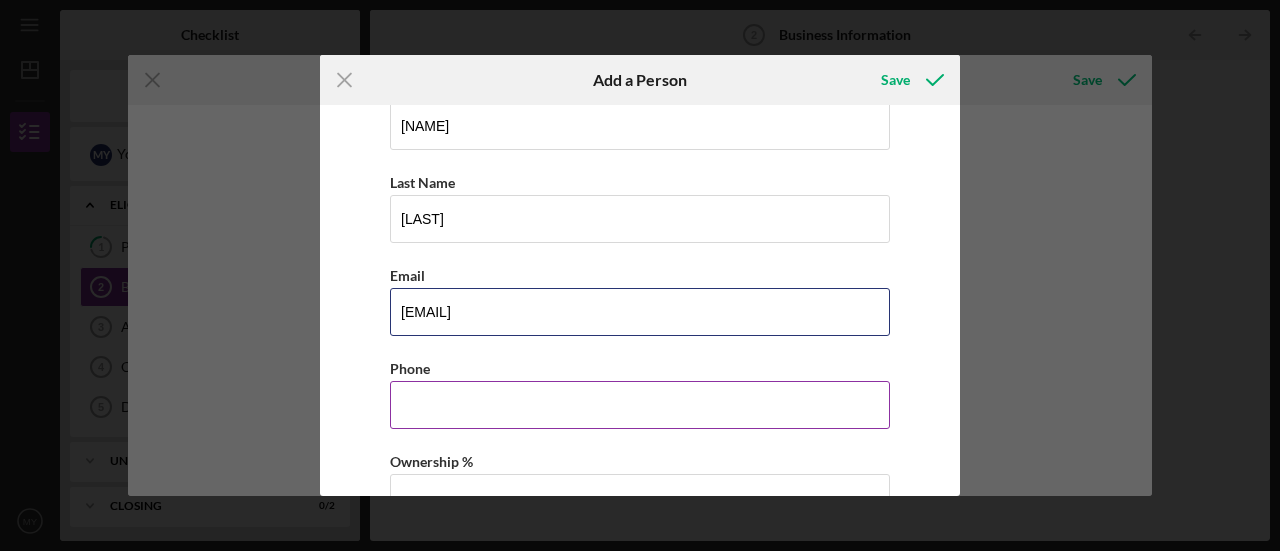 scroll, scrollTop: 100, scrollLeft: 0, axis: vertical 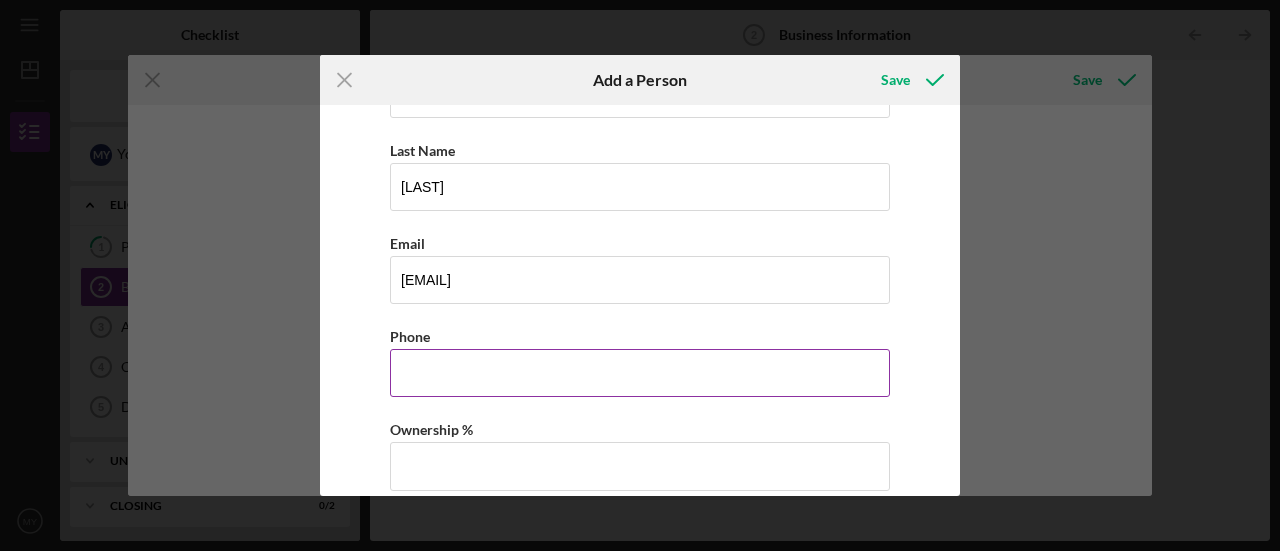 click on "Business Phone" at bounding box center (640, 373) 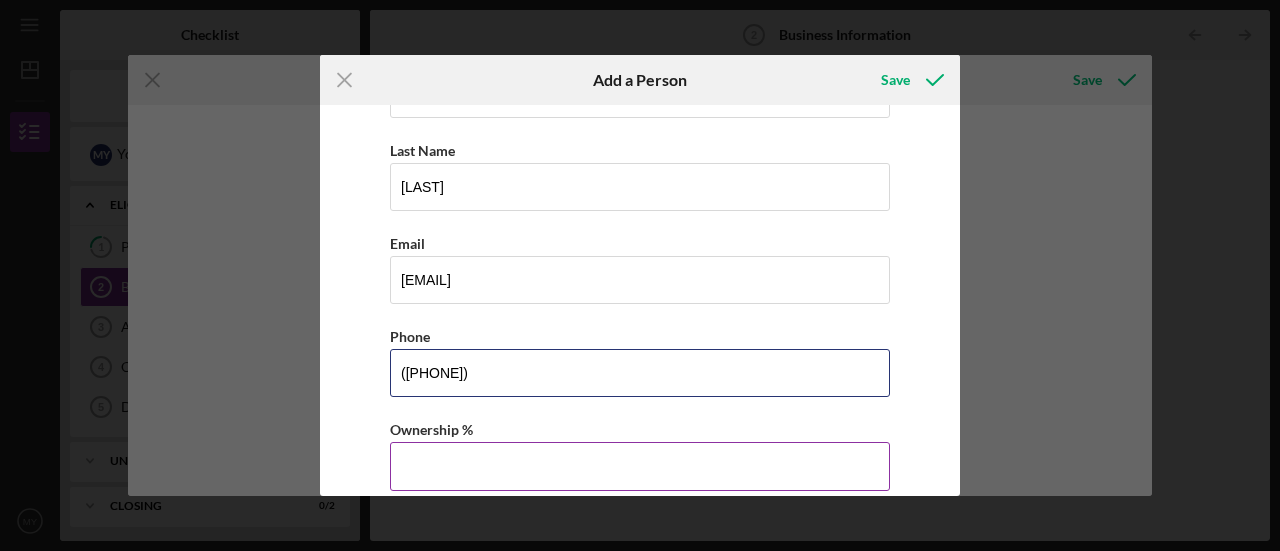 type on "([PHONE])" 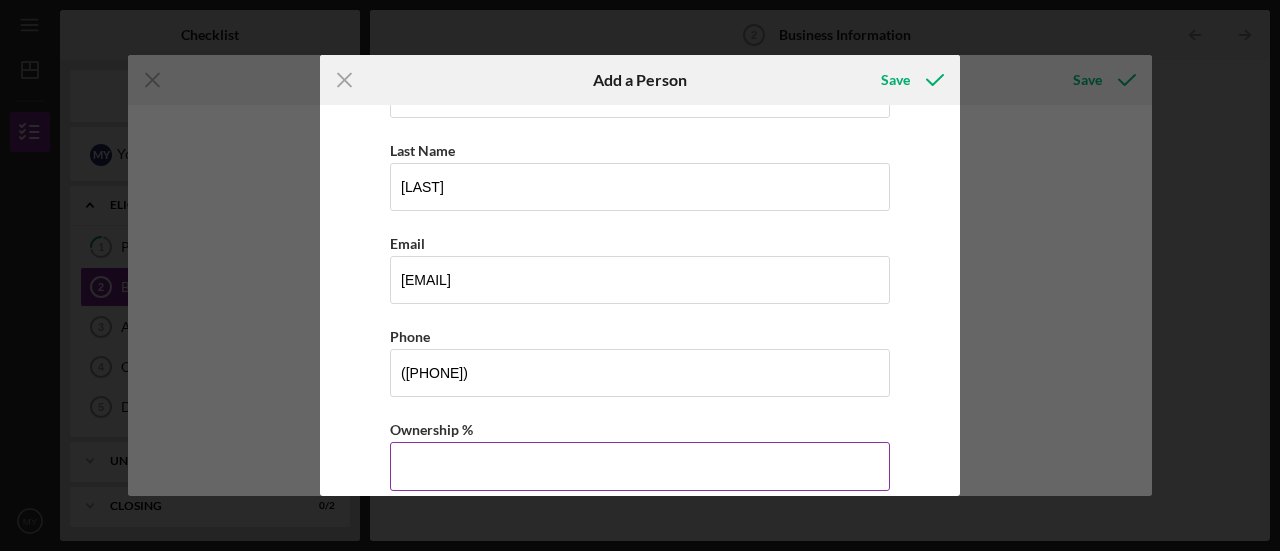 click on "Ownership %" at bounding box center (640, 466) 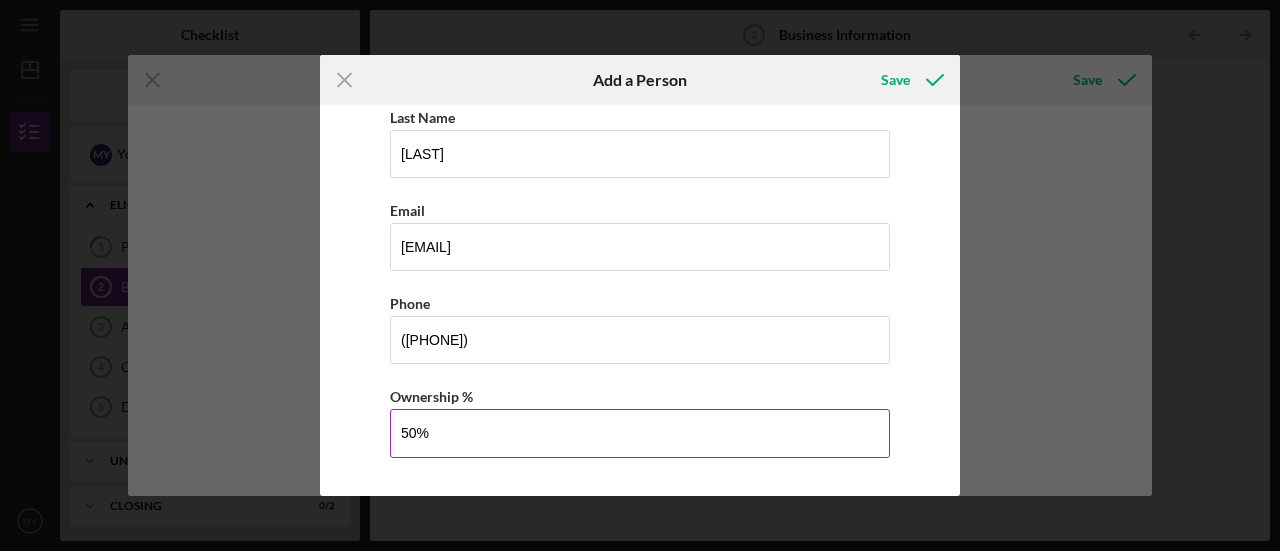 scroll, scrollTop: 150, scrollLeft: 0, axis: vertical 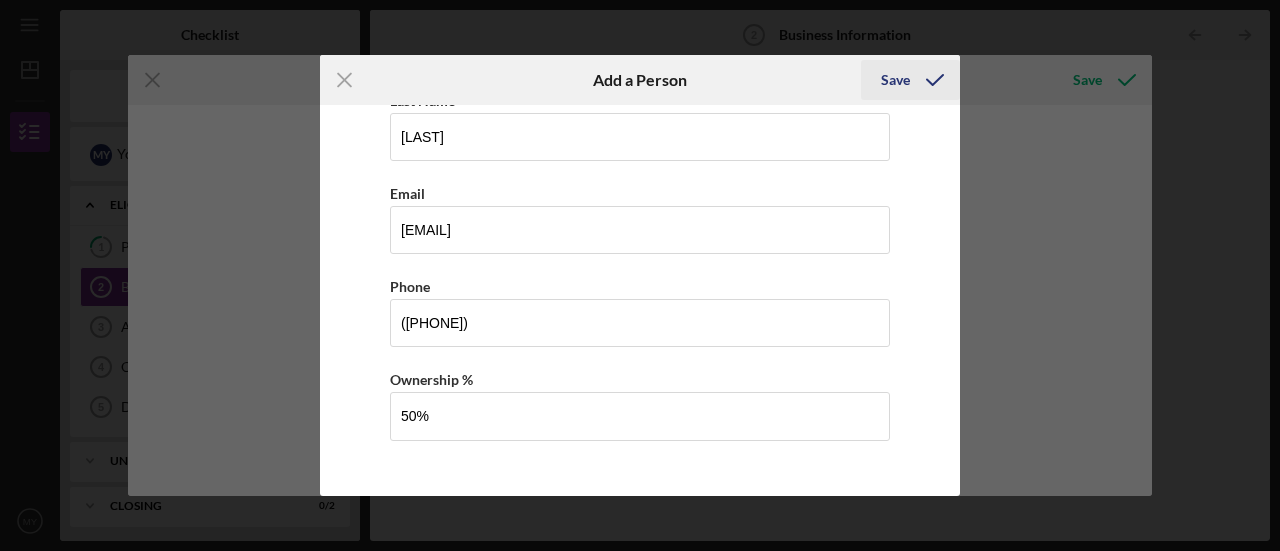 type on "50.00%" 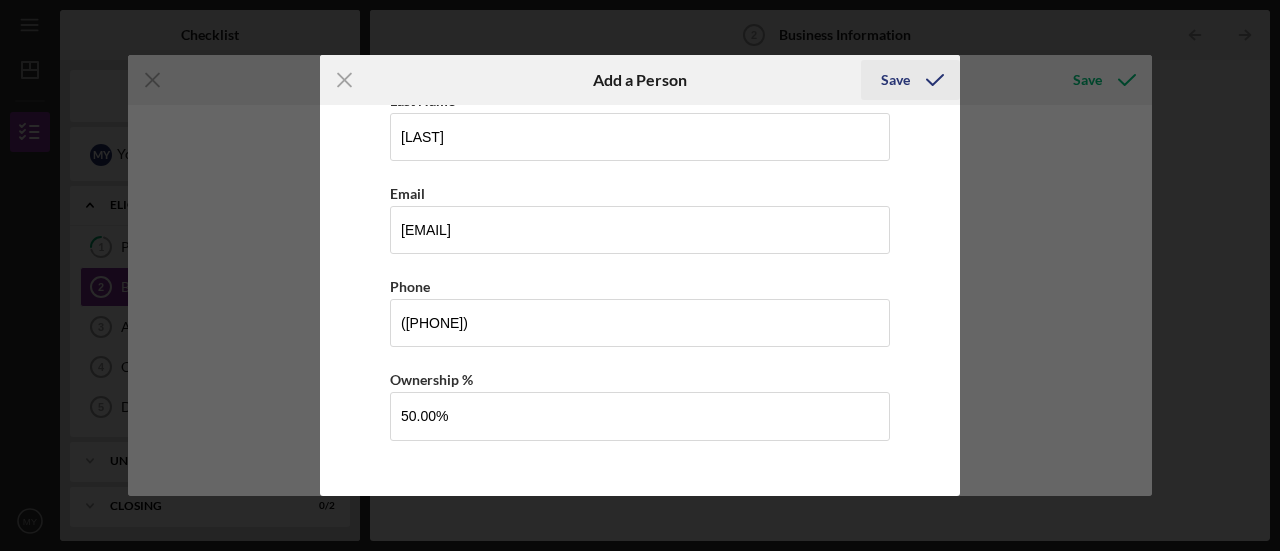 click 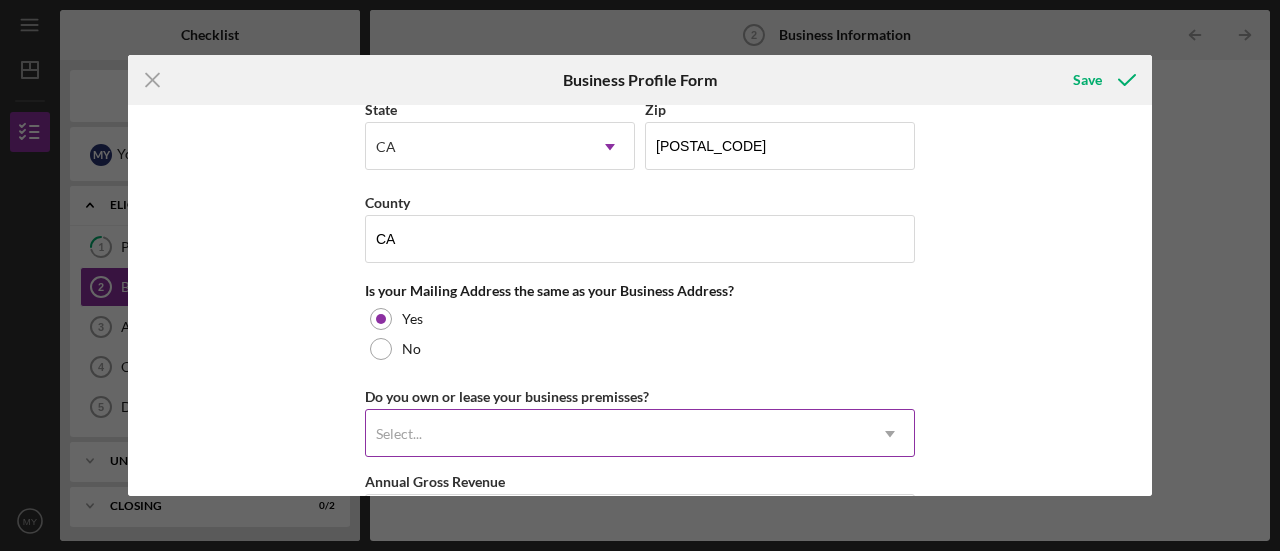 scroll, scrollTop: 1400, scrollLeft: 0, axis: vertical 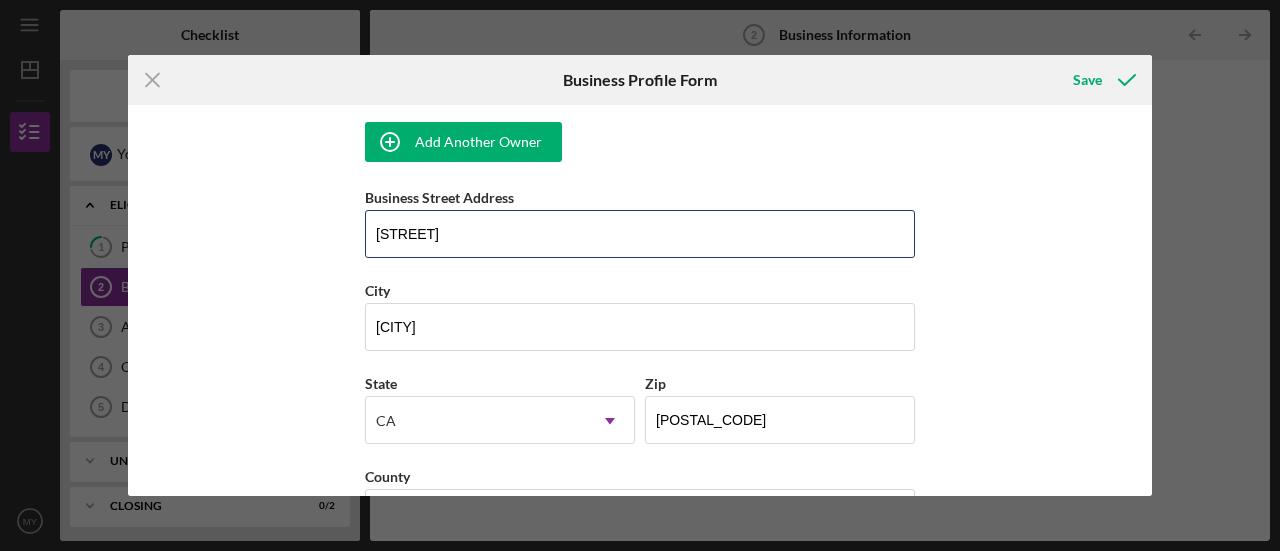 drag, startPoint x: 535, startPoint y: 221, endPoint x: 290, endPoint y: 213, distance: 245.13058 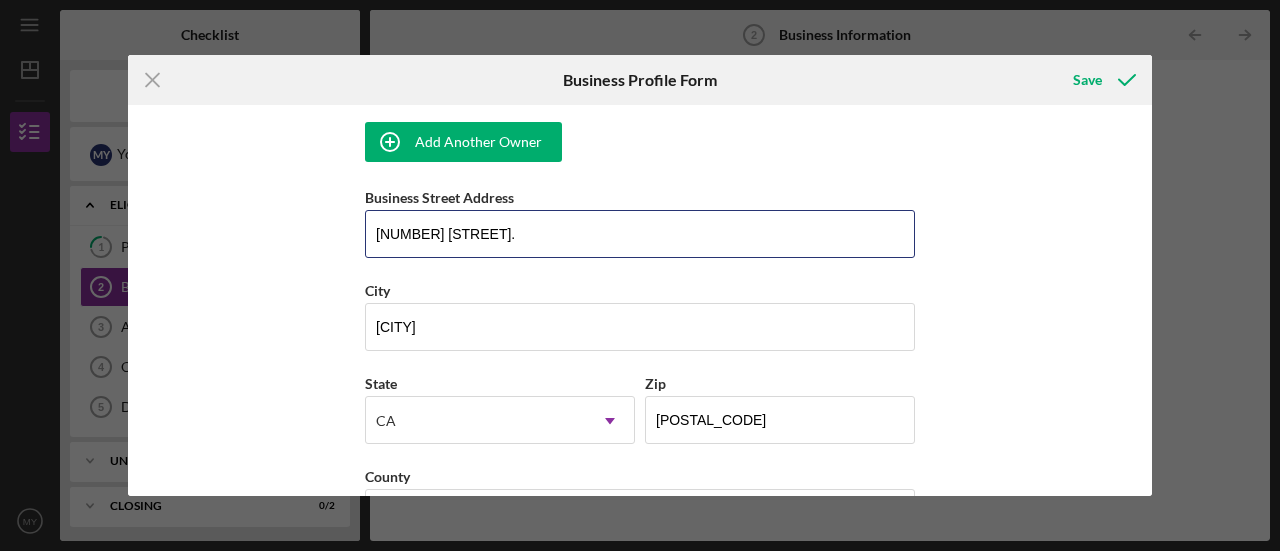 type on "[NUMBER] [STREET]." 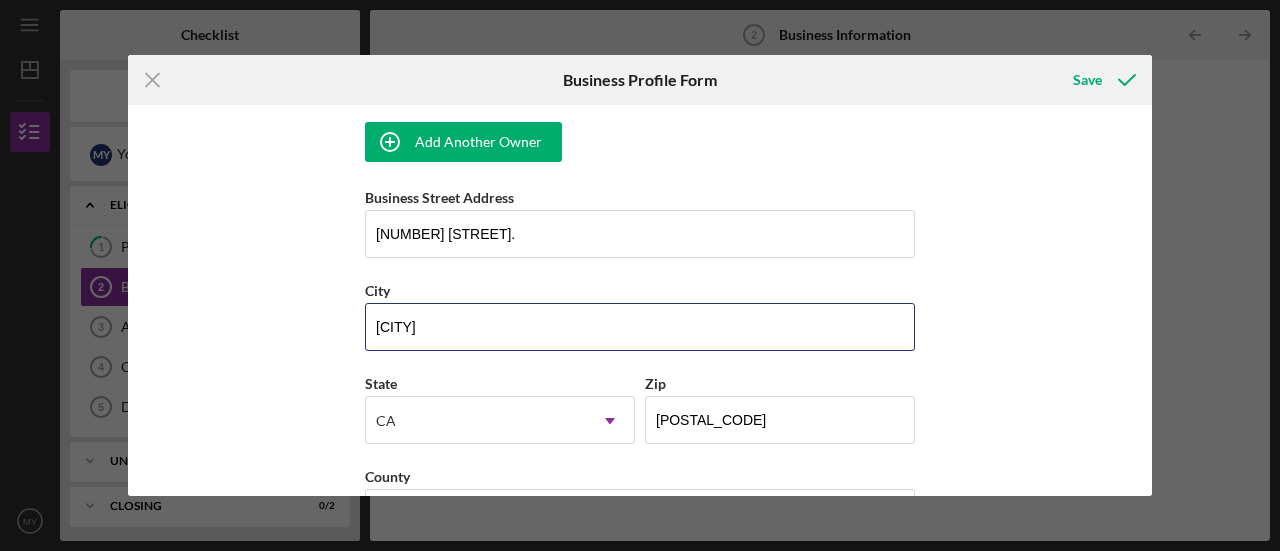 type on "[CITY]" 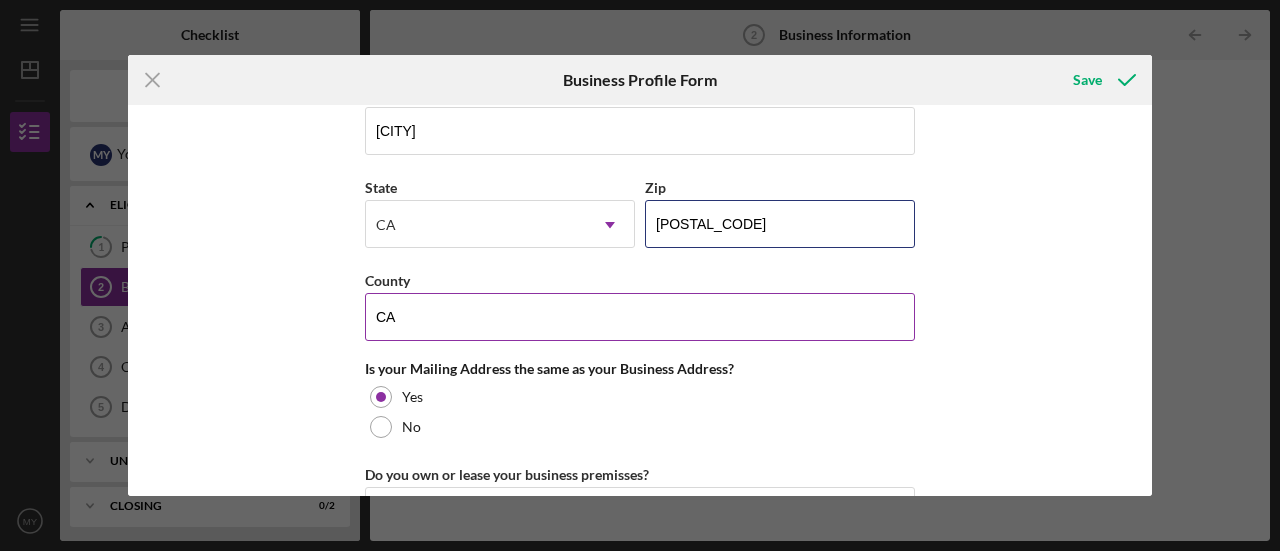 scroll, scrollTop: 1600, scrollLeft: 0, axis: vertical 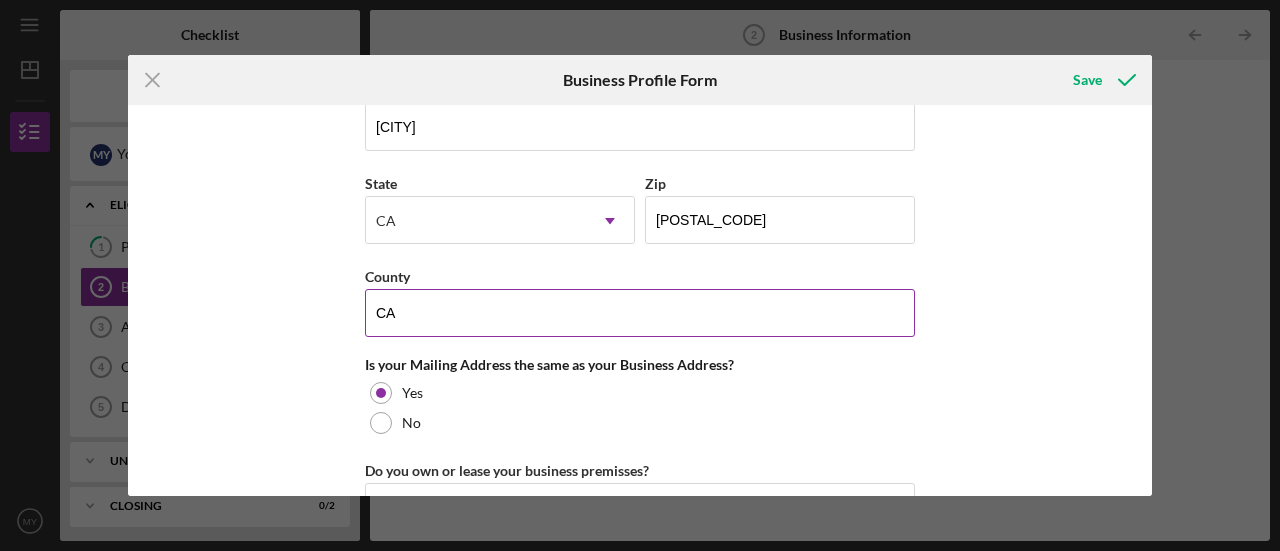click on "CA" at bounding box center [640, 313] 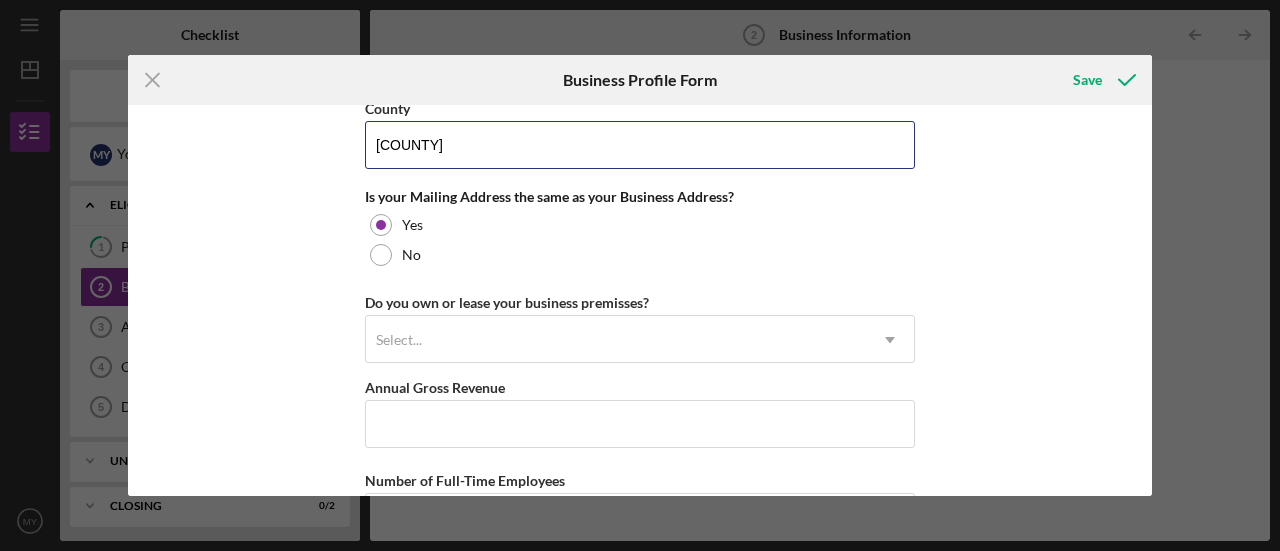 scroll, scrollTop: 1800, scrollLeft: 0, axis: vertical 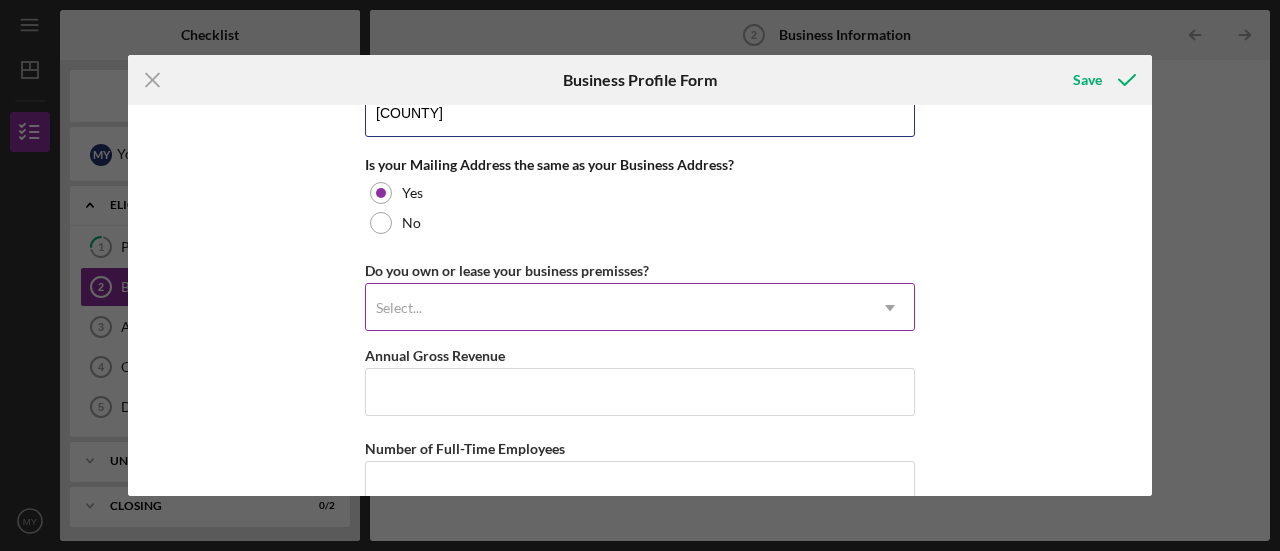type on "[COUNTY]" 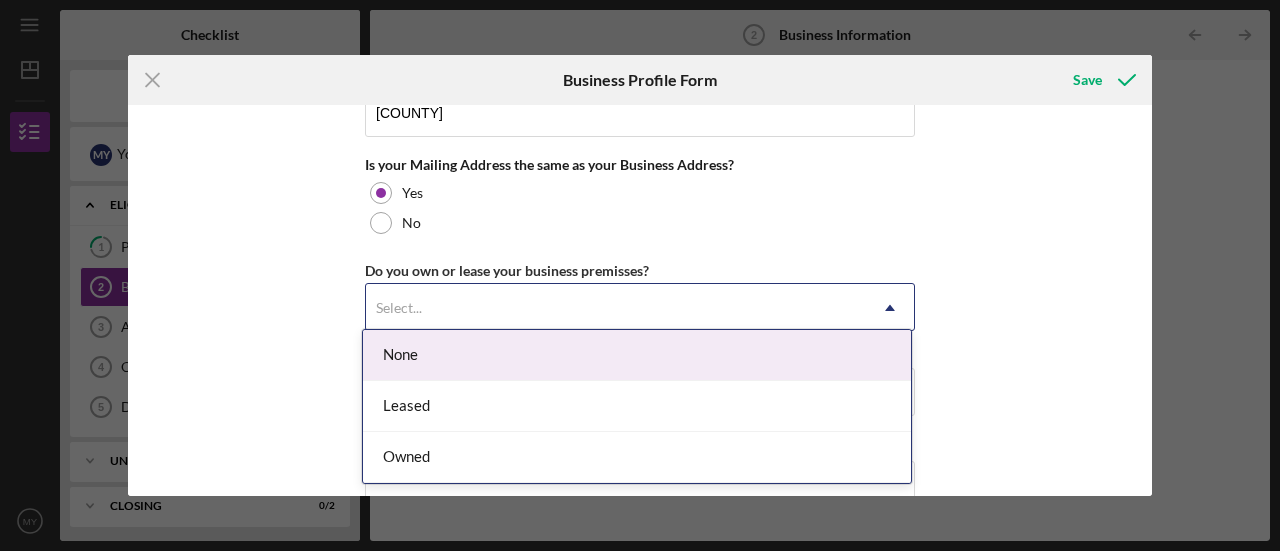 click on "Select..." at bounding box center [616, 308] 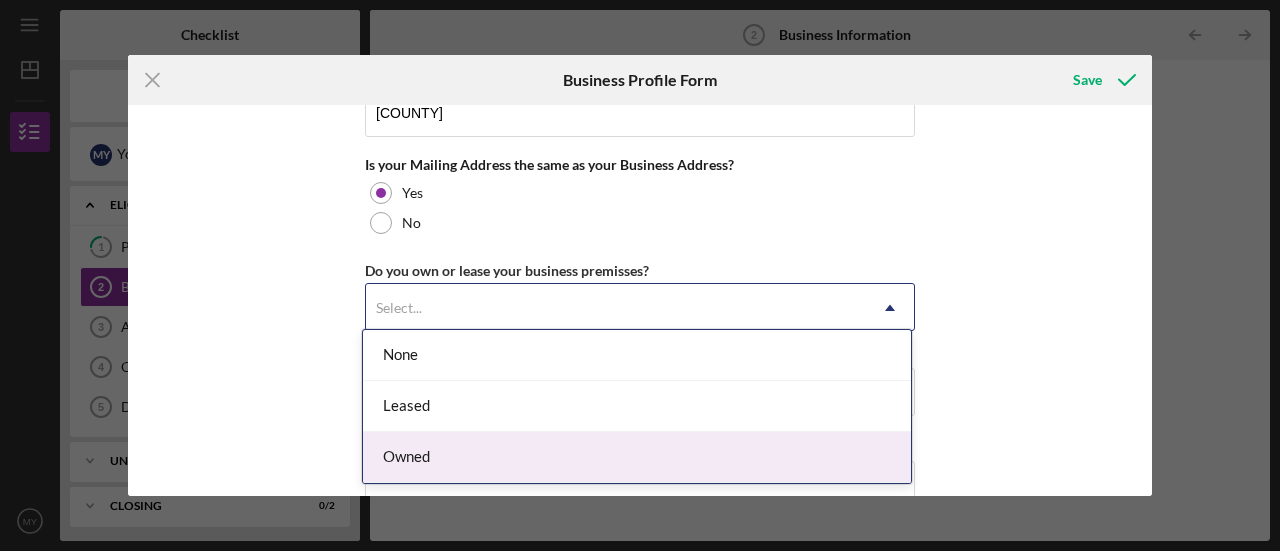 click on "Owned" at bounding box center [637, 457] 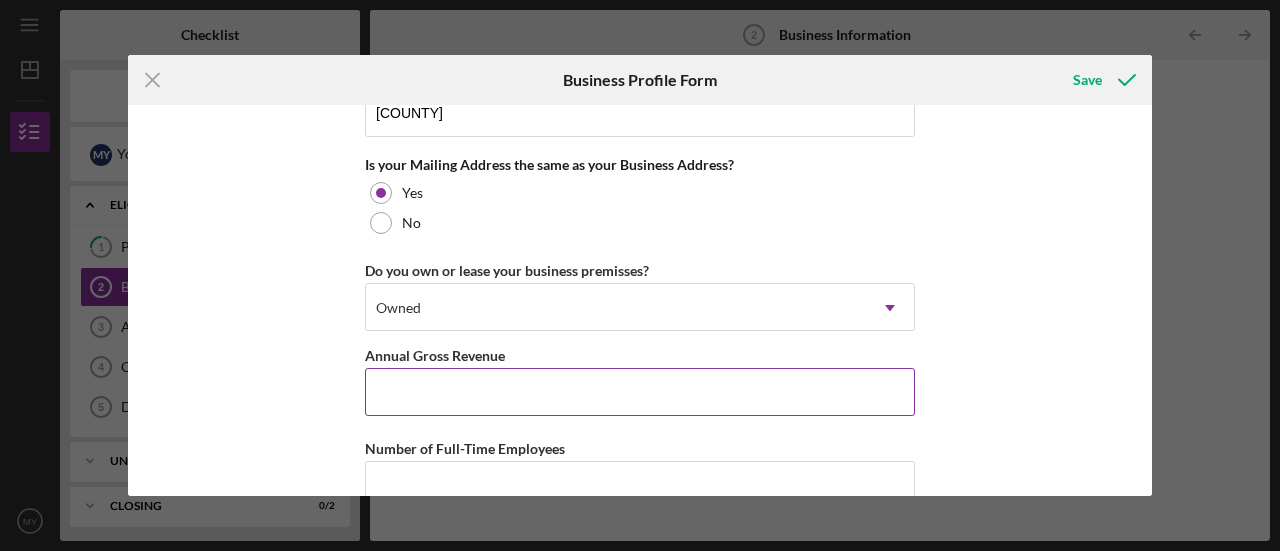 click on "Annual Gross Revenue" at bounding box center (640, 392) 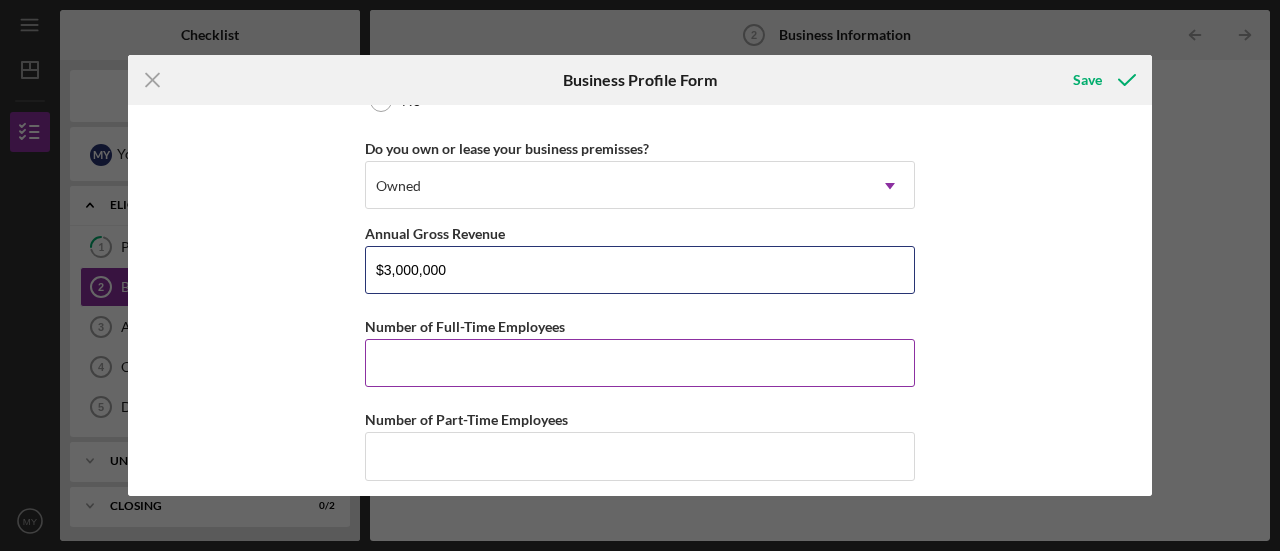 scroll, scrollTop: 1923, scrollLeft: 0, axis: vertical 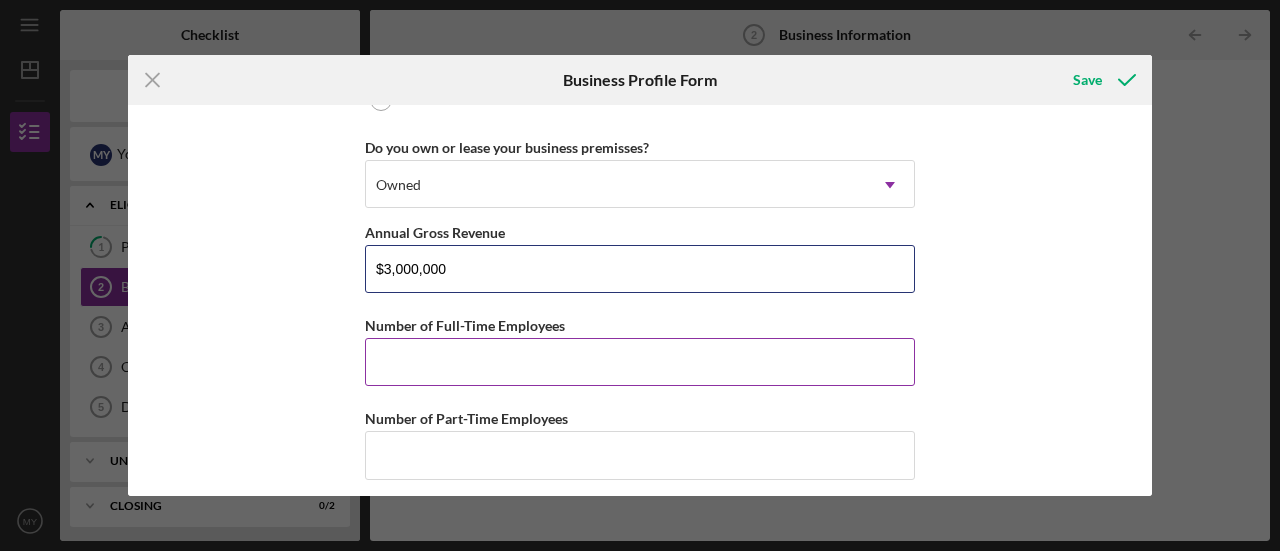 type on "$3,000,000" 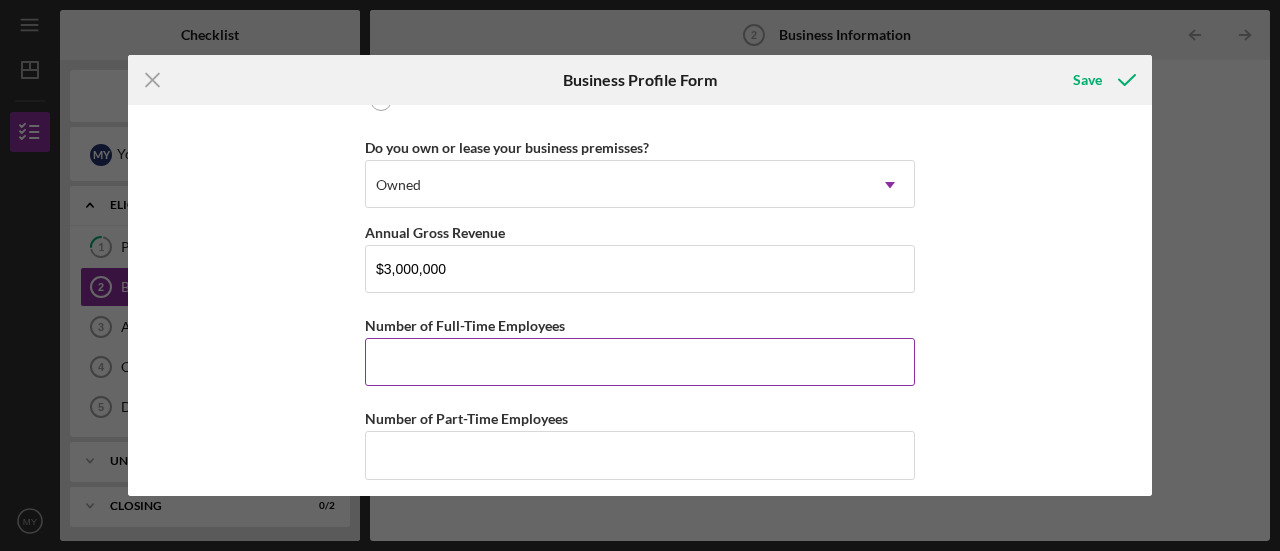 click on "Number of Full-Time Employees" at bounding box center (640, 362) 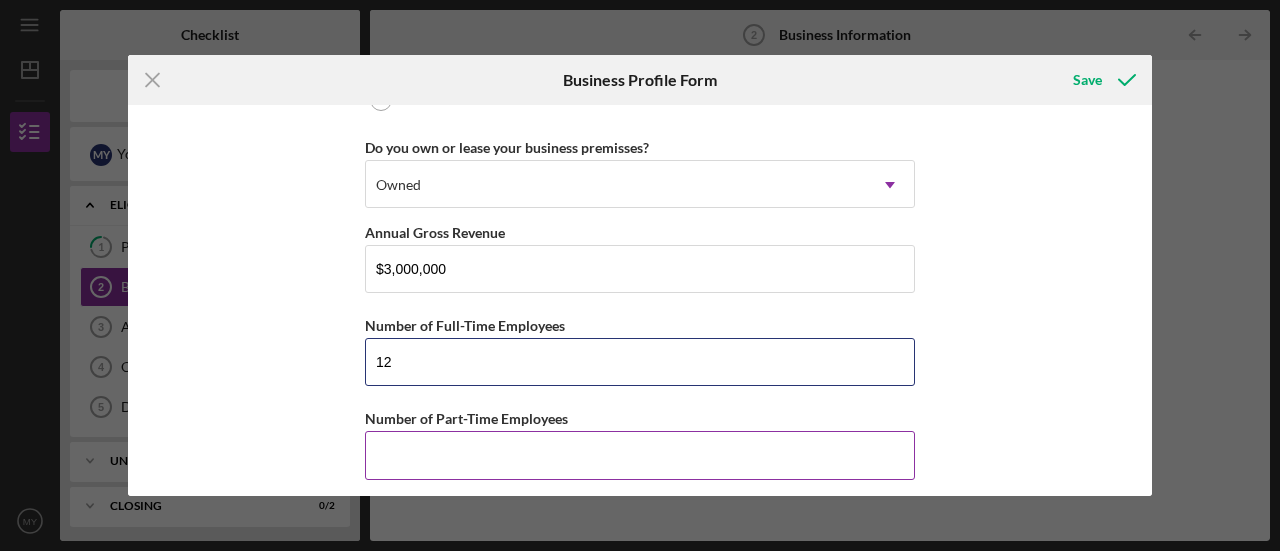 type on "12" 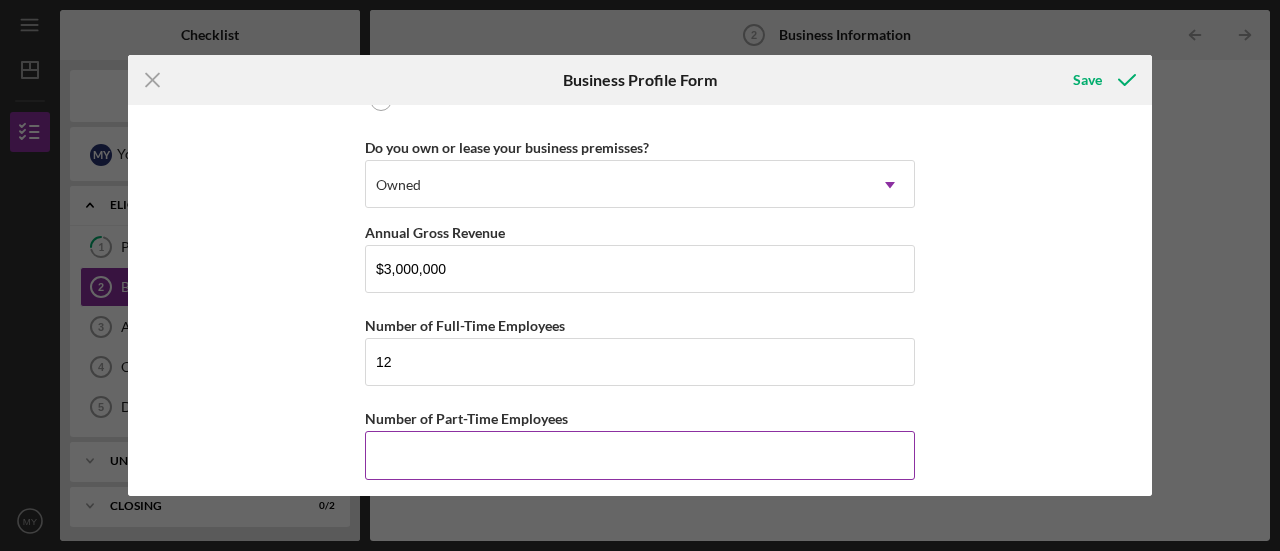 click on "Number of Part-Time Employees" at bounding box center [640, 455] 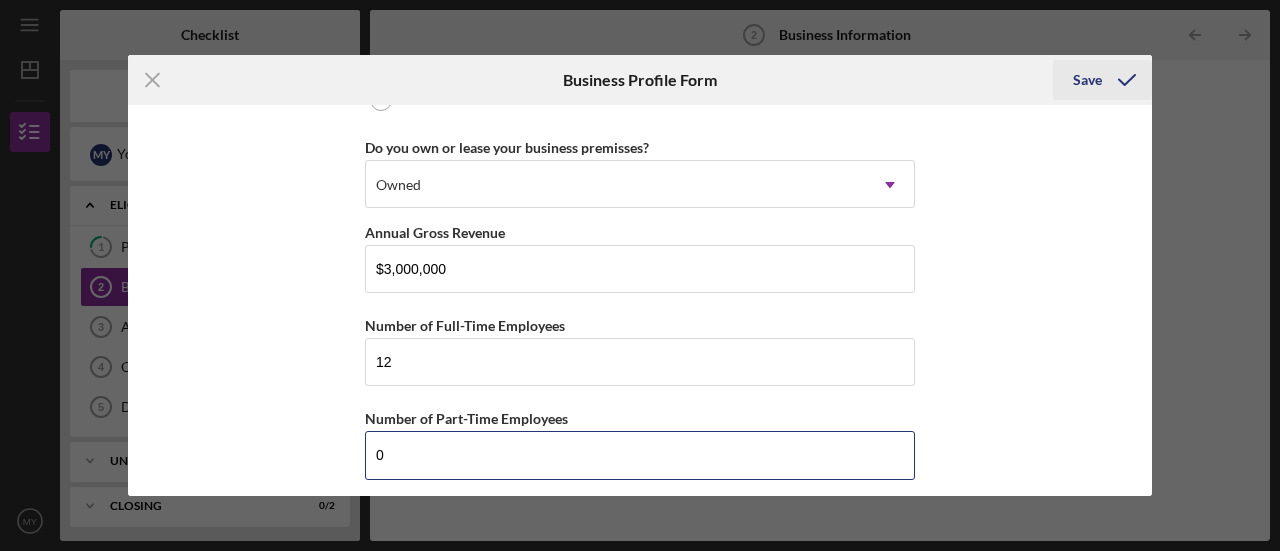 type on "0" 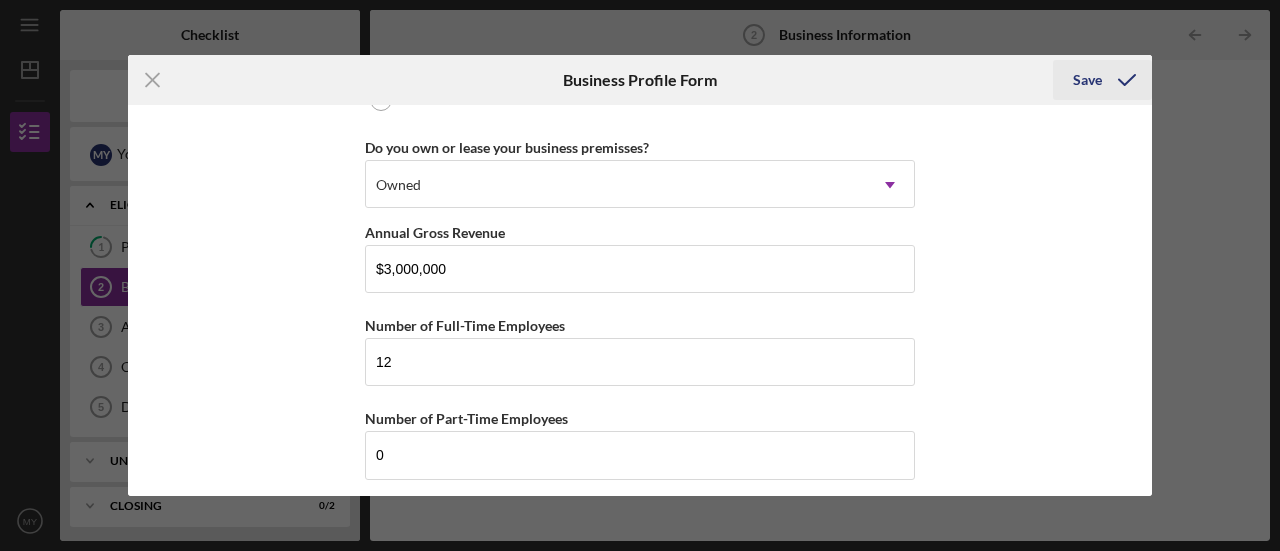 click on "Save" at bounding box center (1087, 80) 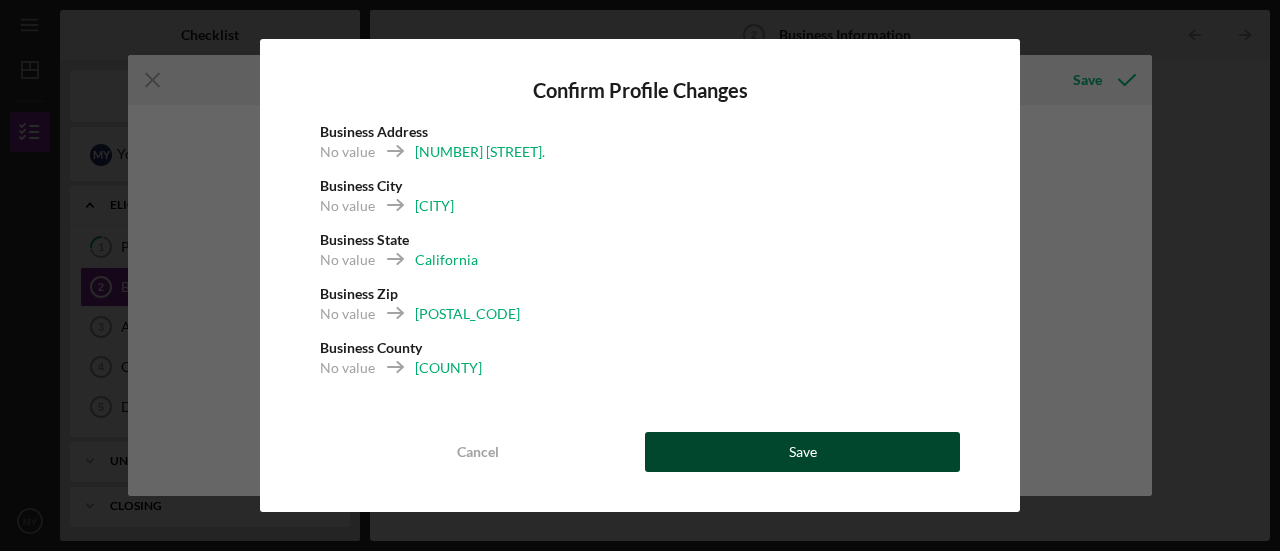 click on "Save" at bounding box center [802, 452] 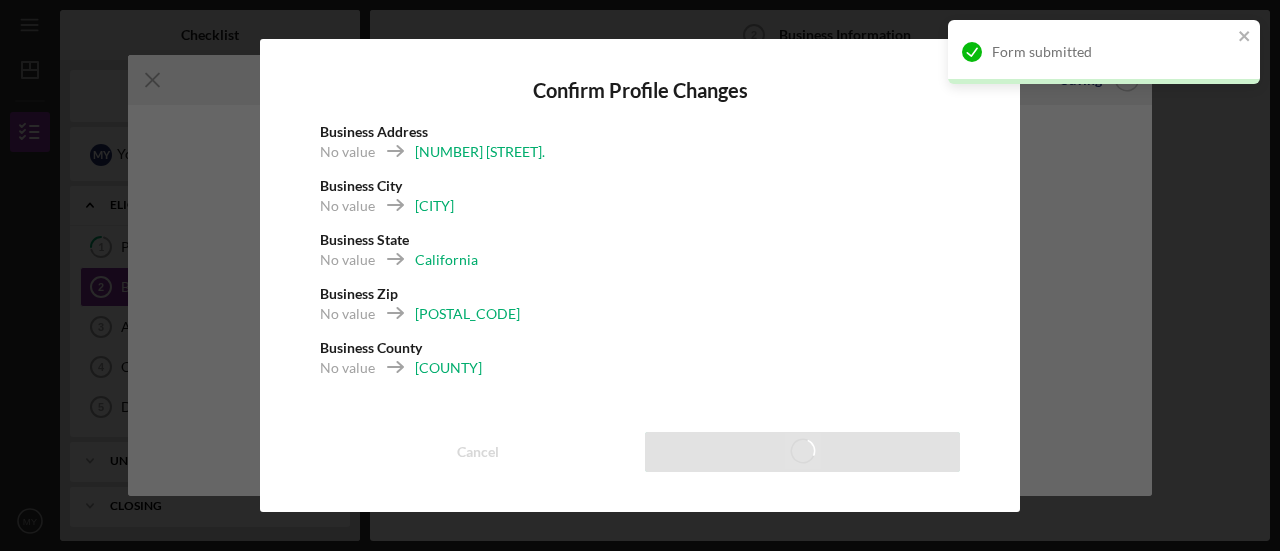 scroll, scrollTop: 1923, scrollLeft: 0, axis: vertical 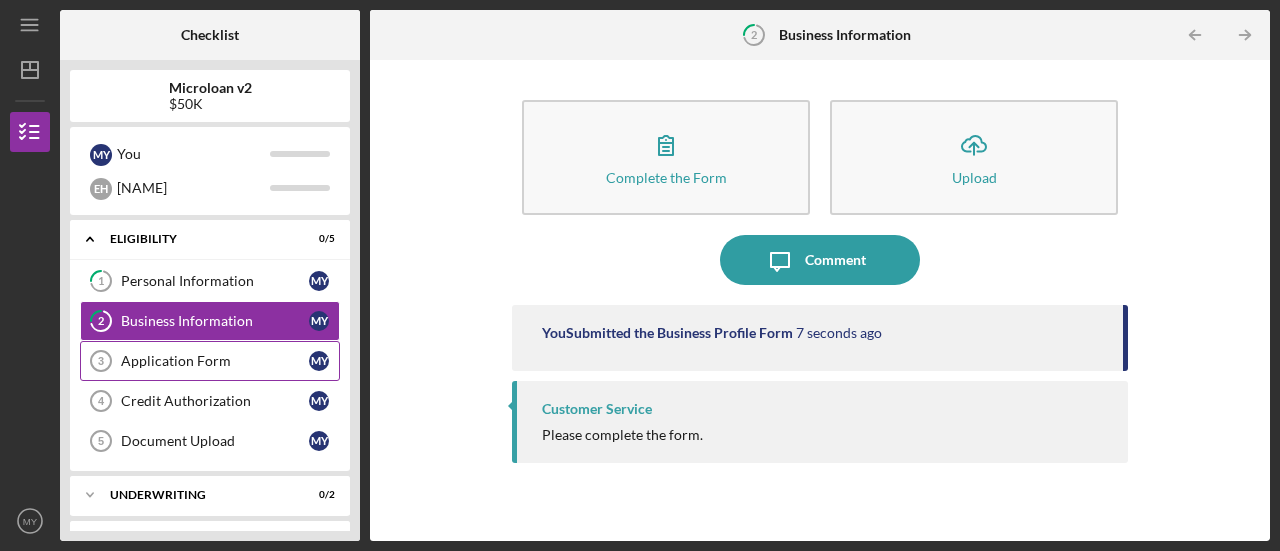 click on "Application Form" at bounding box center (215, 361) 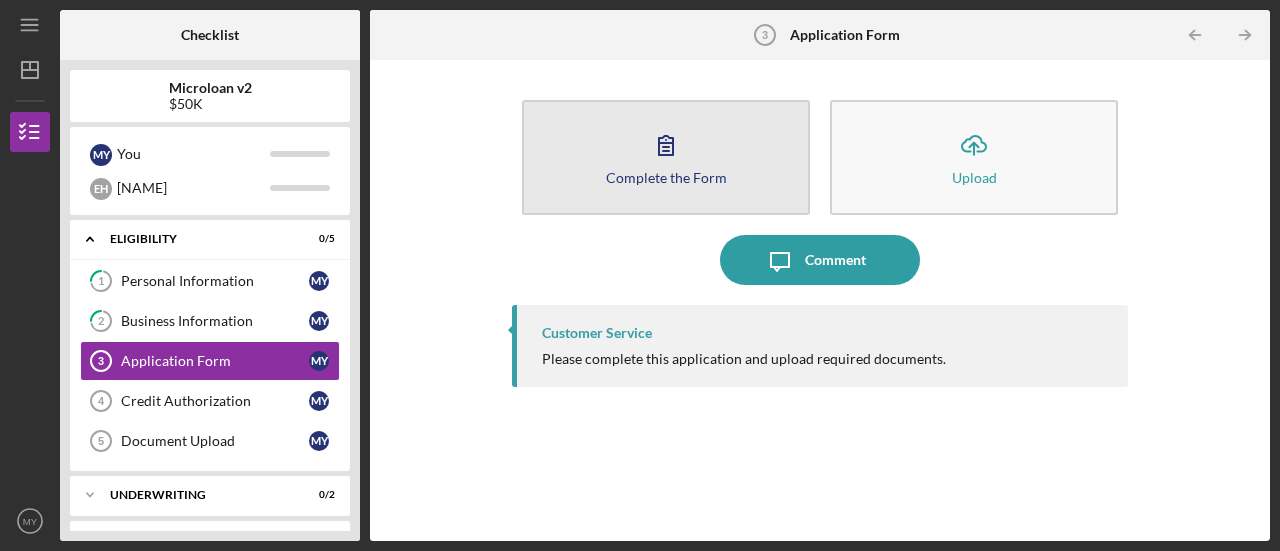 click on "Complete the Form" at bounding box center [666, 177] 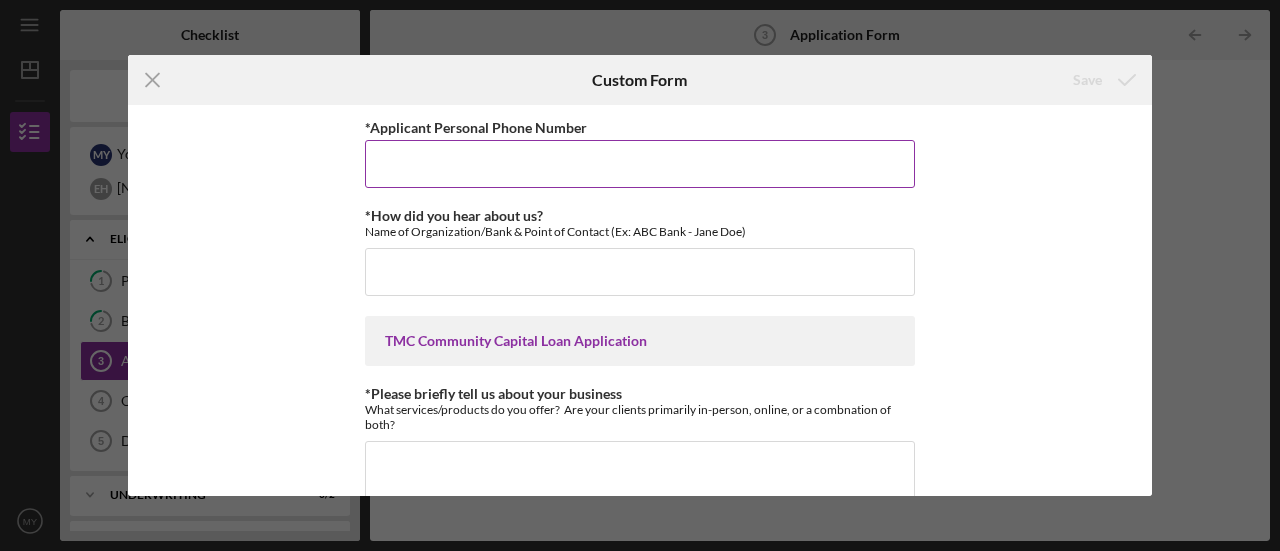 click on "*Applicant Personal Phone Number" at bounding box center (640, 164) 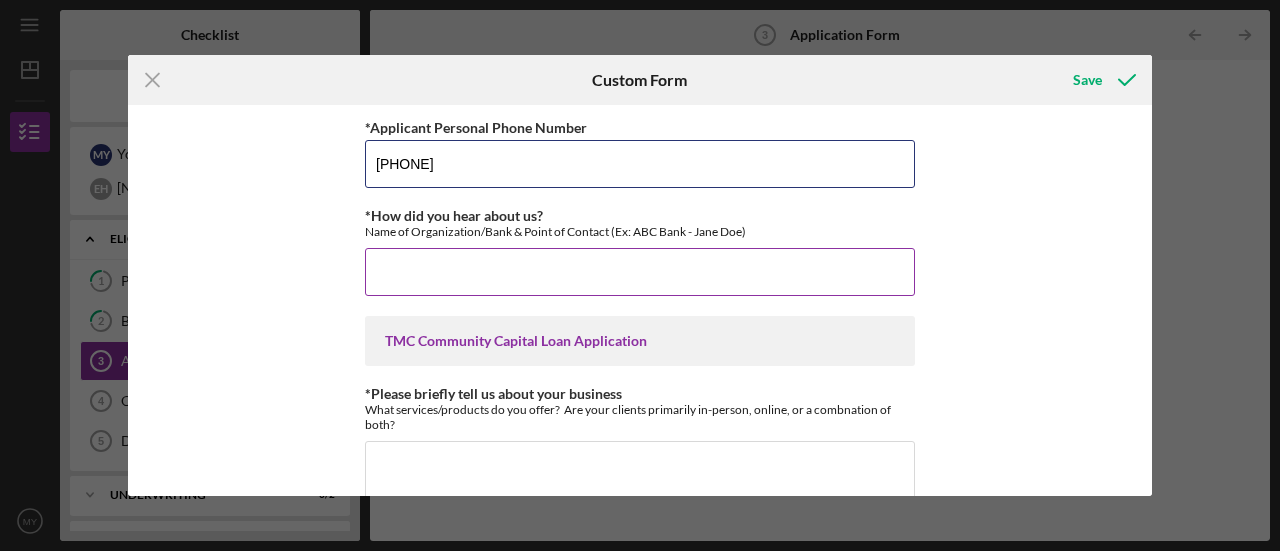 type on "[PHONE]" 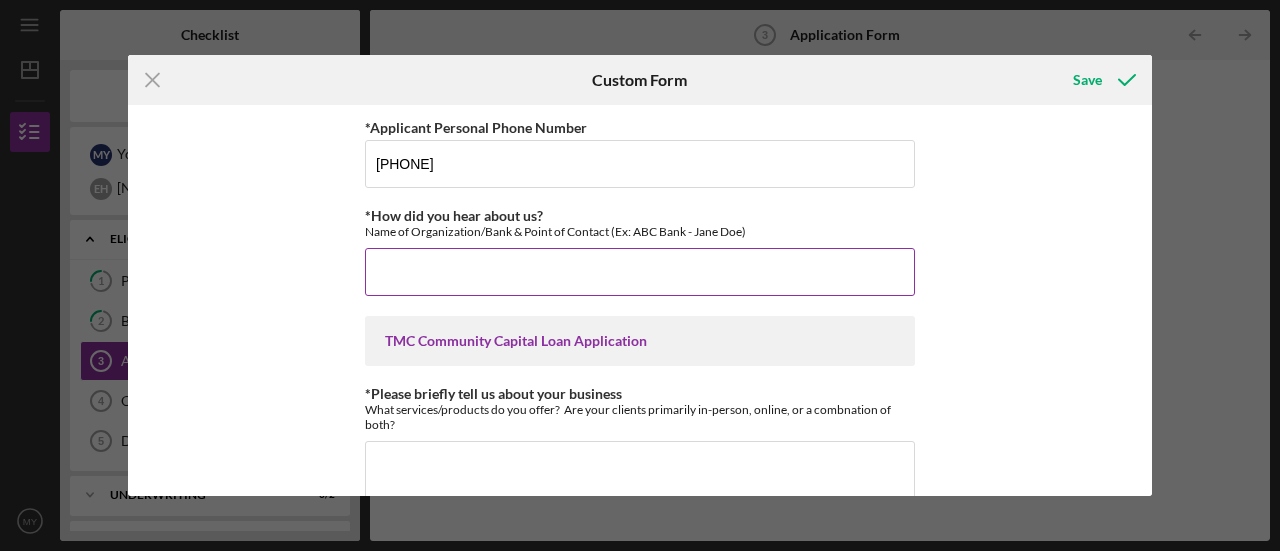 click on "*How did you hear about us?" at bounding box center (640, 272) 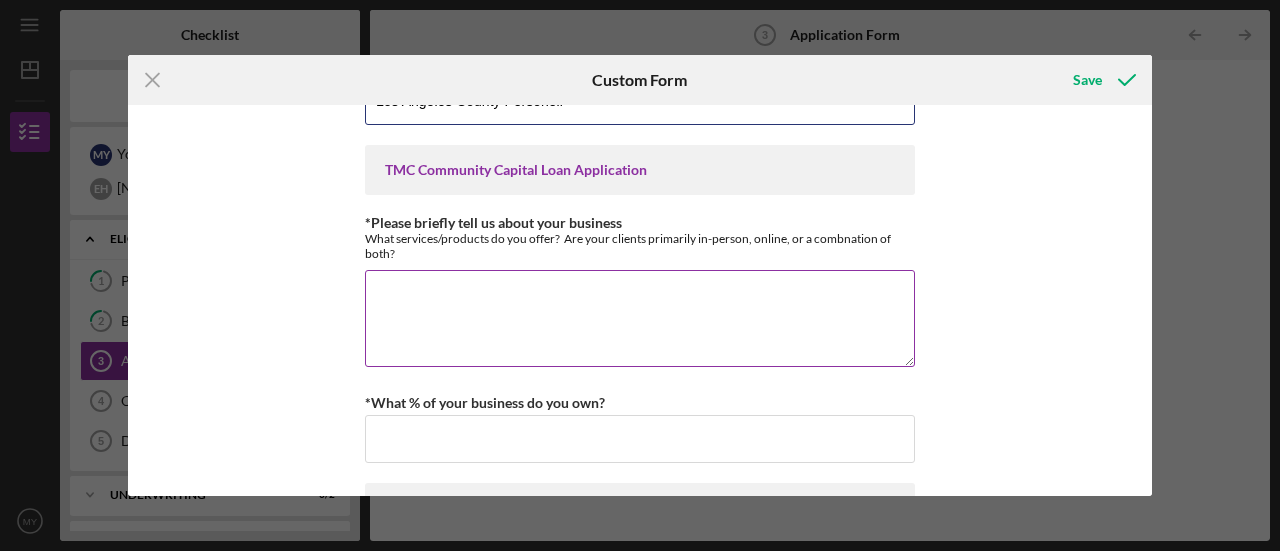 scroll, scrollTop: 200, scrollLeft: 0, axis: vertical 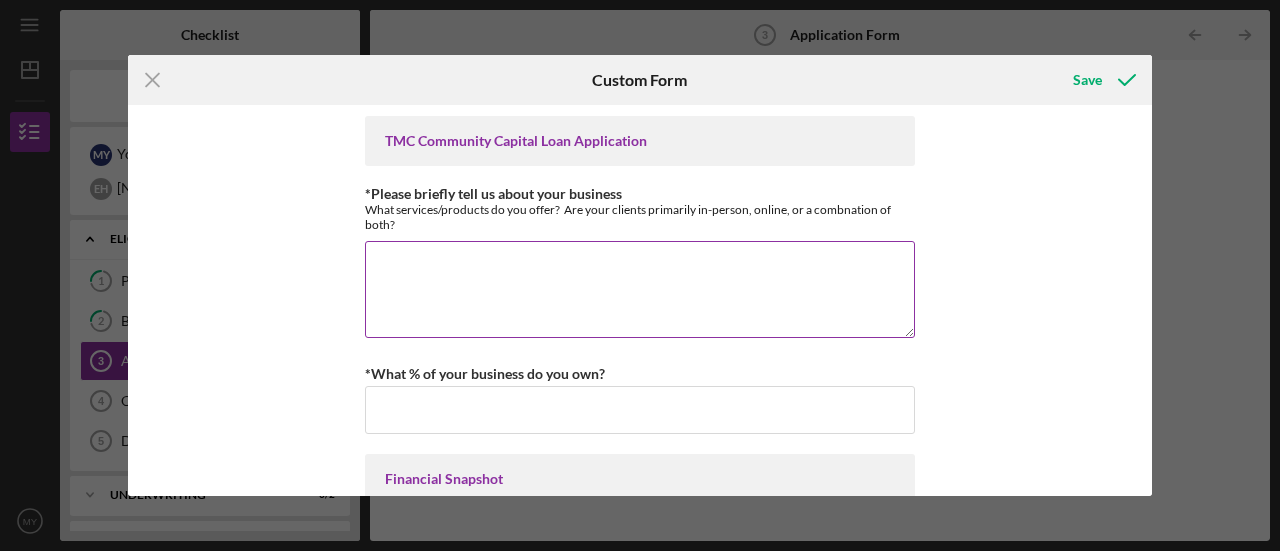 type on "Los Angeles County Personell" 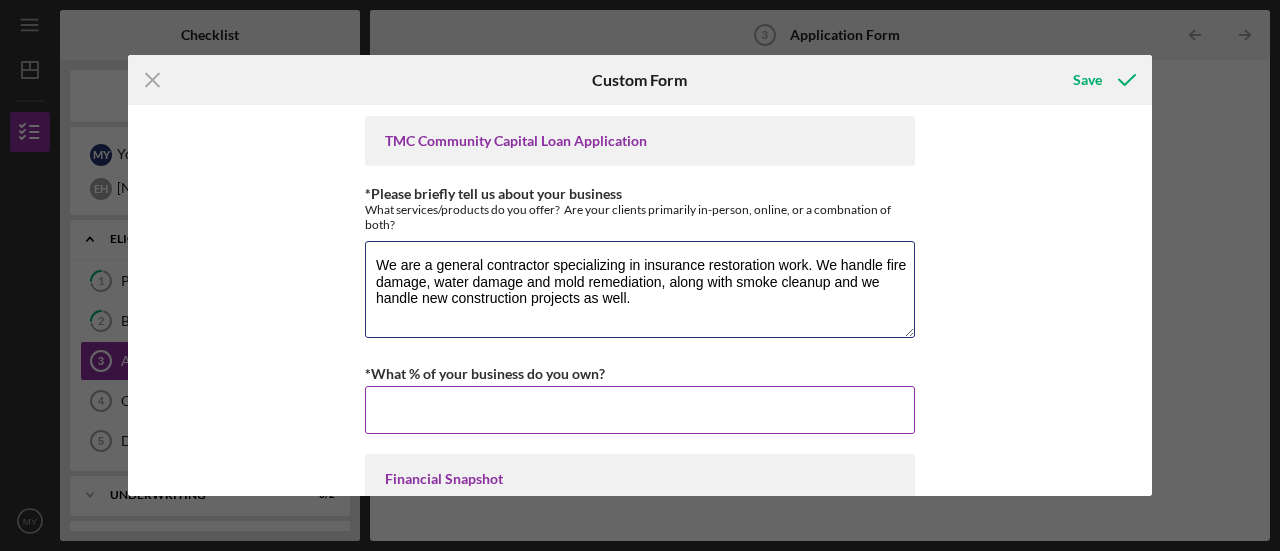 type on "We are a general contractor specializing in insurance restoration work. We handle fire damage, water damage and mold remediation, along with smoke cleanup and we handle new construction projects as well." 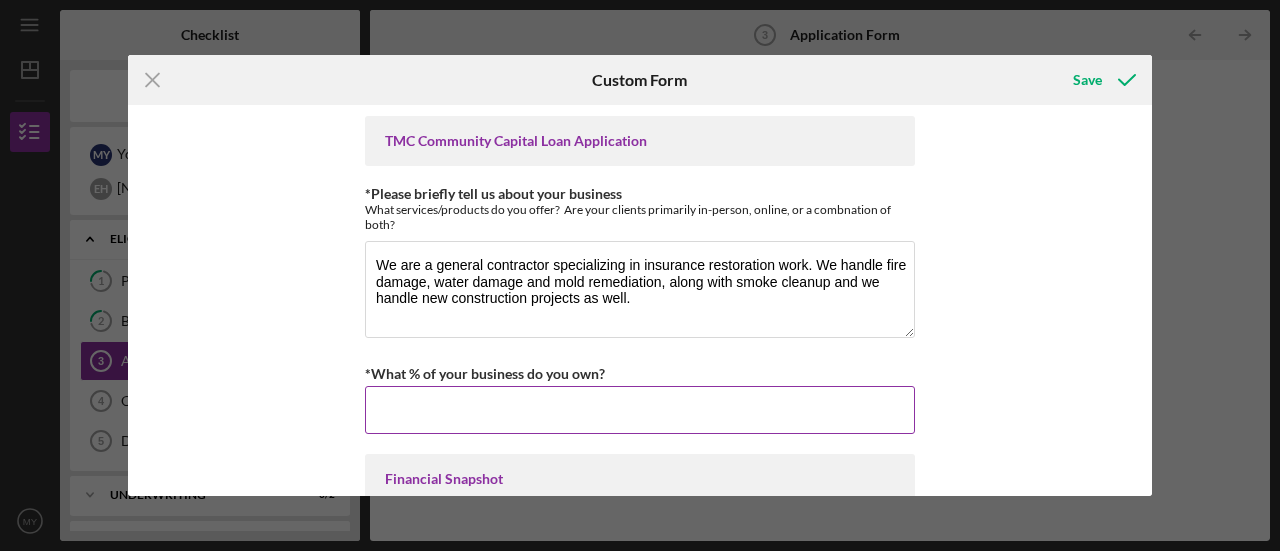 click on "*What % of your business do you own?" at bounding box center (640, 410) 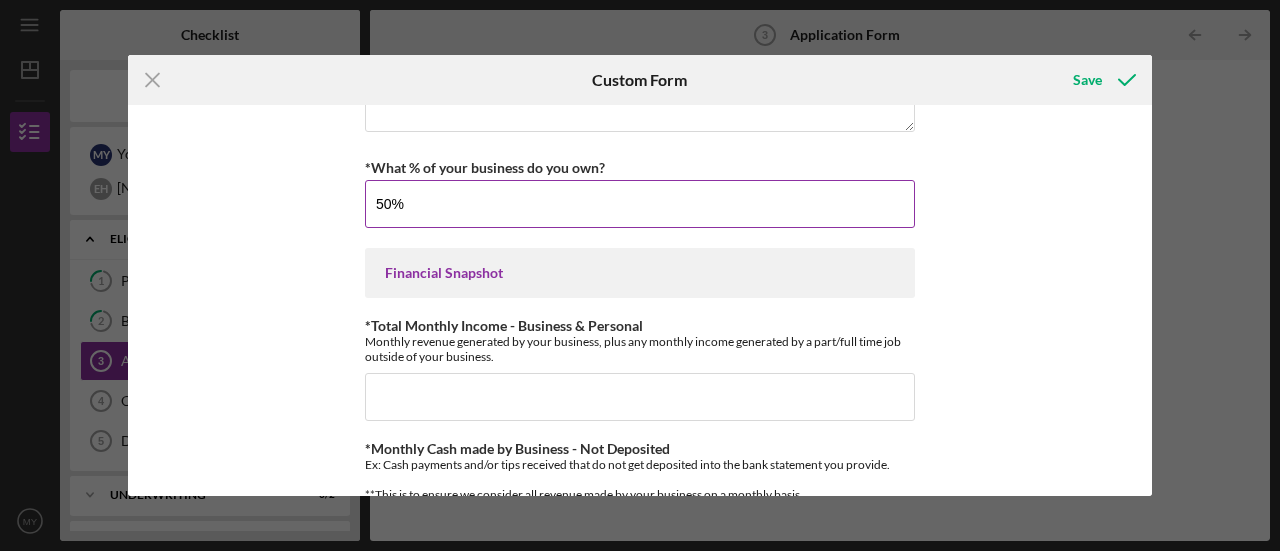 scroll, scrollTop: 500, scrollLeft: 0, axis: vertical 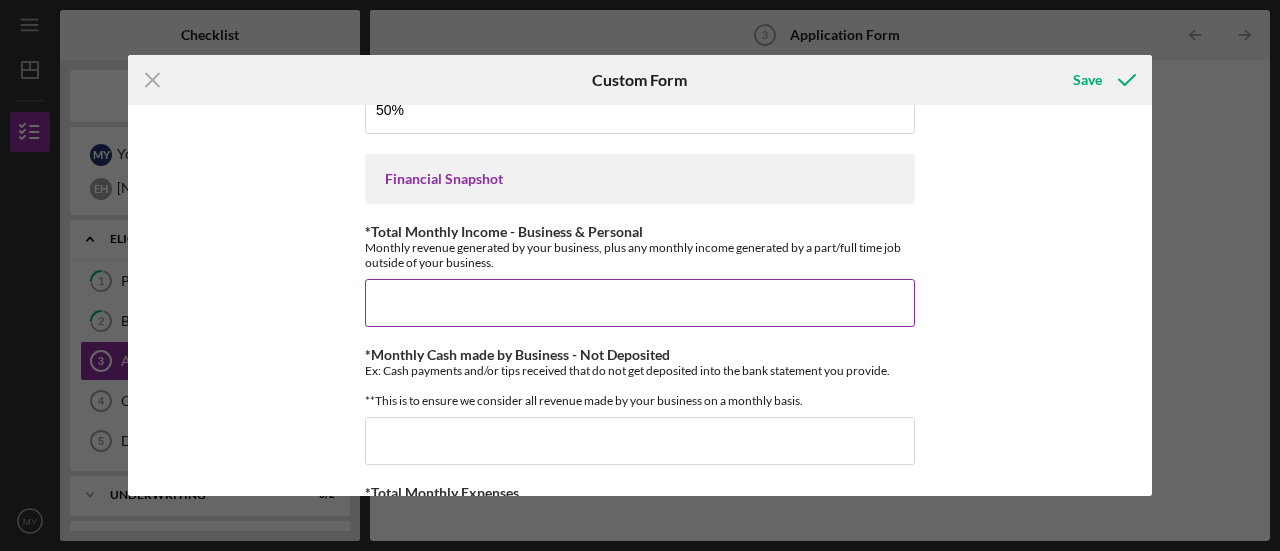 type on "50.00000%" 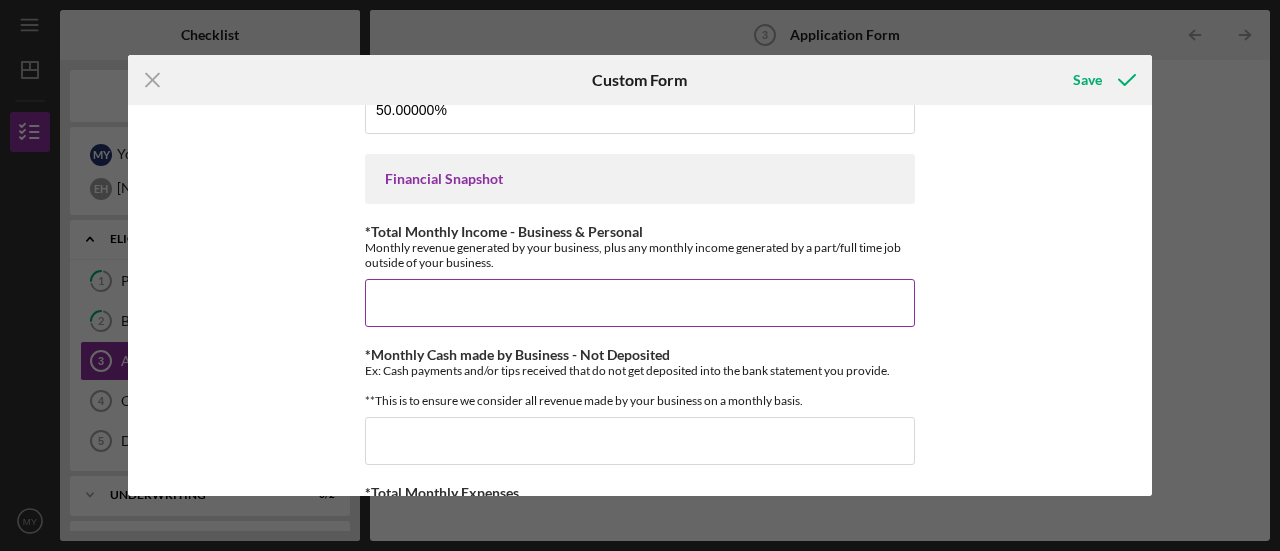 click on "*Total Monthly Income - Business & Personal" at bounding box center [640, 303] 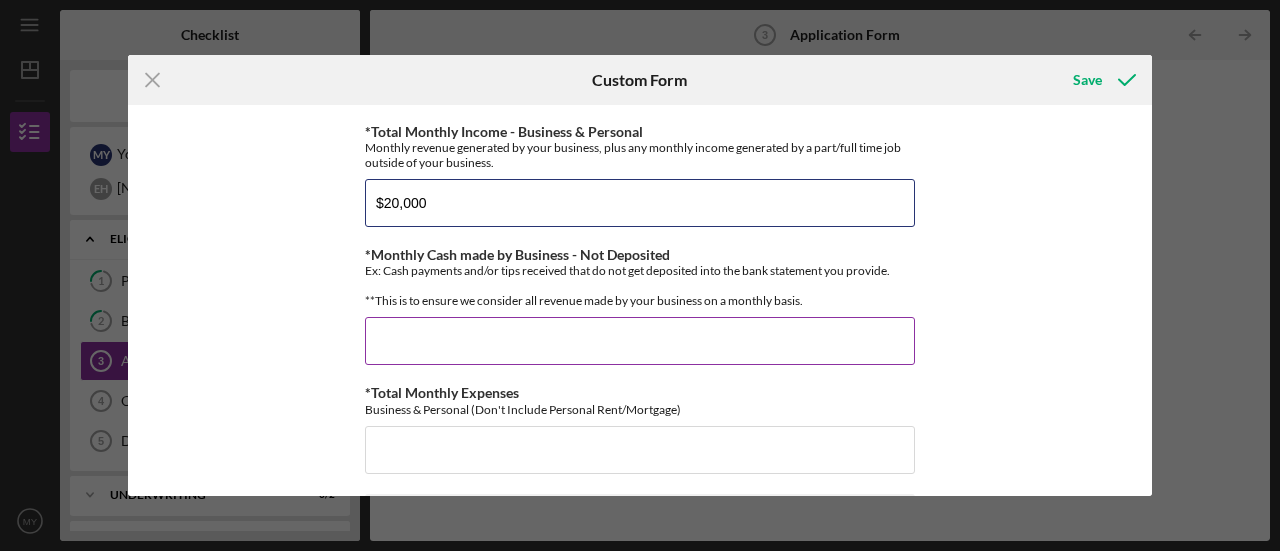scroll, scrollTop: 700, scrollLeft: 0, axis: vertical 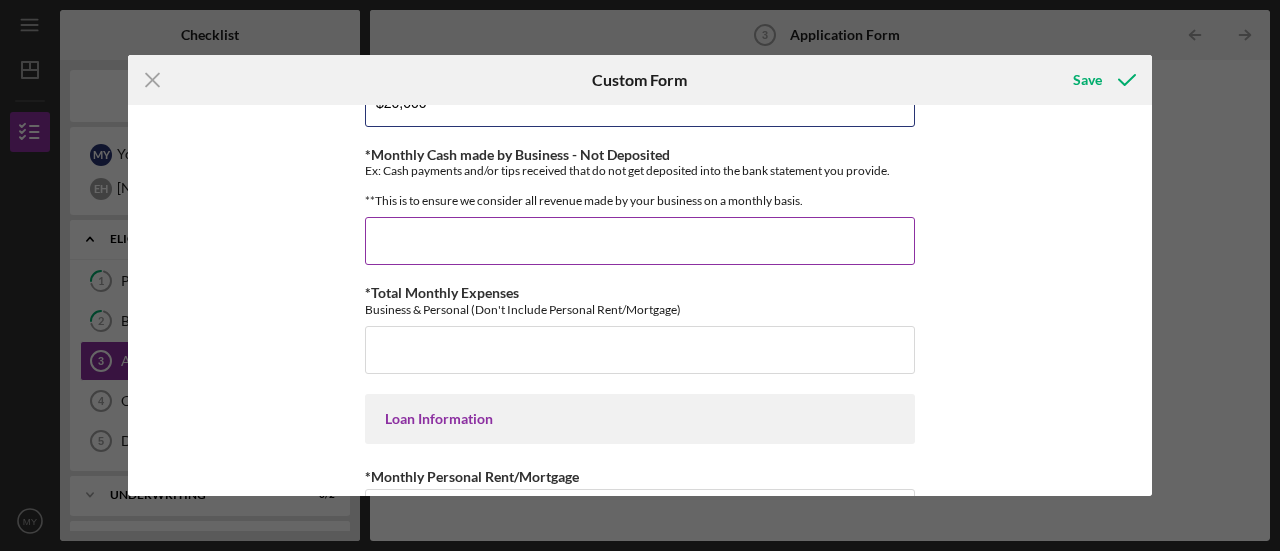 type on "$20,000" 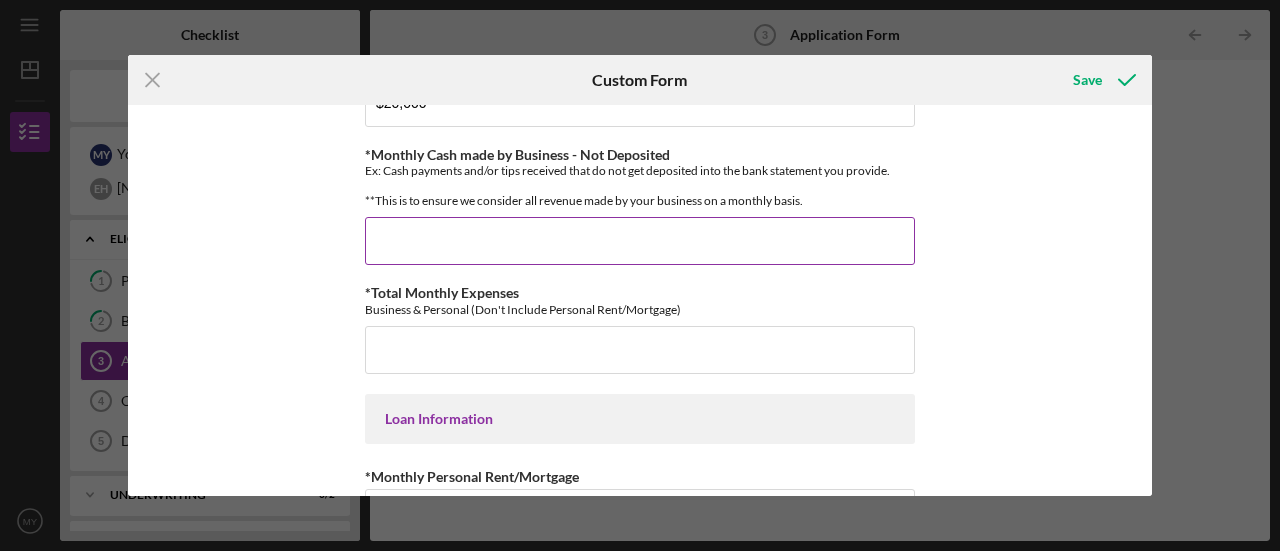 click on "*Monthly Cash made by Business - Not Deposited" at bounding box center (640, 241) 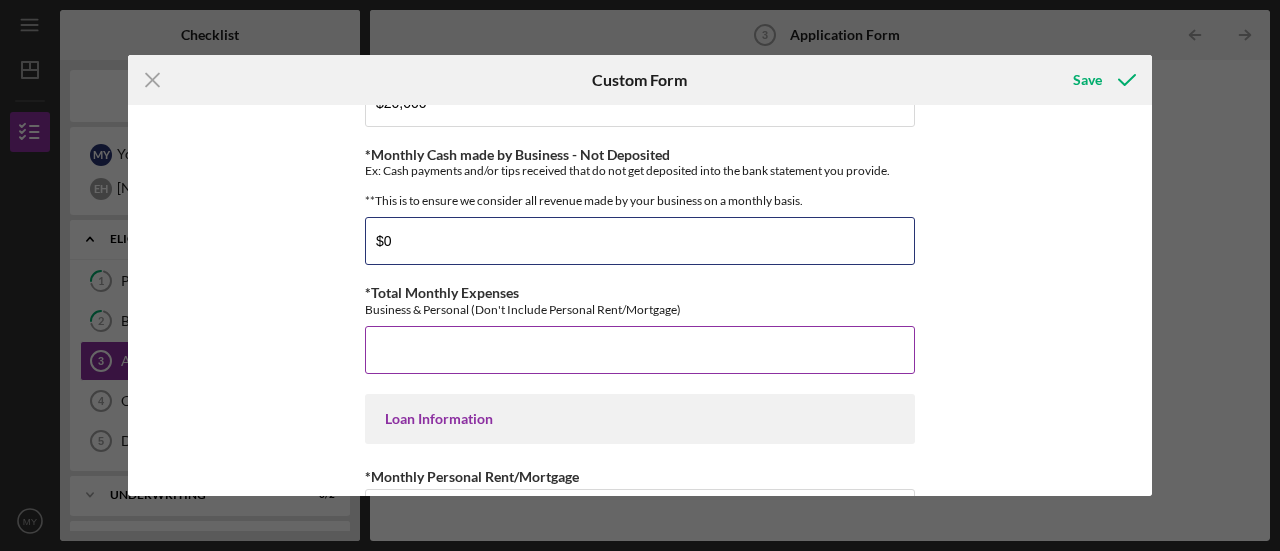 type on "$0" 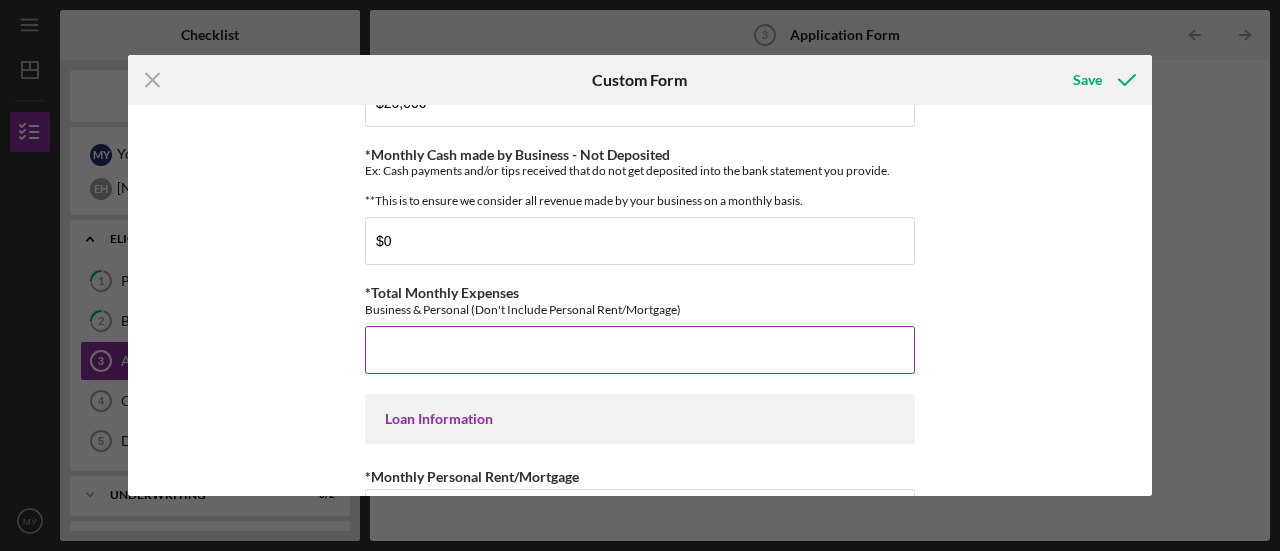 click on "*Total Monthly Expenses" at bounding box center (640, 350) 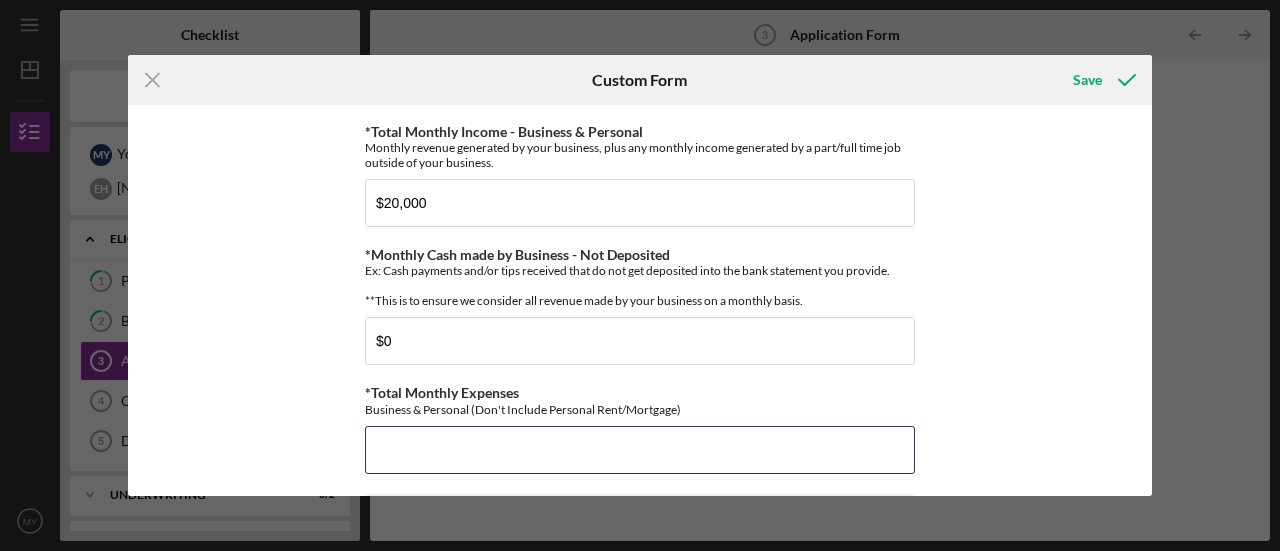 scroll, scrollTop: 500, scrollLeft: 0, axis: vertical 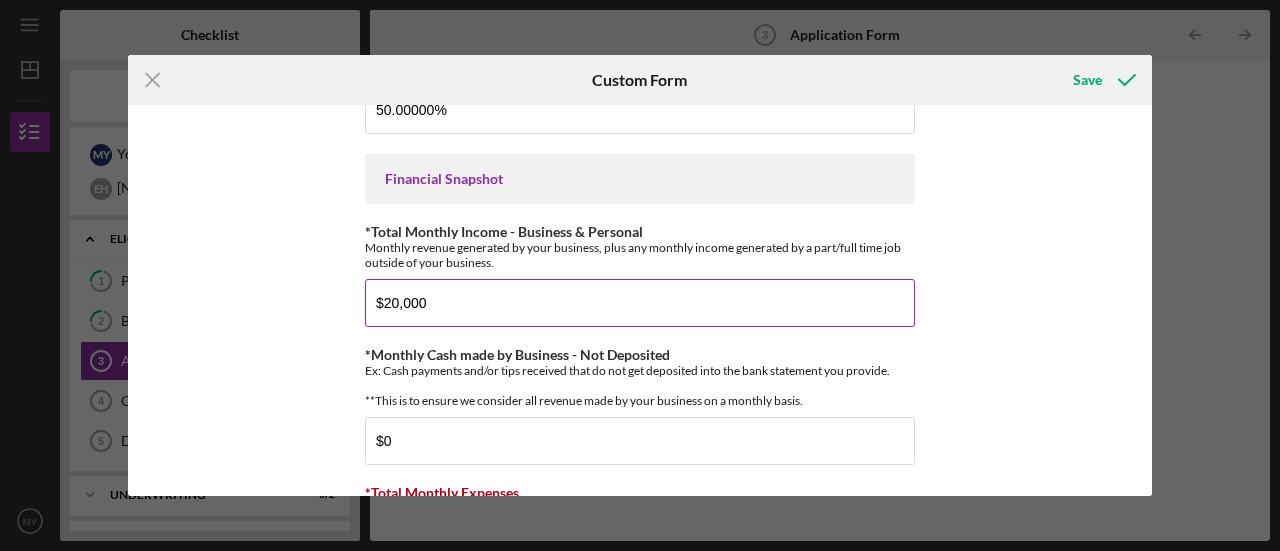 click on "$20,000" at bounding box center [640, 303] 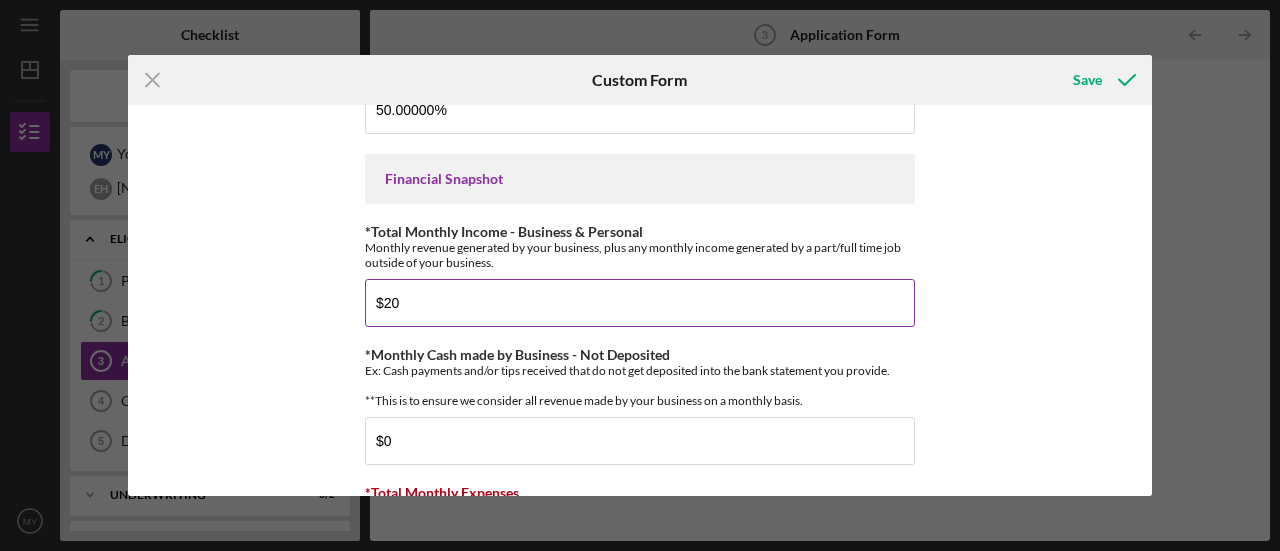 type on "$2" 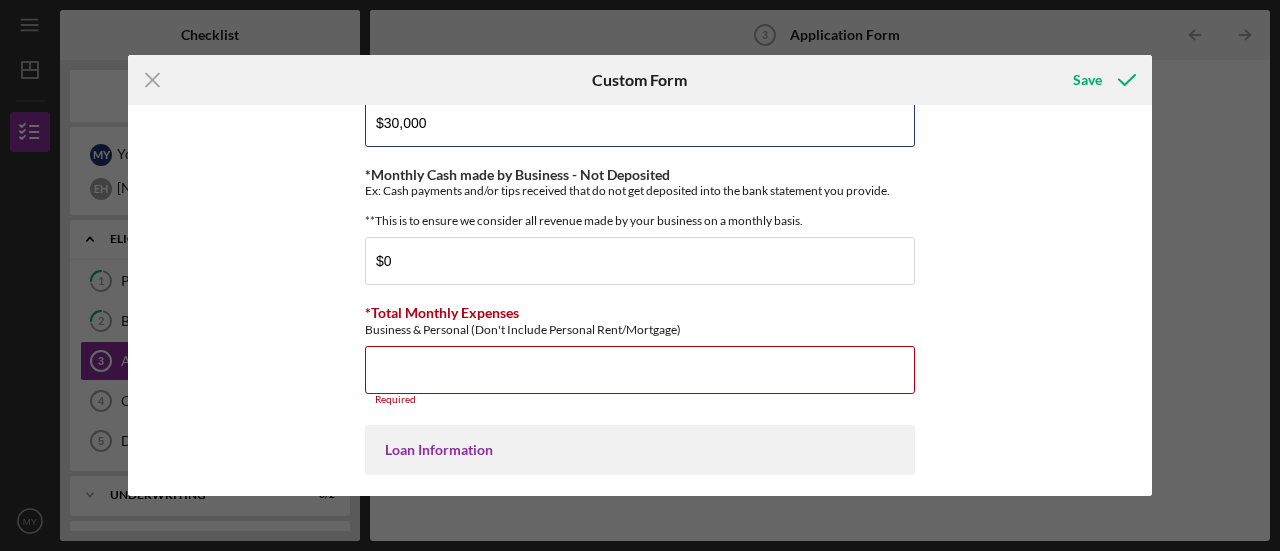 scroll, scrollTop: 700, scrollLeft: 0, axis: vertical 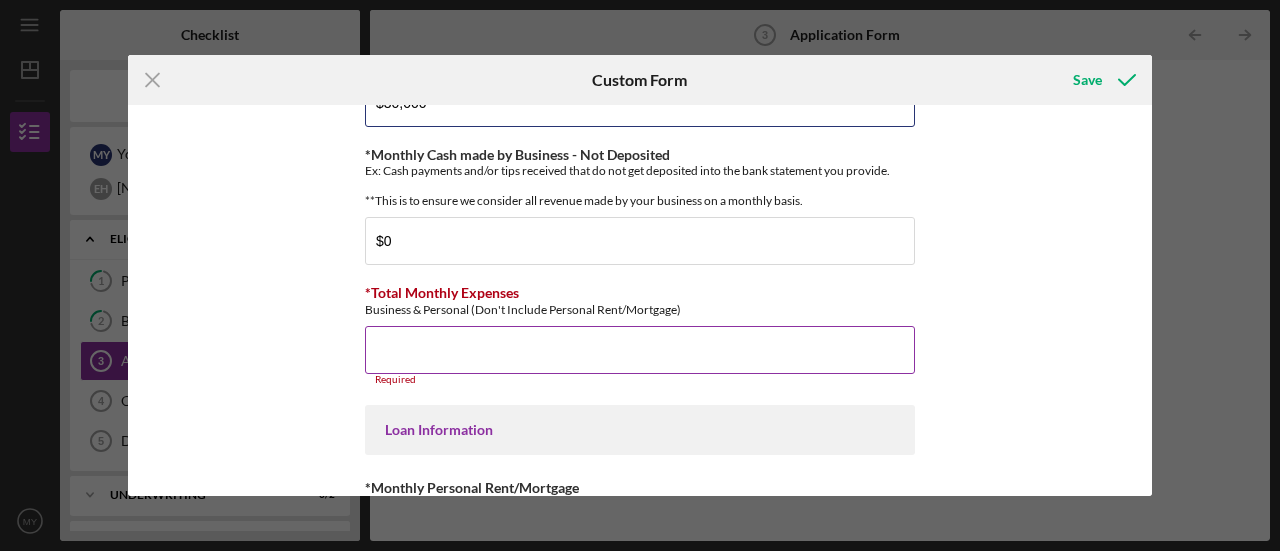 type on "$30,000" 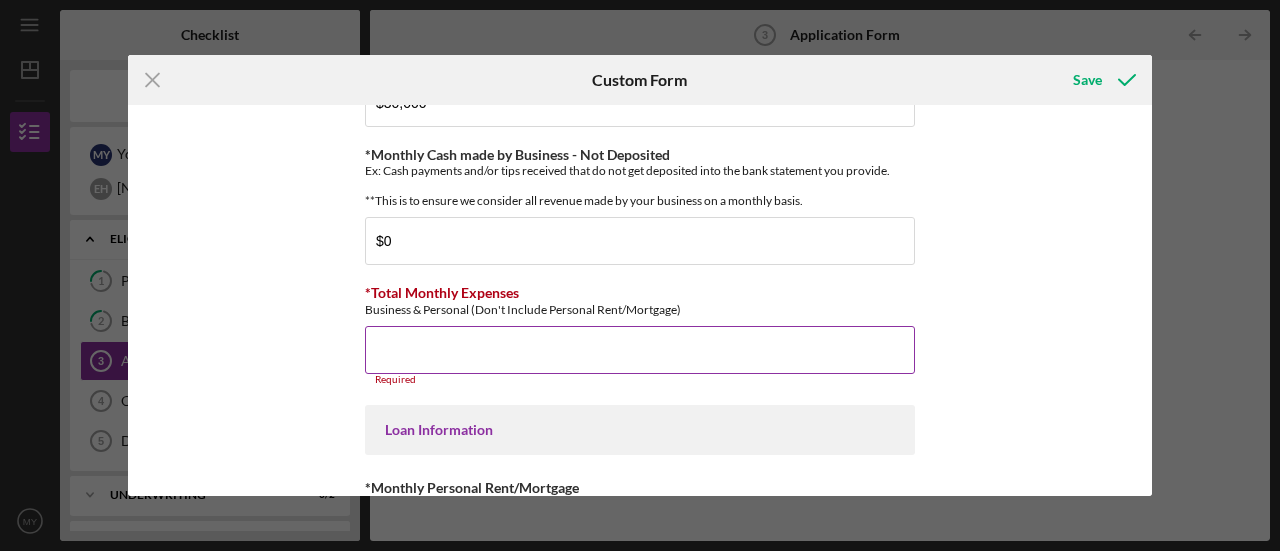 click on "*Total Monthly Expenses" at bounding box center (640, 350) 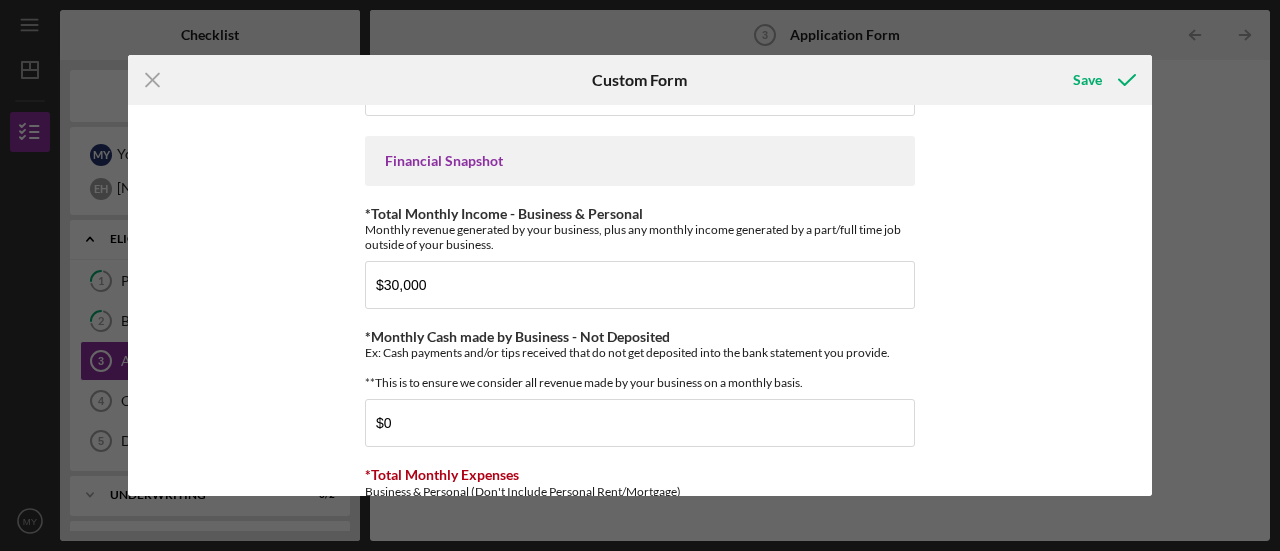 scroll, scrollTop: 500, scrollLeft: 0, axis: vertical 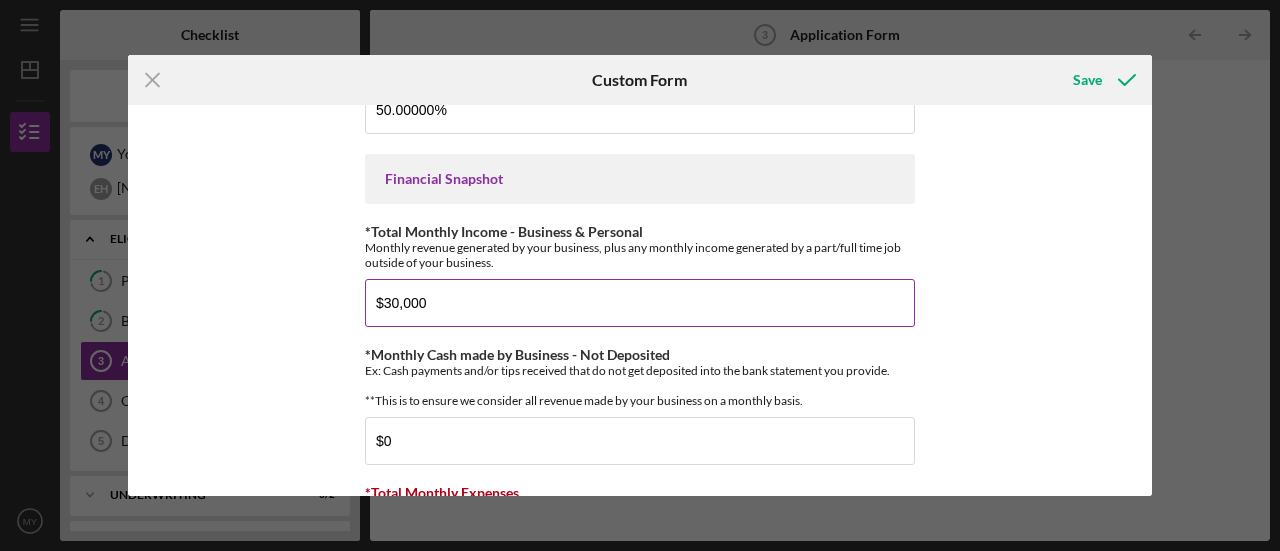 click on "$30,000" at bounding box center [640, 303] 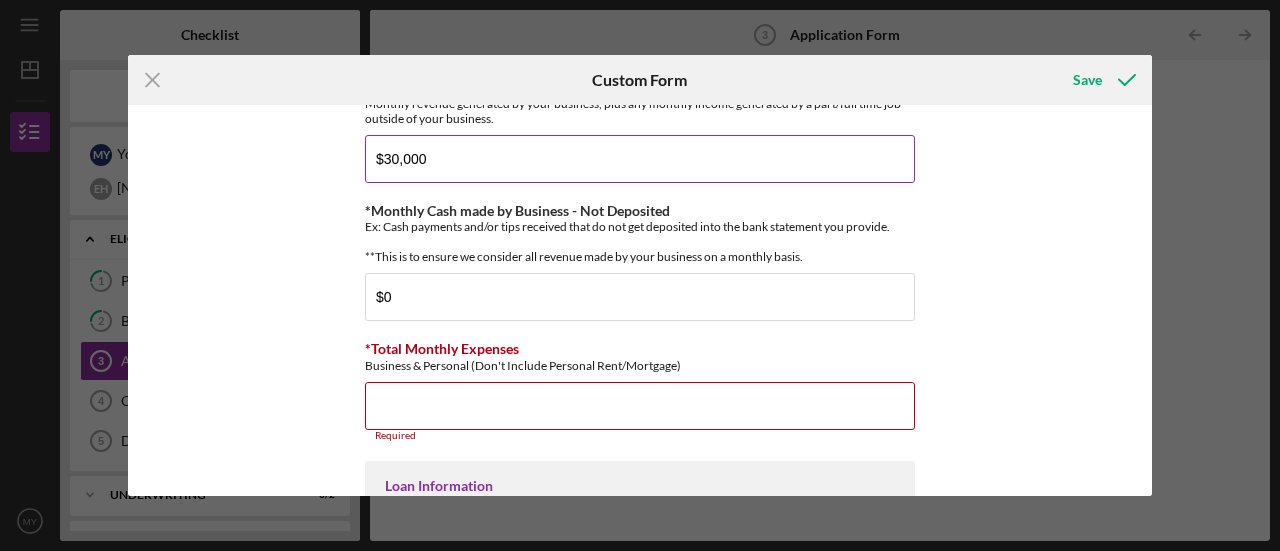 scroll, scrollTop: 700, scrollLeft: 0, axis: vertical 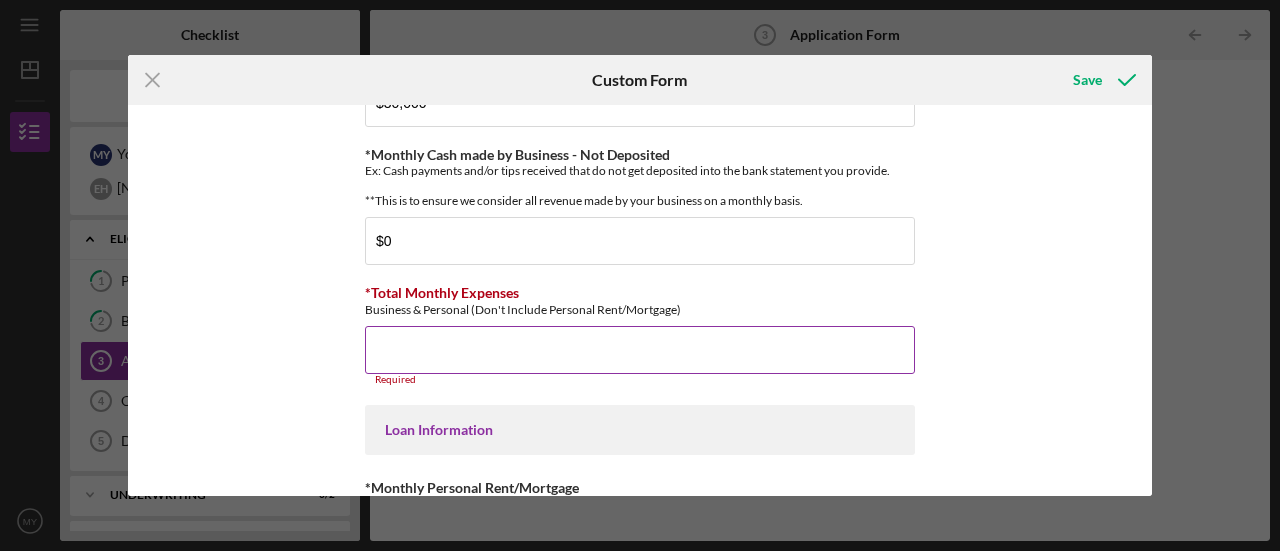 click on "*Total Monthly Expenses" at bounding box center [640, 350] 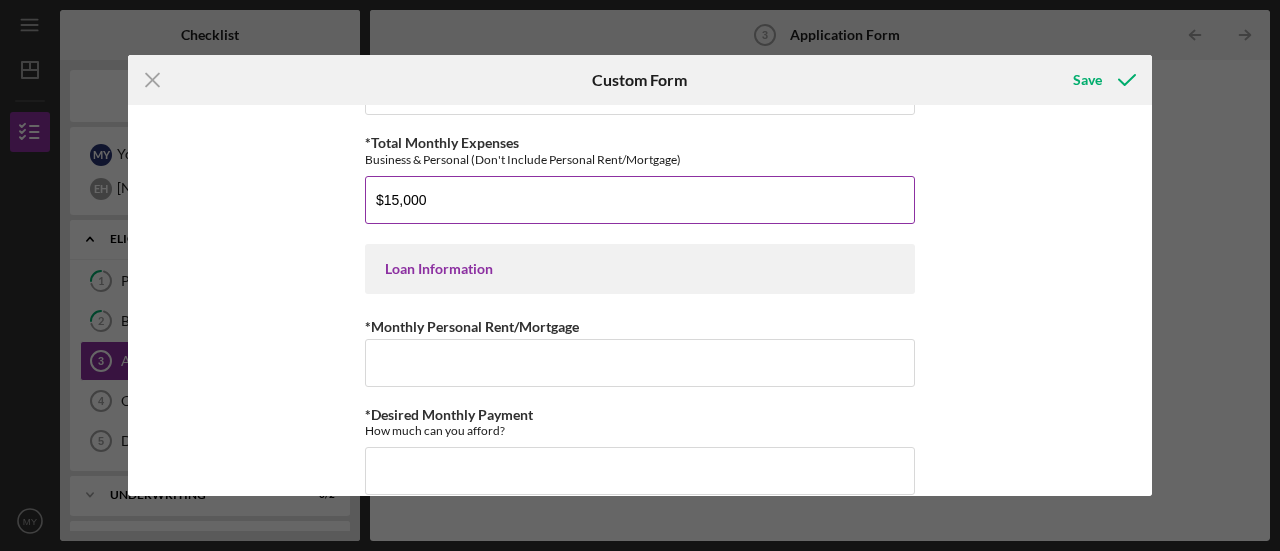scroll, scrollTop: 900, scrollLeft: 0, axis: vertical 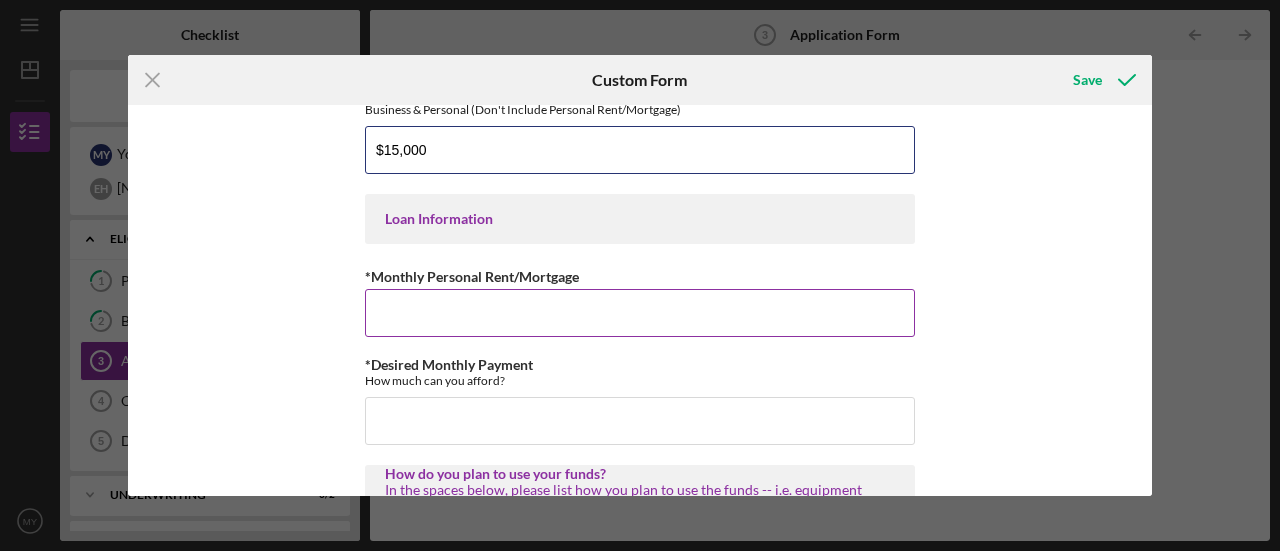 type on "$15,000" 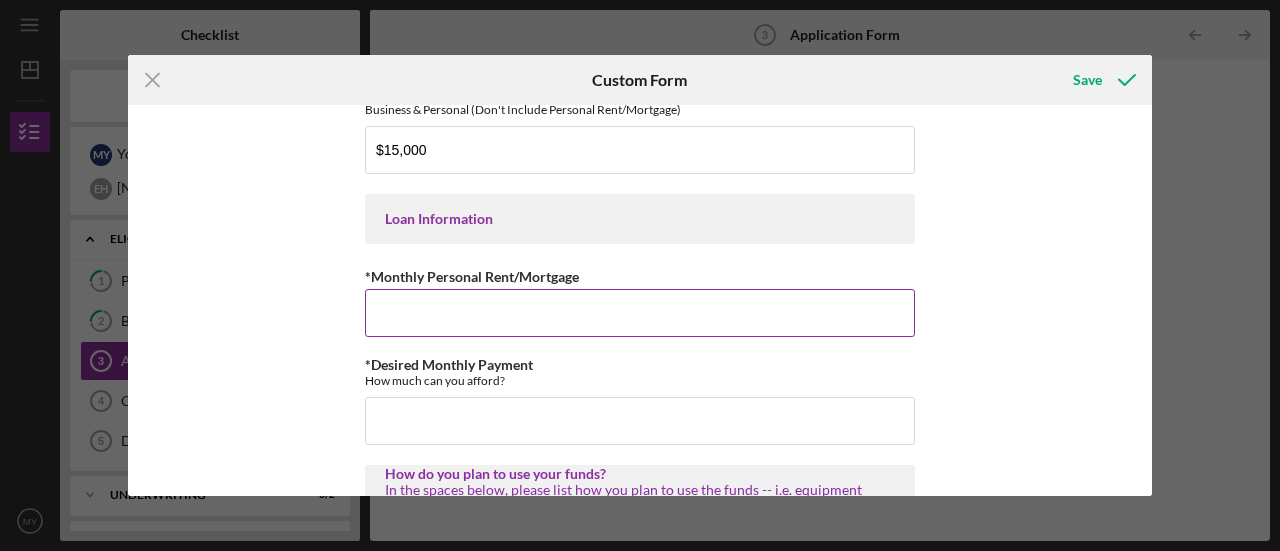 click on "*Monthly Personal Rent/Mortgage" at bounding box center [640, 313] 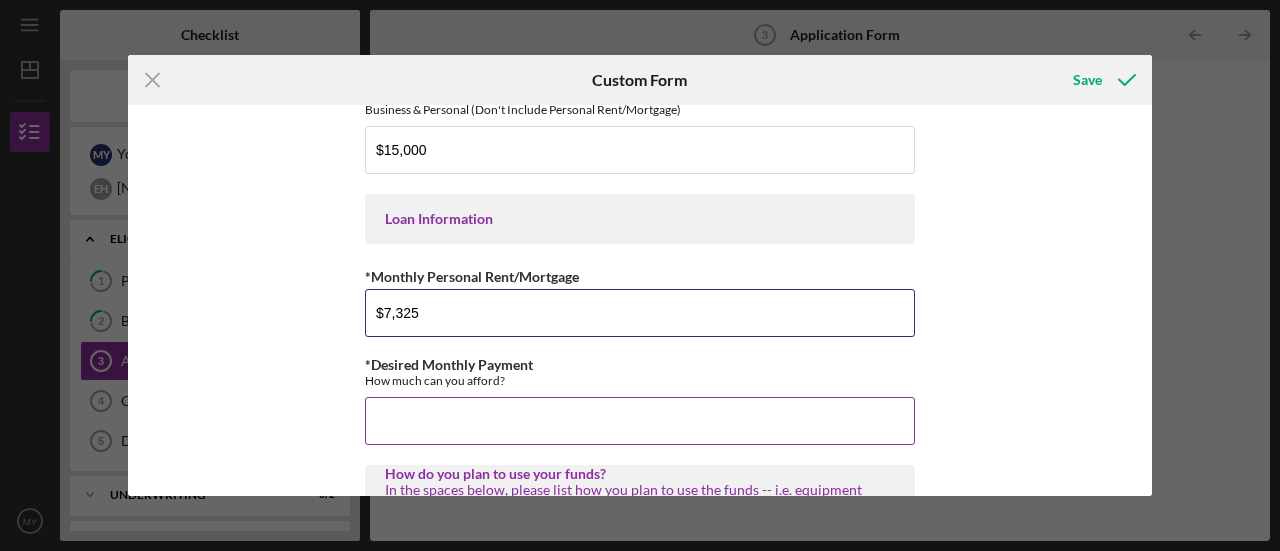 type on "$7,325" 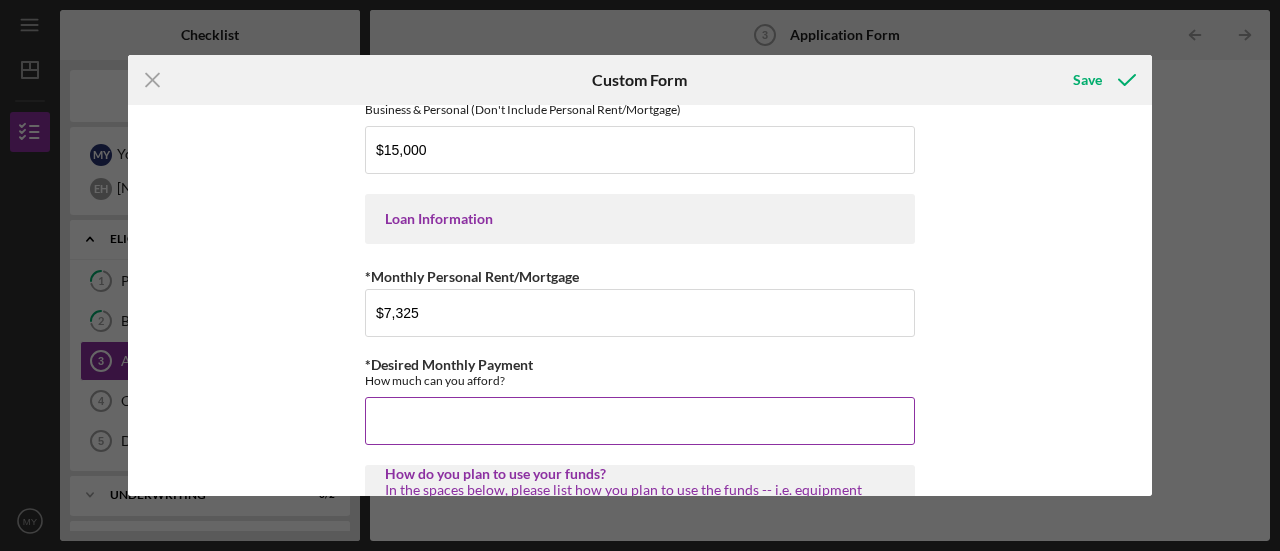 click on "*Desired Monthly Payment" at bounding box center (640, 421) 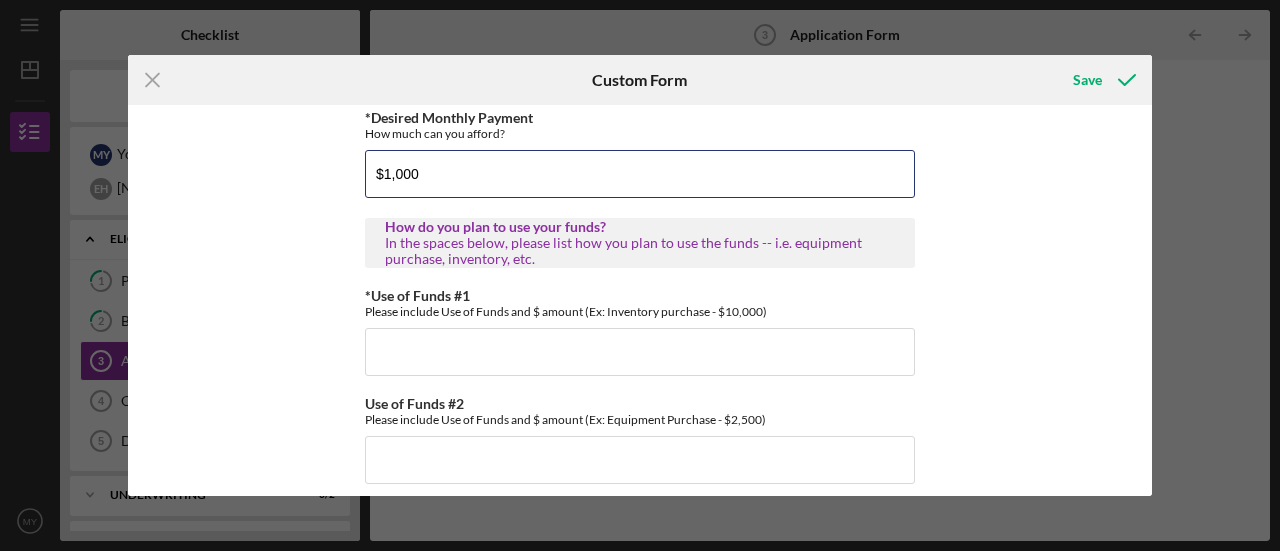 scroll, scrollTop: 1200, scrollLeft: 0, axis: vertical 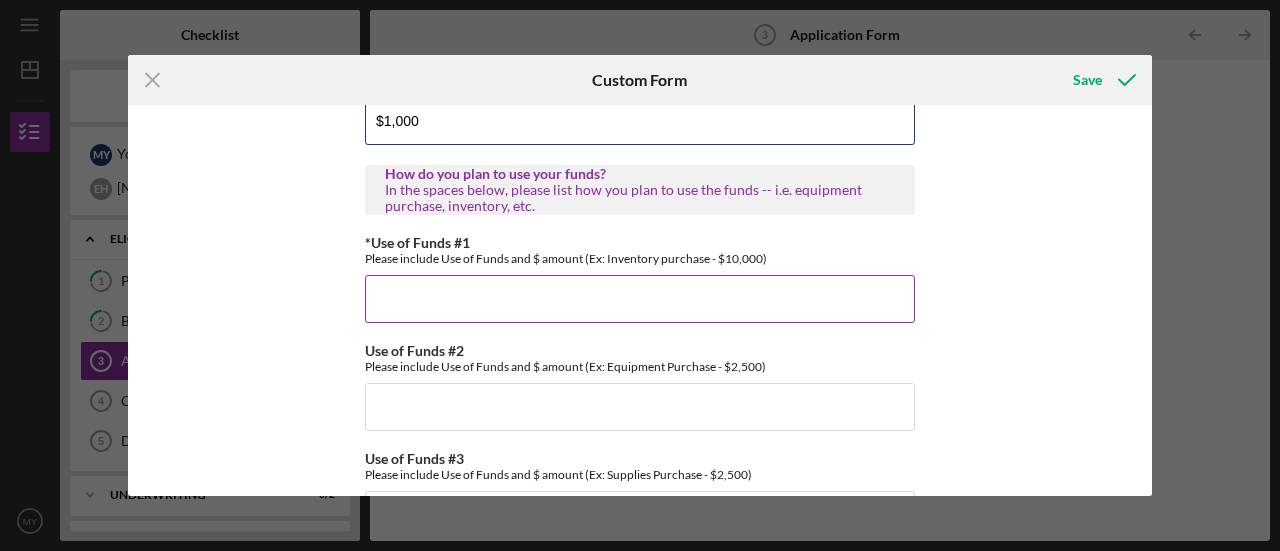 type on "$1,000" 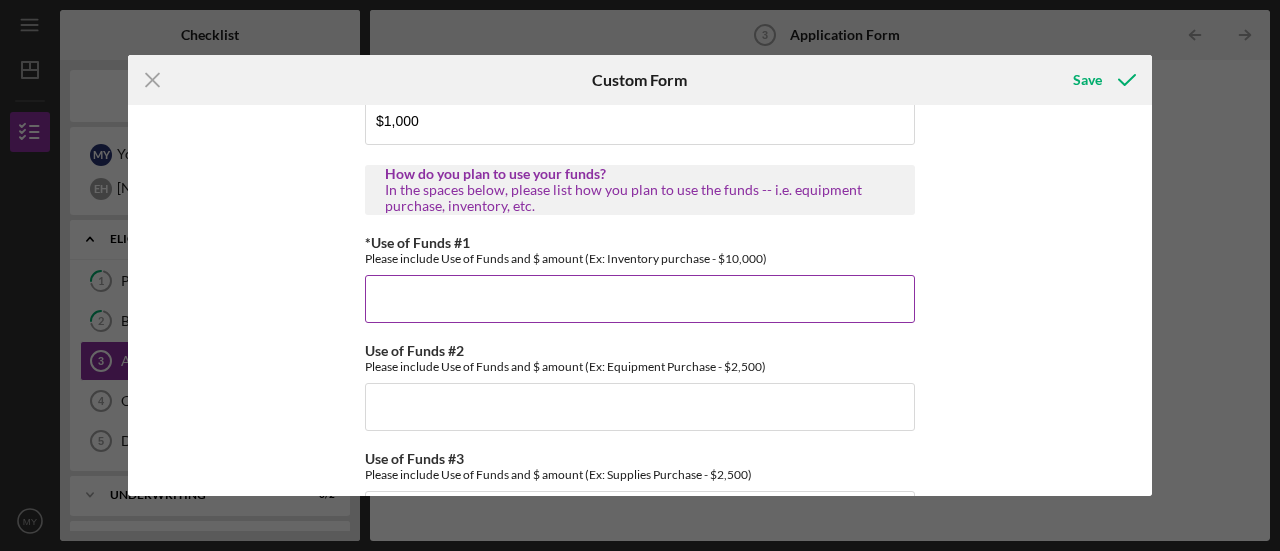 click on "*Use of Funds #1" at bounding box center (640, 299) 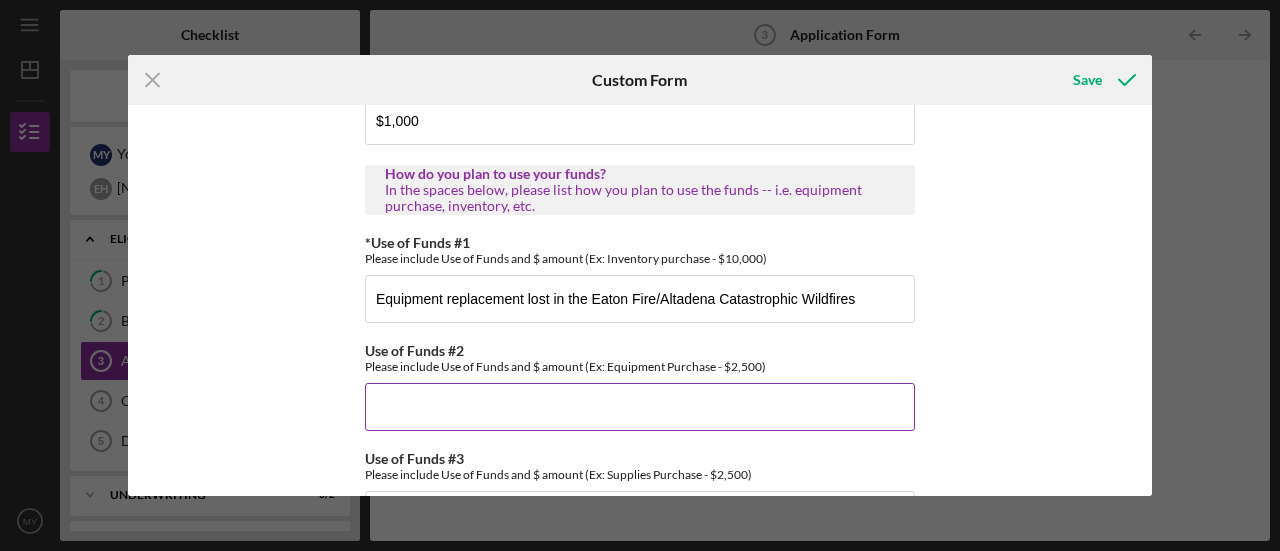 click on "Use of Funds #2" at bounding box center (640, 407) 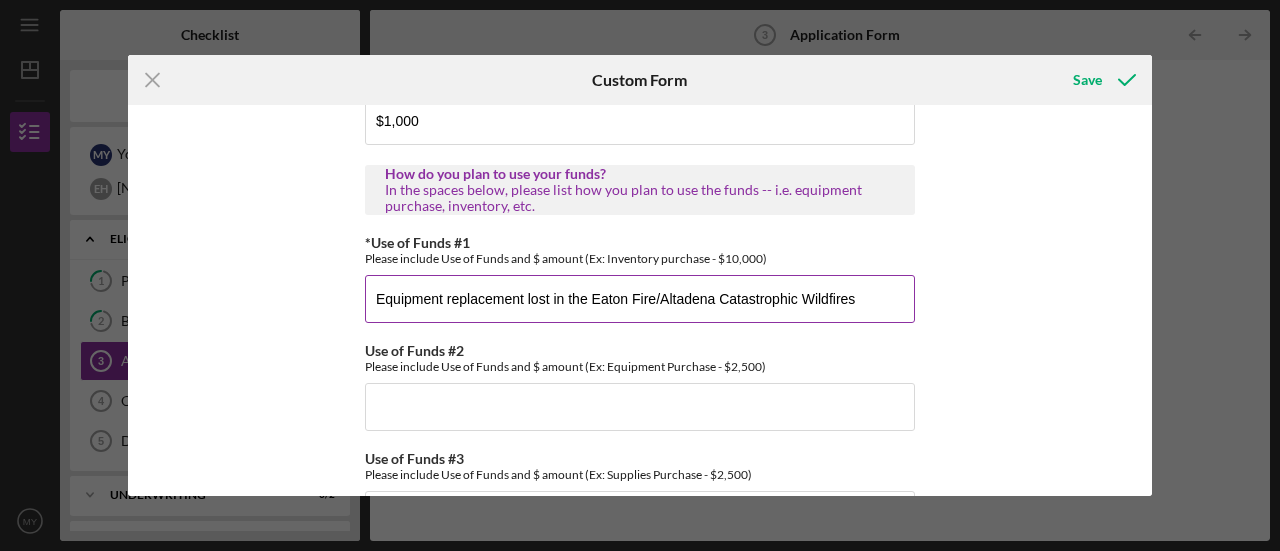 click on "Equipment replacement lost in the Eaton Fire/Altadena Catastrophic Wildfires" at bounding box center [640, 299] 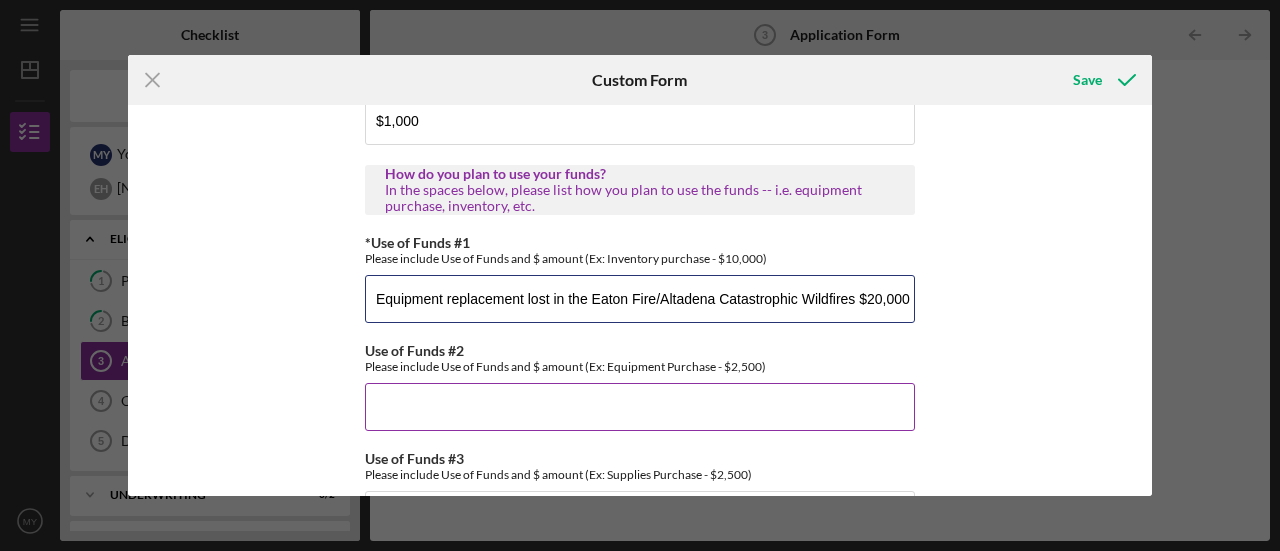 type on "Equipment replacement lost in the Eaton Fire/Altadena Catastrophic Wildfires $20,000" 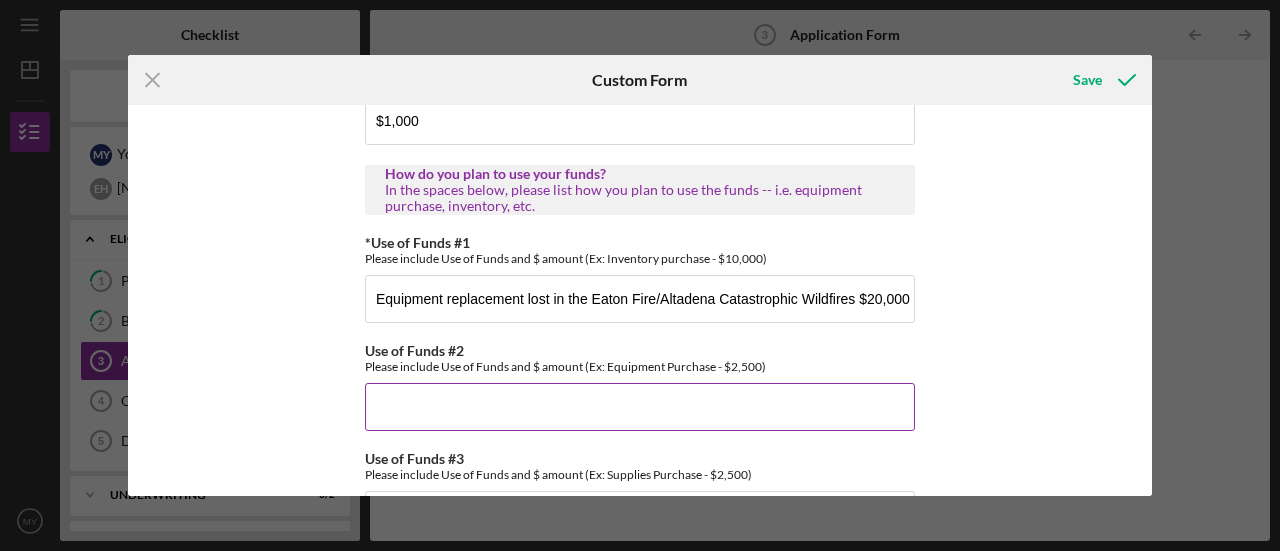 click on "Use of Funds #2" at bounding box center (640, 407) 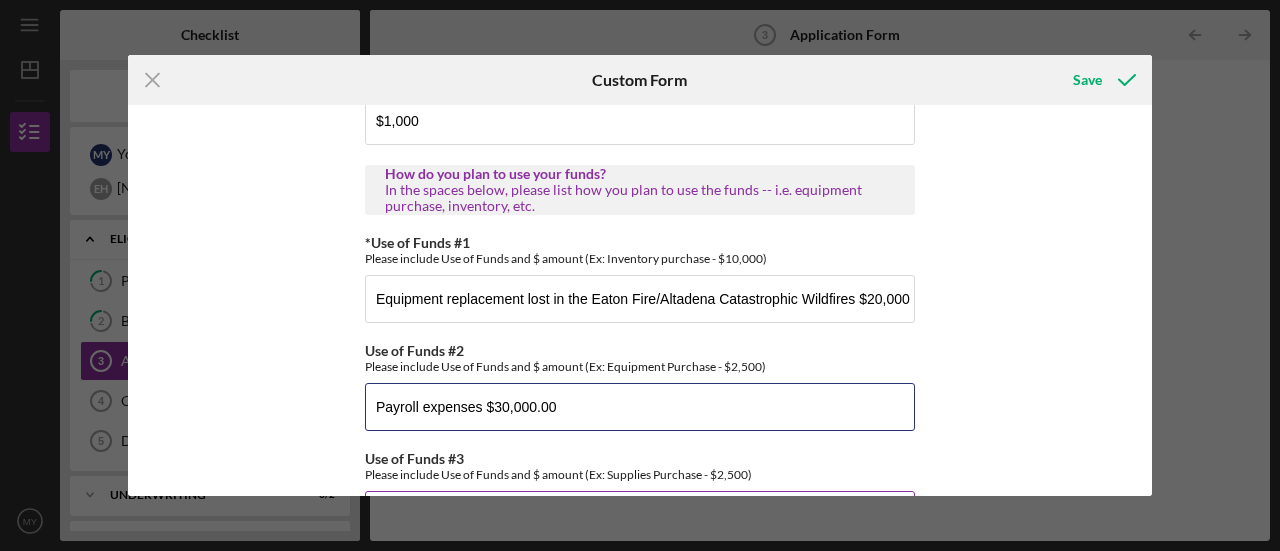 scroll, scrollTop: 1280, scrollLeft: 0, axis: vertical 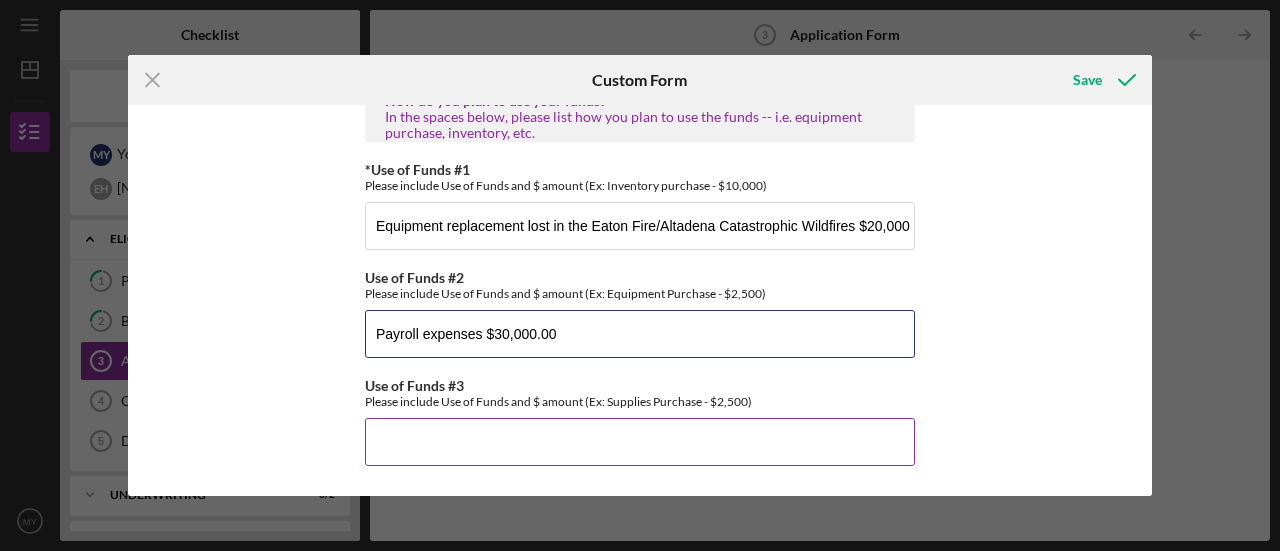 type on "Payroll expenses $30,000.00" 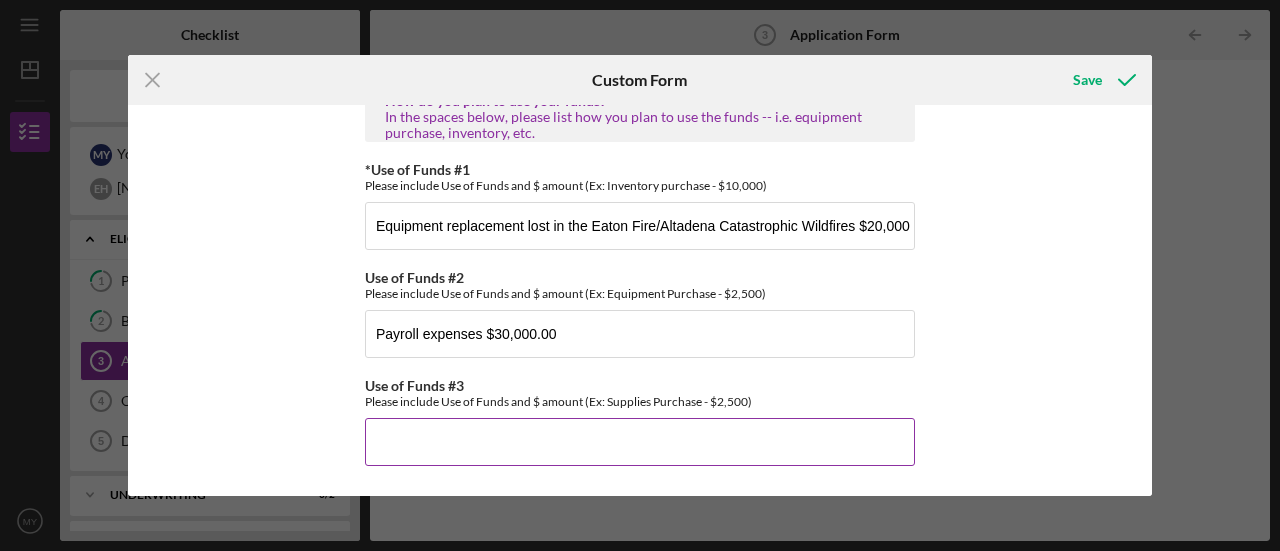 click on "Use of Funds #3" at bounding box center [640, 442] 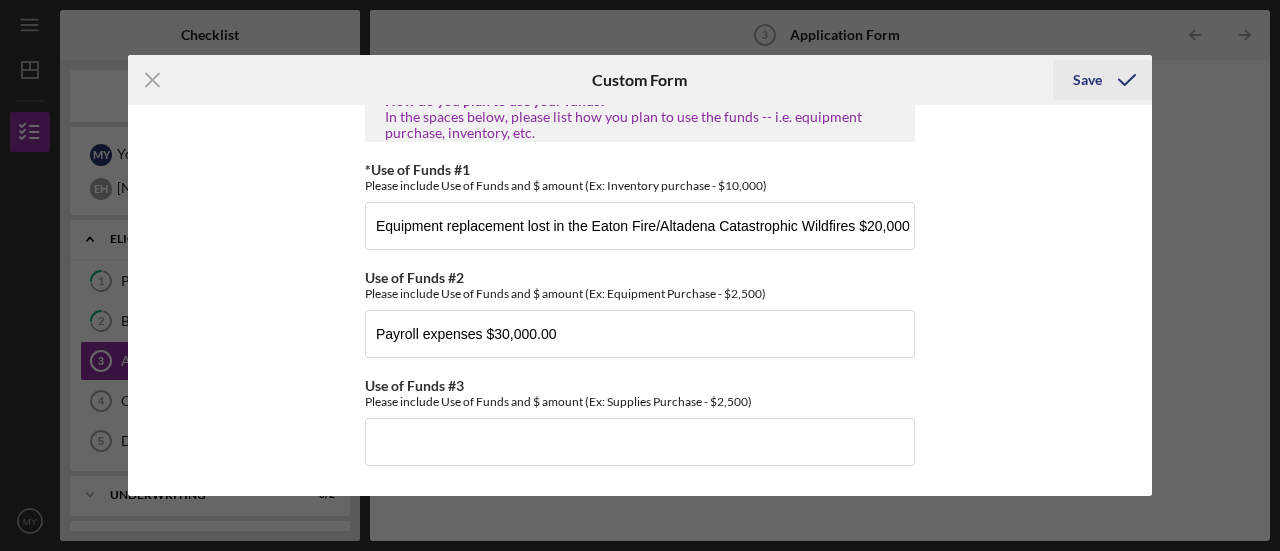 click on "Save" at bounding box center [1087, 80] 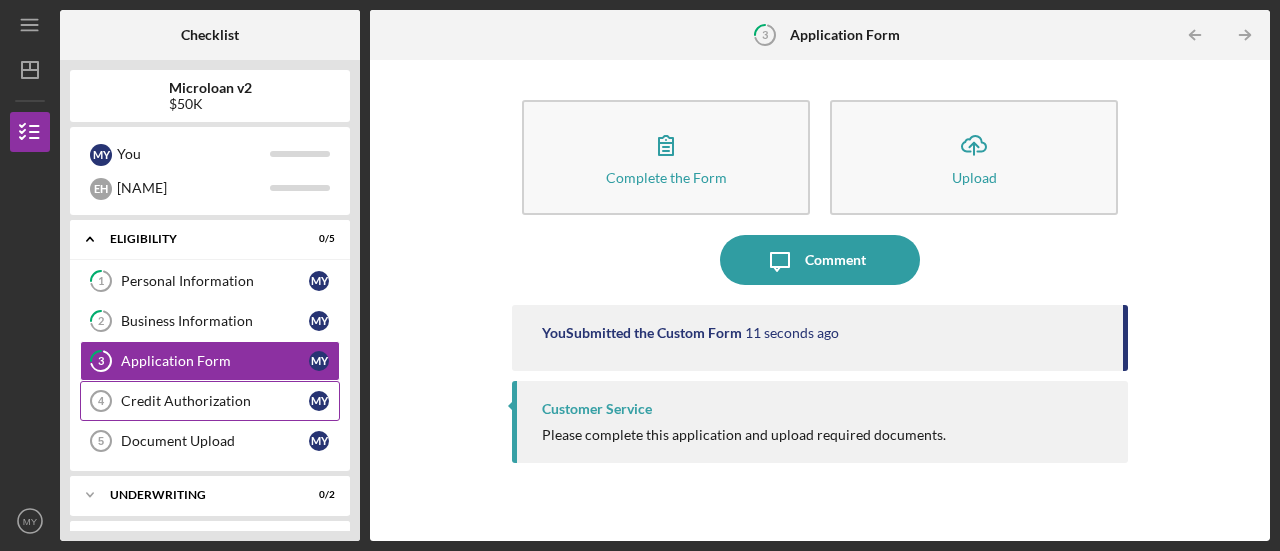 click on "Credit Authorization" at bounding box center [215, 401] 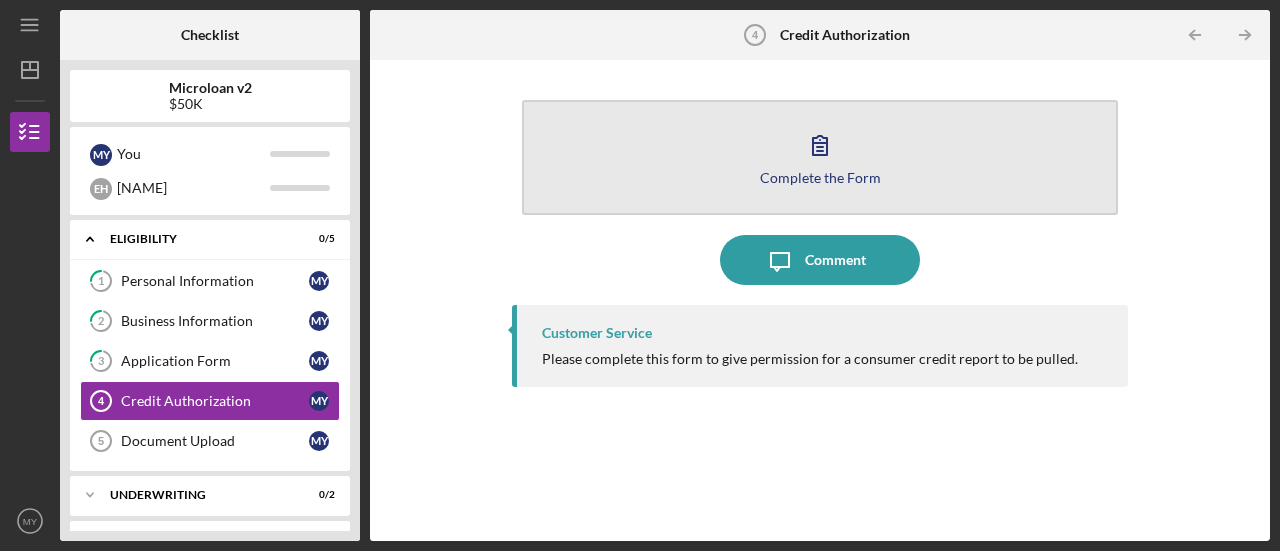 click on "Complete the Form Form" at bounding box center [820, 157] 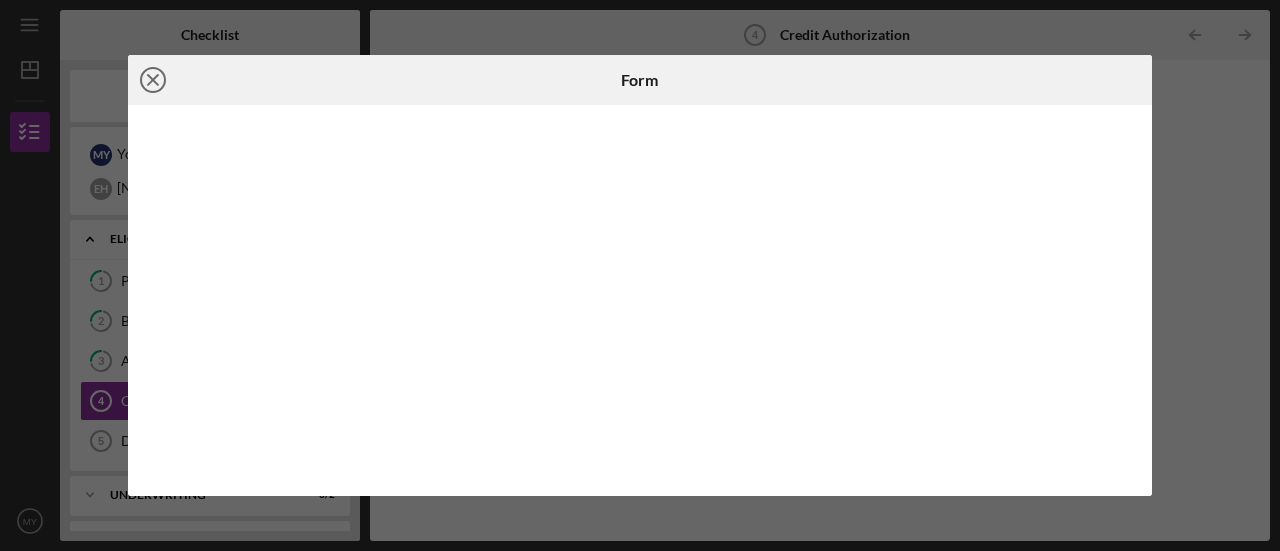 click 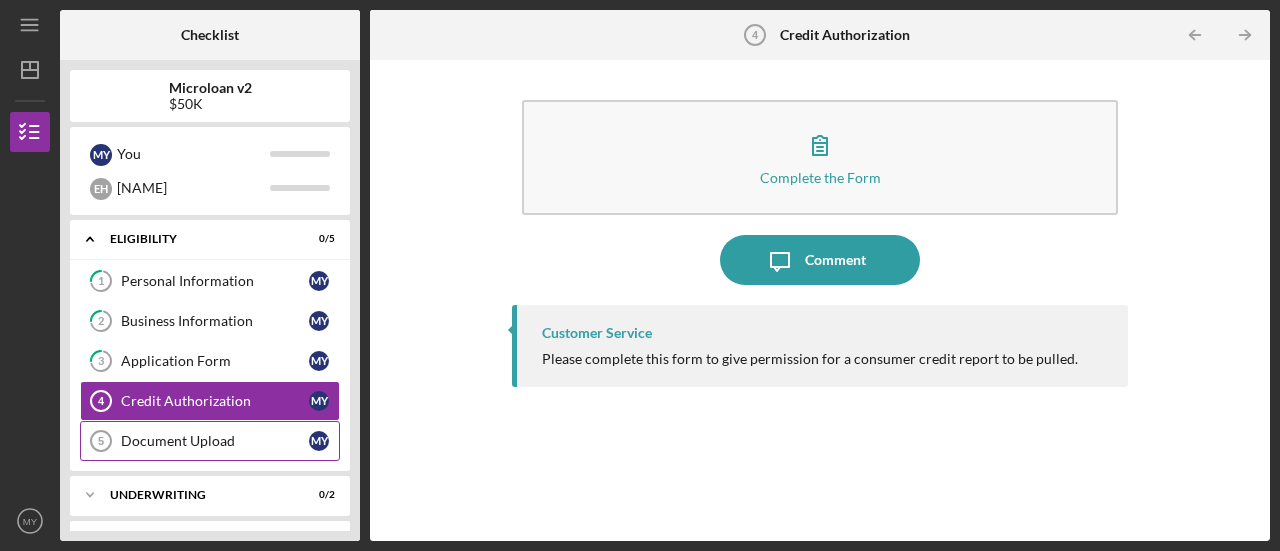 click on "Document Upload" at bounding box center [215, 441] 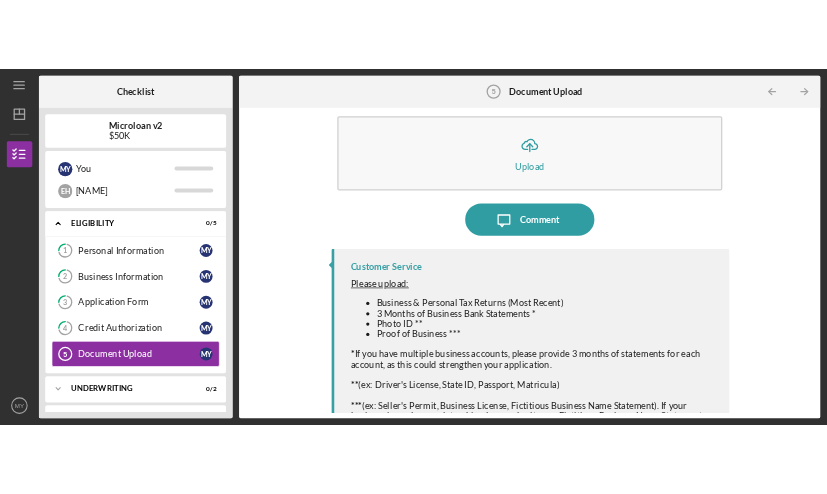 scroll, scrollTop: 0, scrollLeft: 0, axis: both 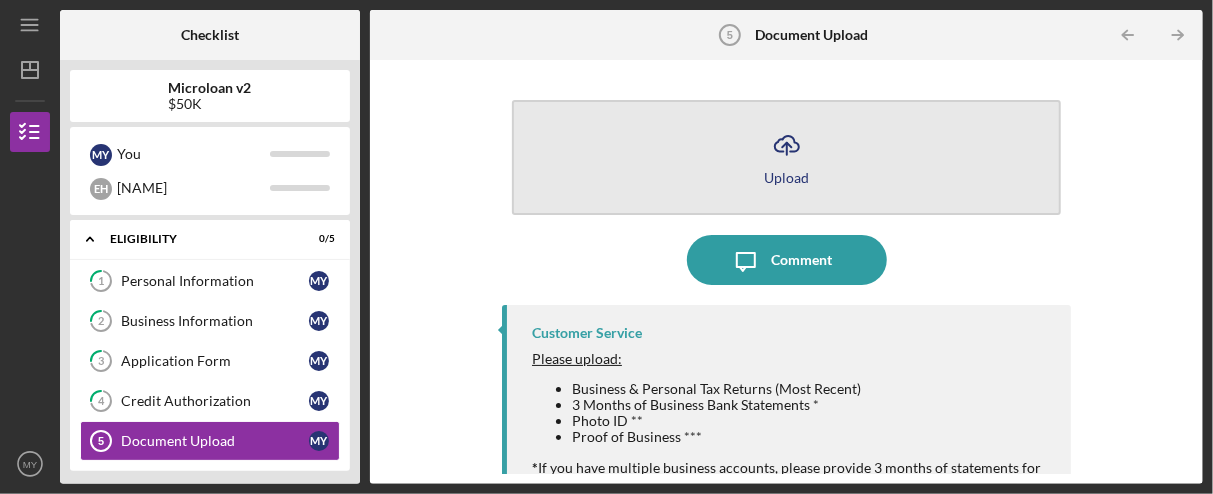 click on "Icon/Upload" 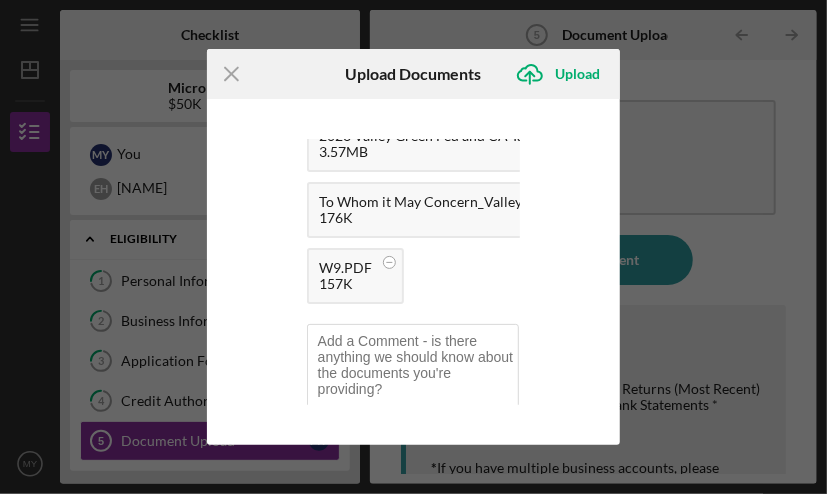 scroll, scrollTop: 200, scrollLeft: 0, axis: vertical 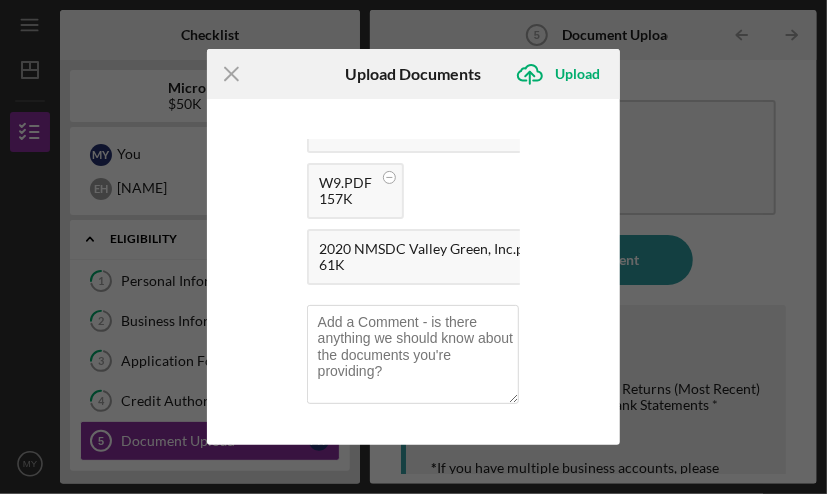click on "Upload Documents" at bounding box center [413, 74] 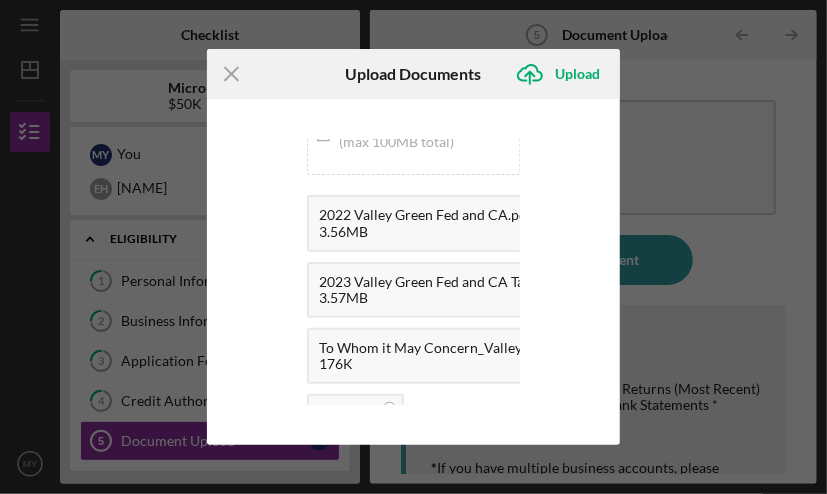 scroll, scrollTop: 0, scrollLeft: 0, axis: both 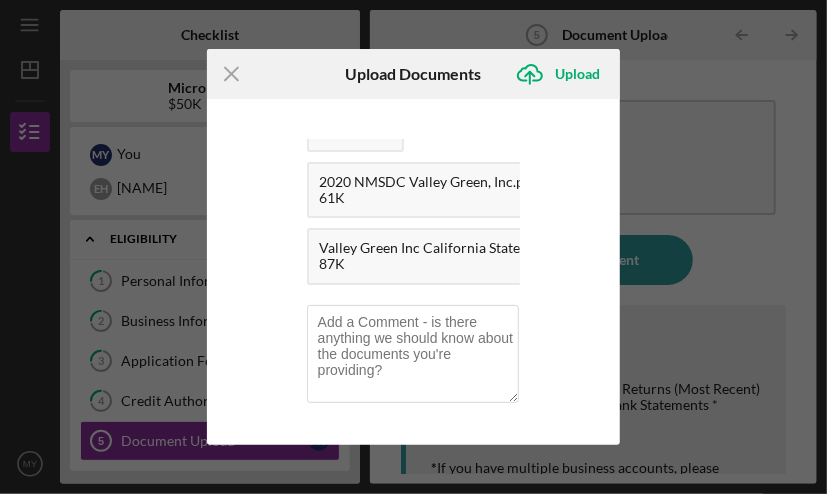 click on "You're uploading documents related to  Document Upload . Icon/Document Browse or drag files here (max 100MB total) Tap to choose files or take a photo 2022 Valley Green Fed and CA.pdf 3.56MB 2023 Valley Green Fed and CA Tax Return.pdf 3.57MB To Whom it May Concern_Valley Green Inc._25.26 GL_7-14-2025_267249015.pdf 176K W9.PDF 157K 2020 NMSDC Valley Green, Inc.pdf 61K Valley Green Inc California State Contractors License.PDF 87K" at bounding box center [414, 271] 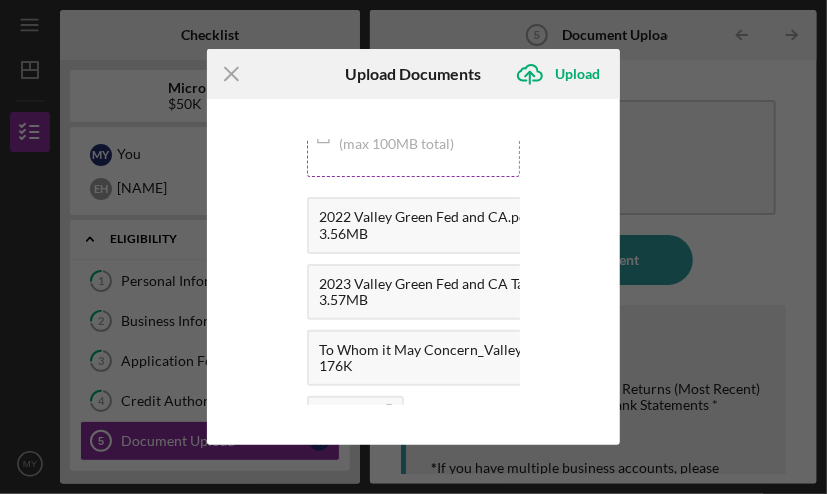 scroll, scrollTop: 0, scrollLeft: 0, axis: both 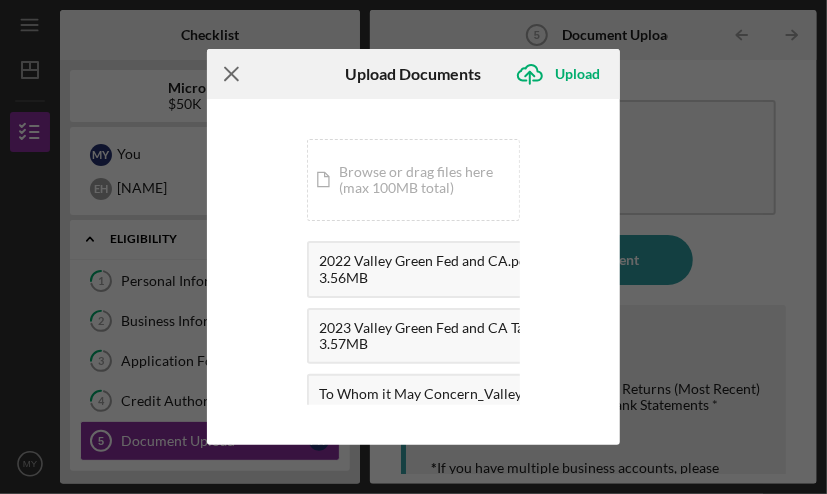 click on "Icon/Menu Close" 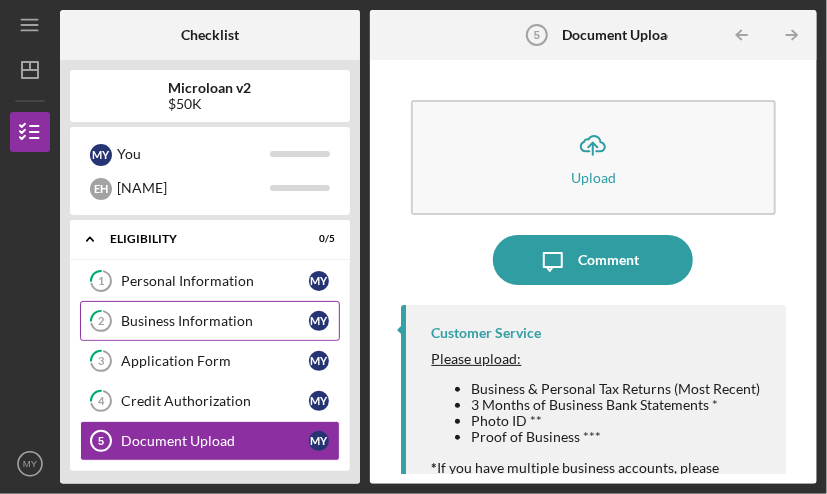 click on "2 Business Information M Y" at bounding box center [210, 321] 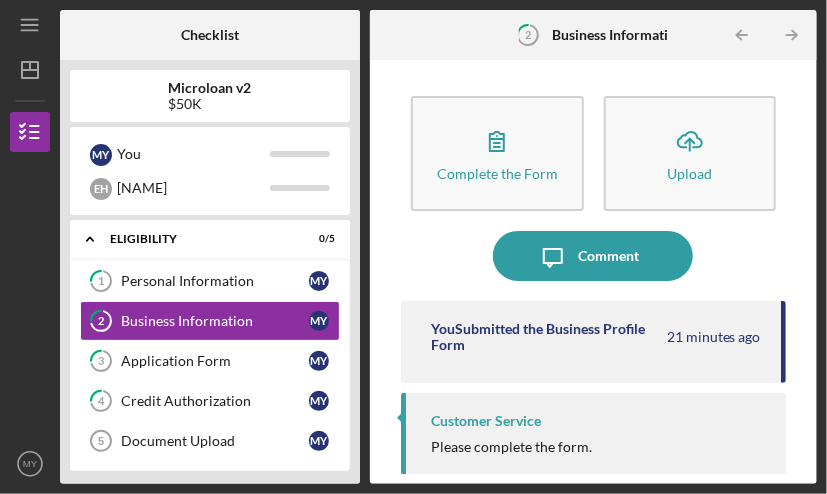 scroll, scrollTop: 5, scrollLeft: 0, axis: vertical 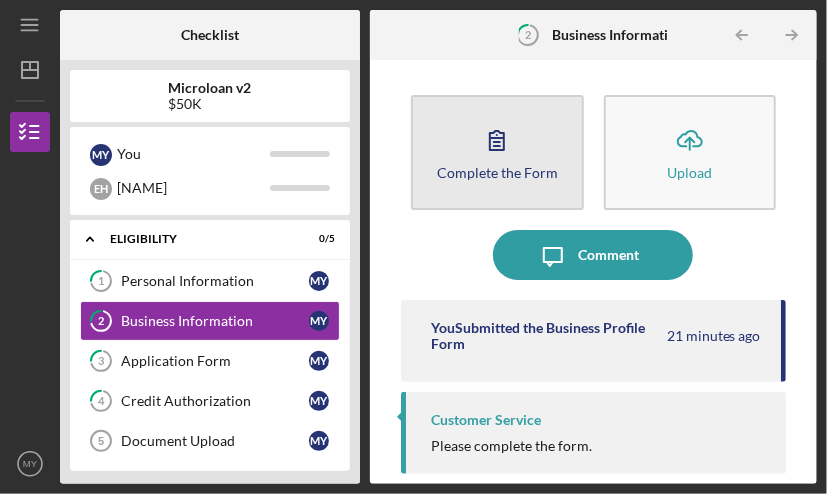 click 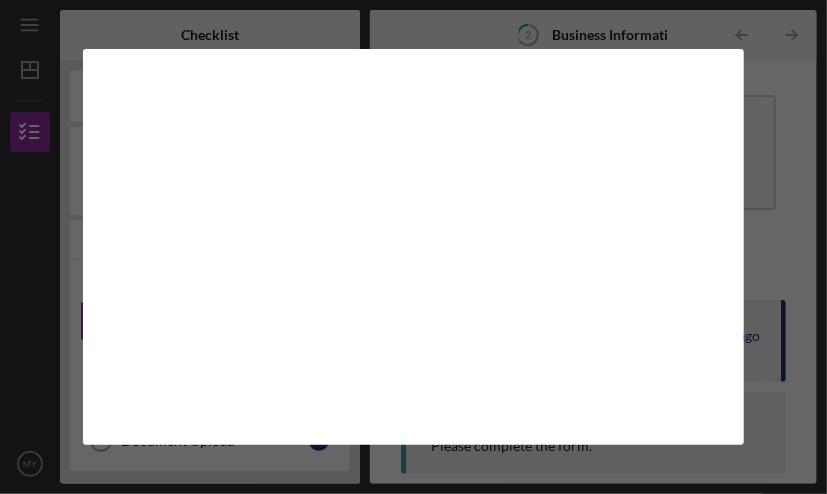 scroll, scrollTop: 0, scrollLeft: 0, axis: both 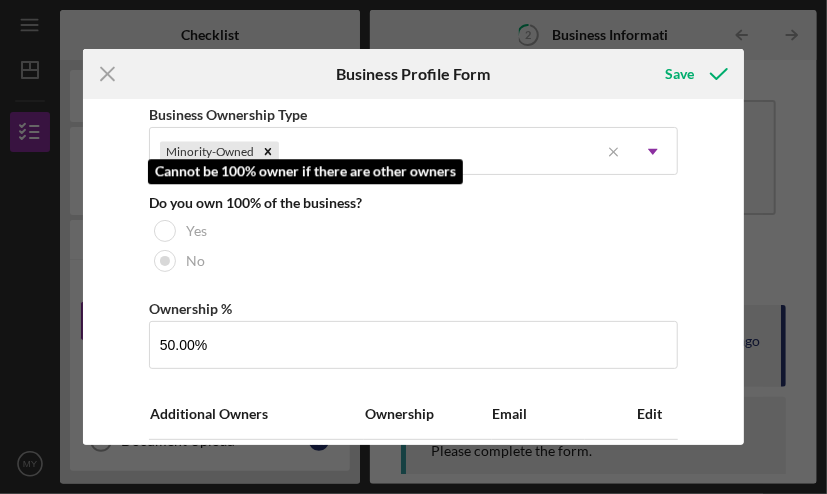 click at bounding box center (165, 231) 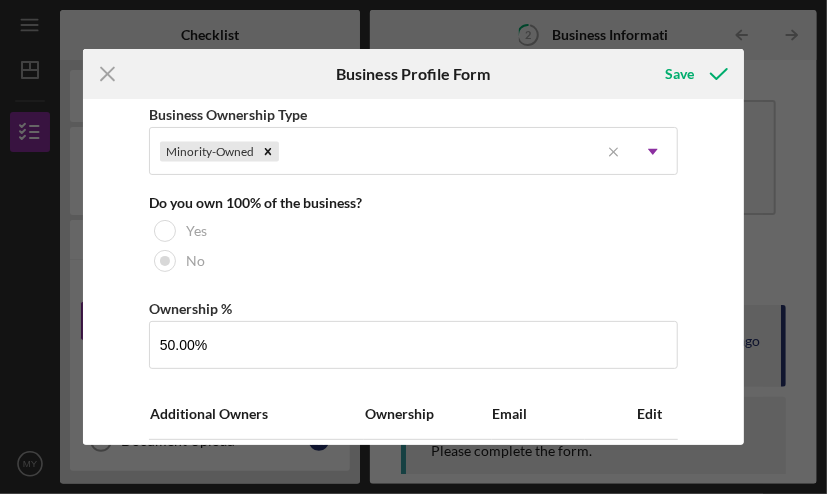 click on "Edit" at bounding box center (649, 413) 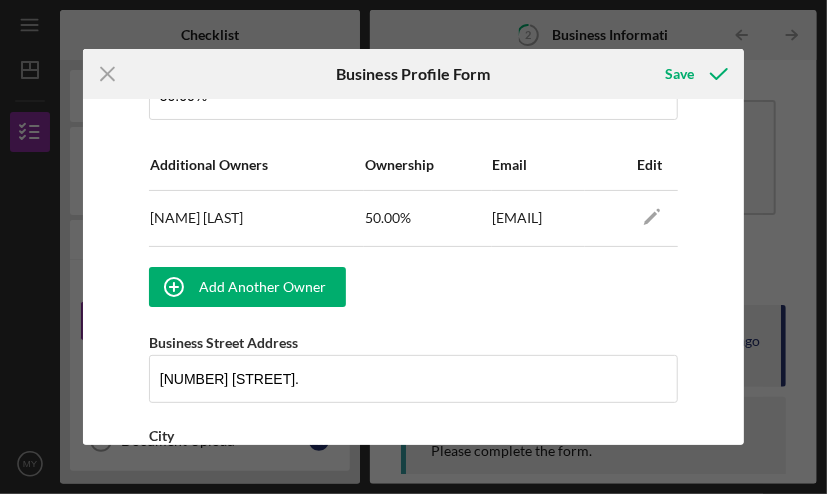 scroll, scrollTop: 1200, scrollLeft: 0, axis: vertical 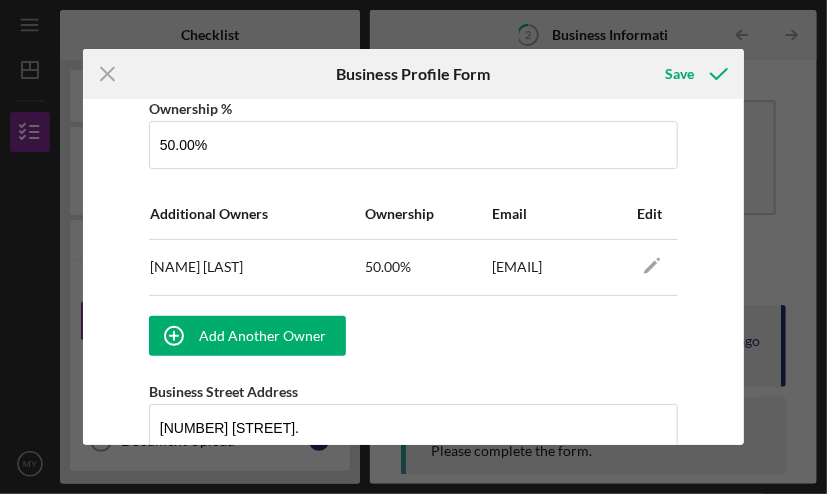 click on "Edit" at bounding box center (649, 213) 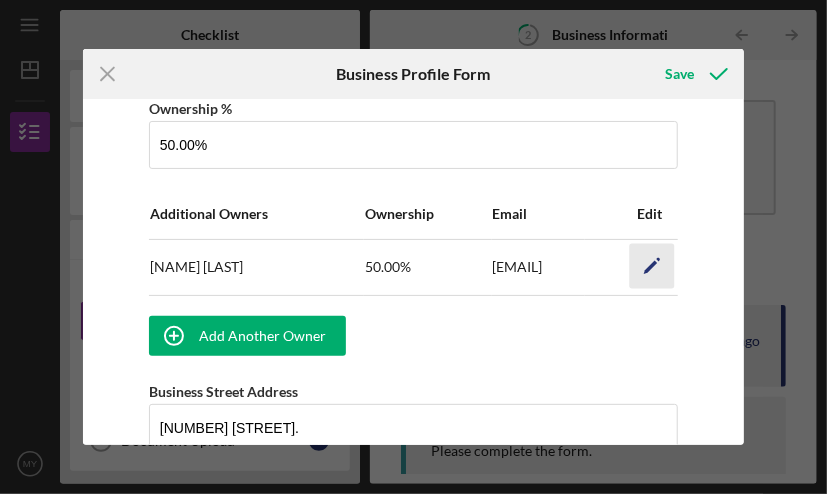 click on "Icon/Edit" 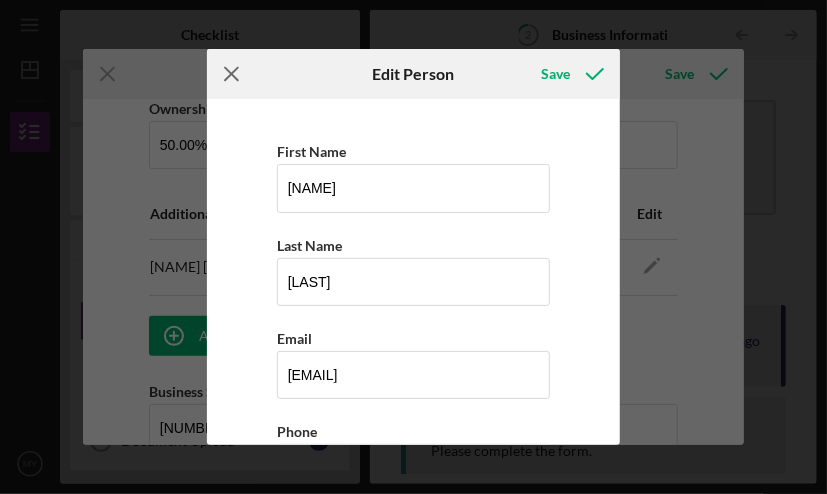 click on "Icon/Menu Close" 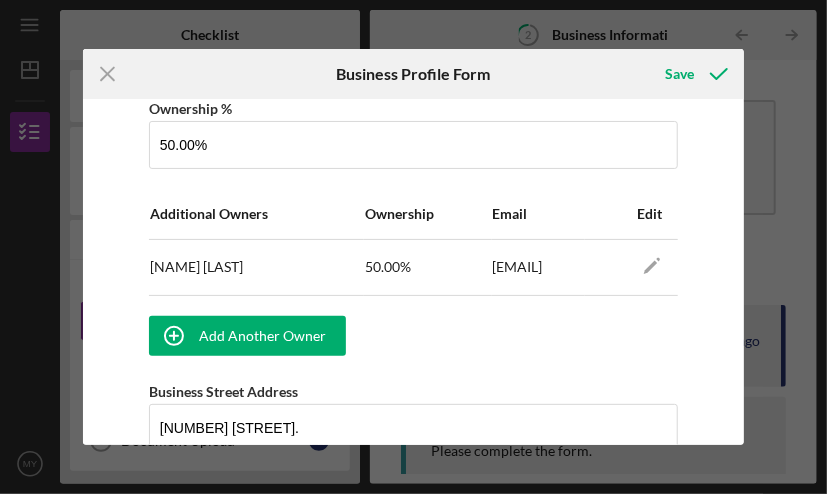 click on "50.00%" at bounding box center (427, 267) 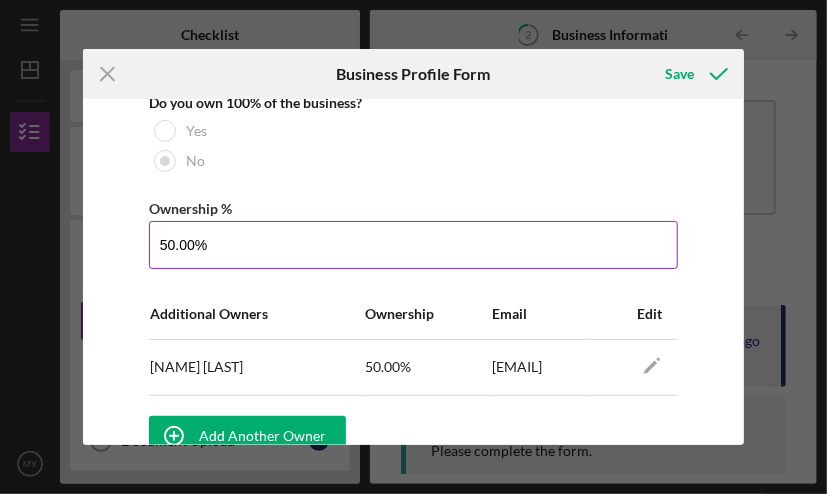 click on "50.00%" at bounding box center (413, 245) 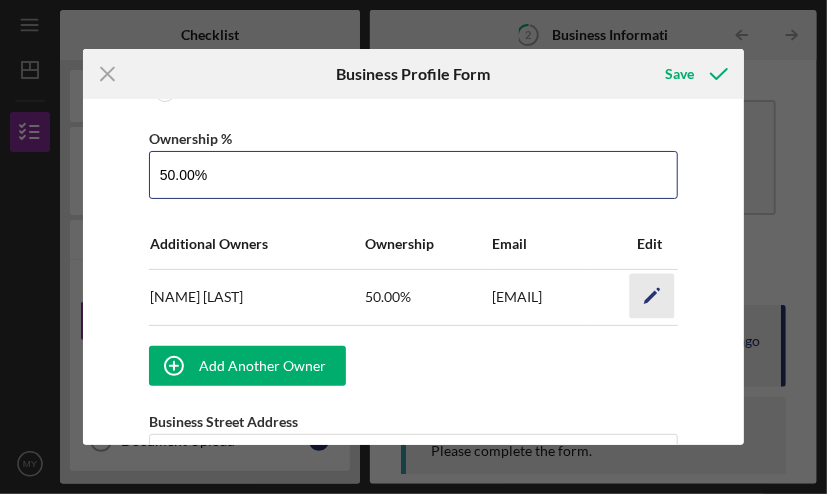 scroll, scrollTop: 1070, scrollLeft: 0, axis: vertical 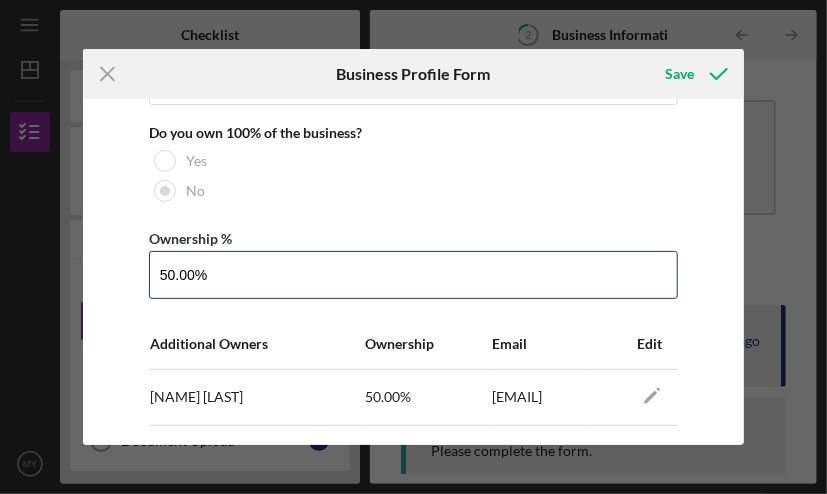 drag, startPoint x: 216, startPoint y: 268, endPoint x: 105, endPoint y: 275, distance: 111.220505 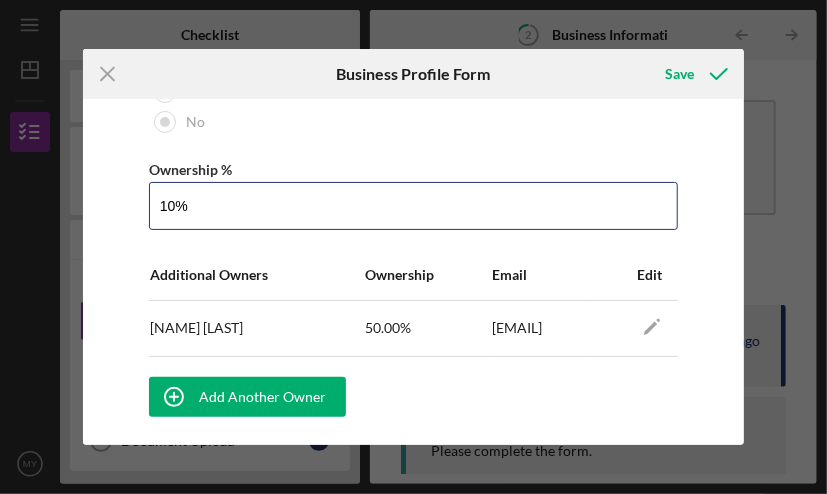 scroll, scrollTop: 1270, scrollLeft: 0, axis: vertical 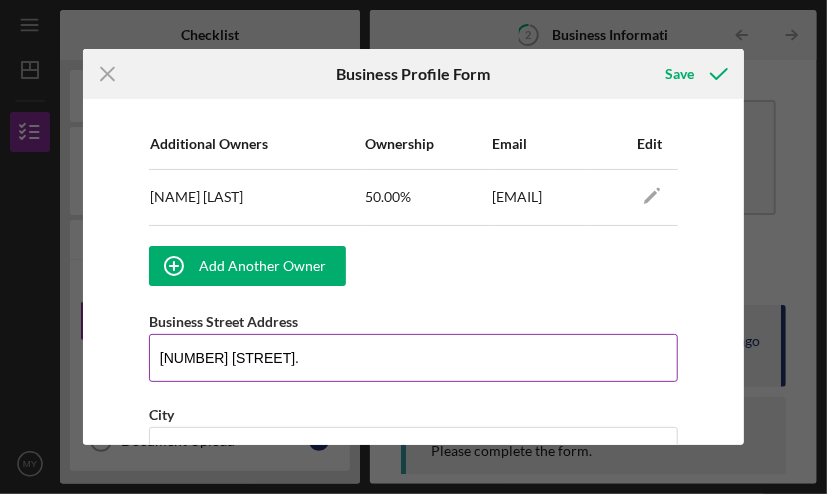 type on "10.00%" 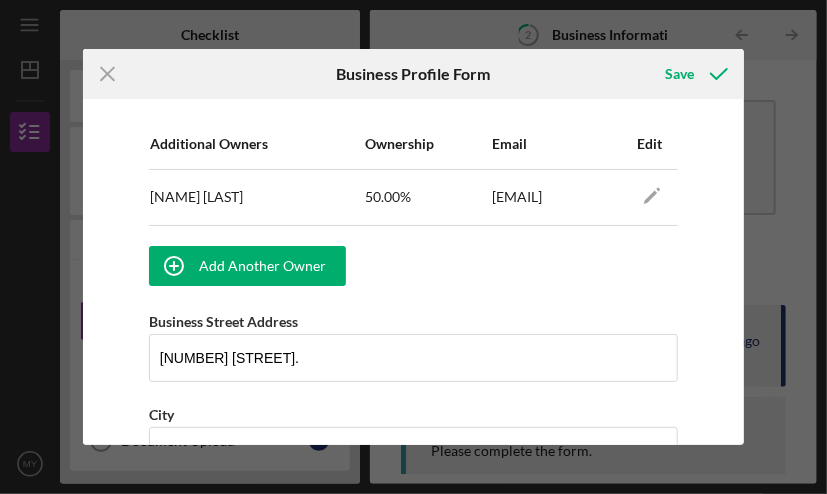 scroll, scrollTop: 1170, scrollLeft: 0, axis: vertical 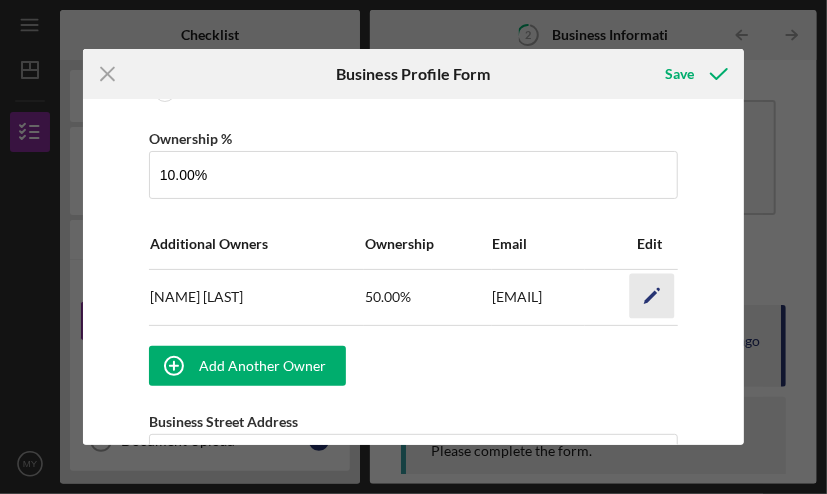 click on "Icon/Edit" 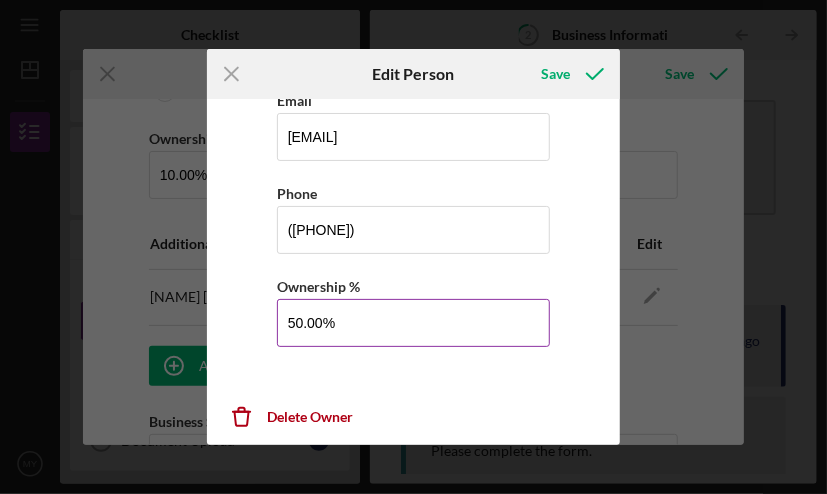scroll, scrollTop: 239, scrollLeft: 0, axis: vertical 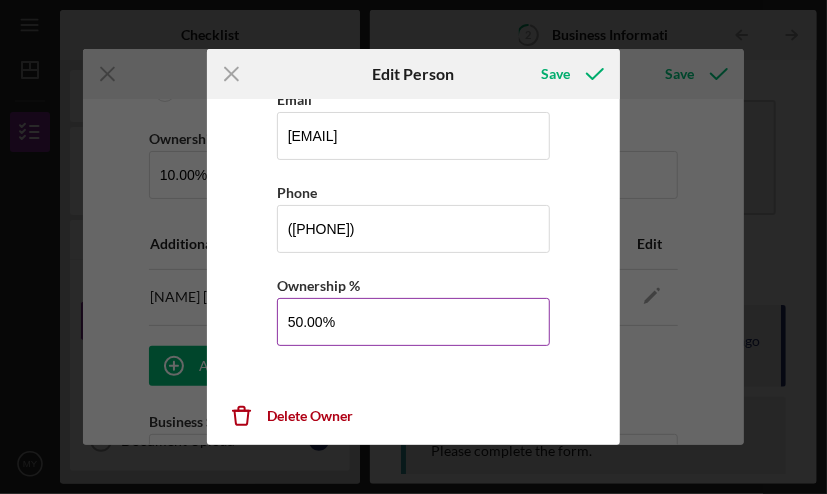 click on "50.00%" at bounding box center (414, 322) 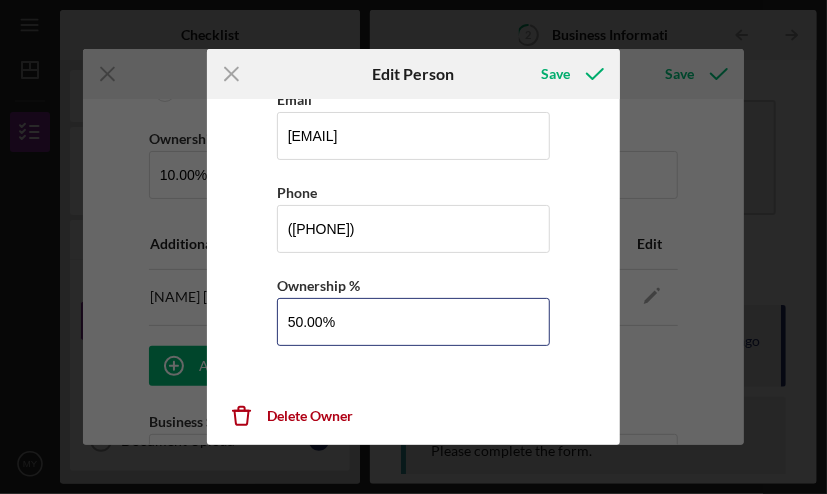 drag, startPoint x: 354, startPoint y: 321, endPoint x: 240, endPoint y: 317, distance: 114.07015 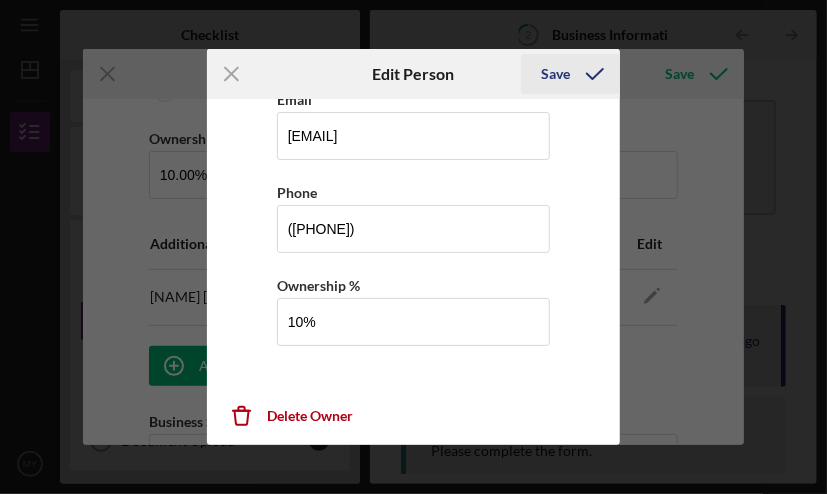 type on "10.00%" 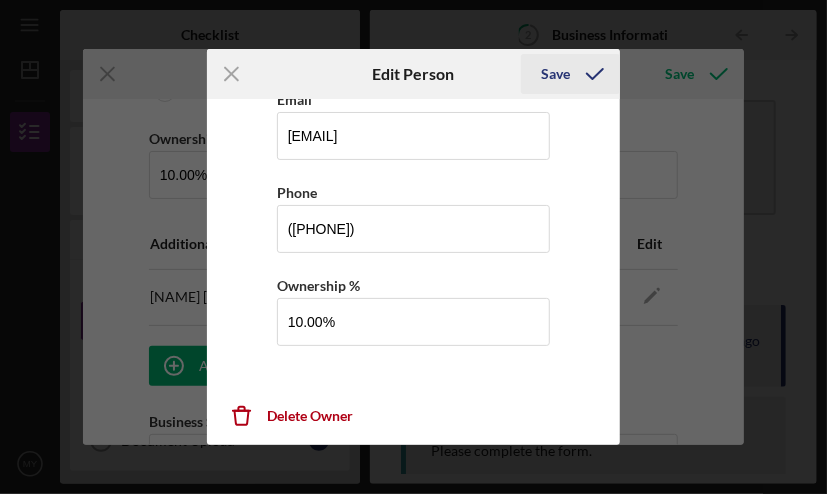 click 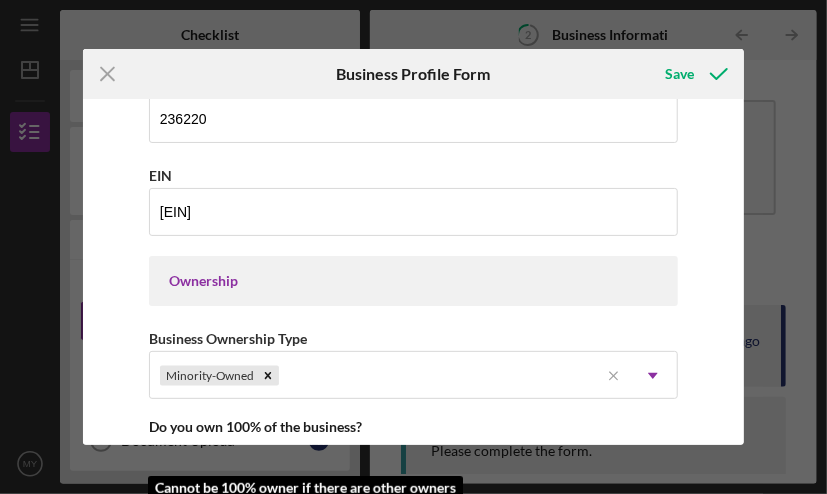 scroll, scrollTop: 670, scrollLeft: 0, axis: vertical 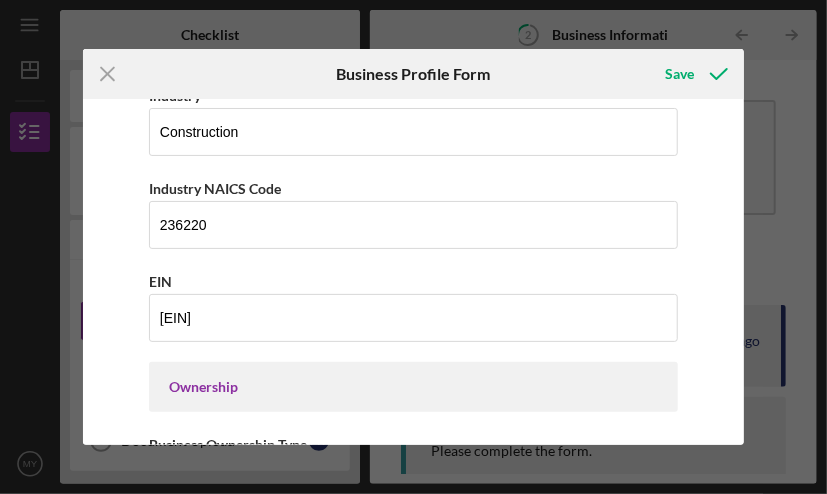 click on "Ownership" at bounding box center (413, 387) 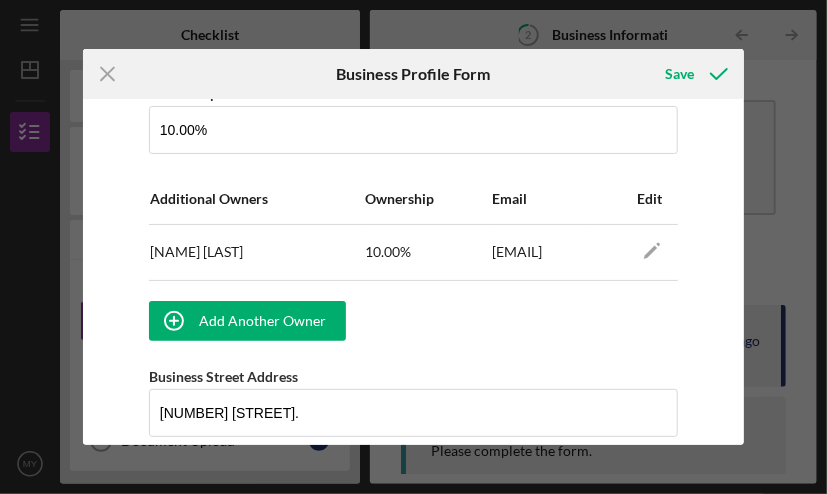 scroll, scrollTop: 1170, scrollLeft: 0, axis: vertical 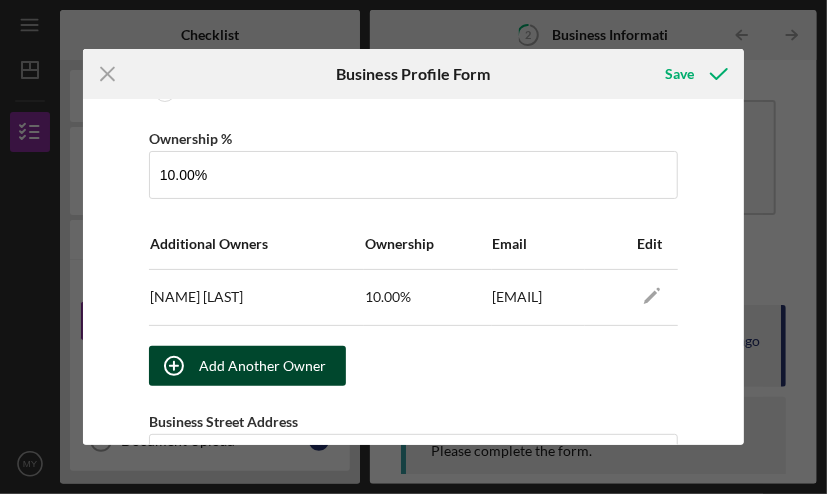 click on "Add Another Owner" at bounding box center (262, 366) 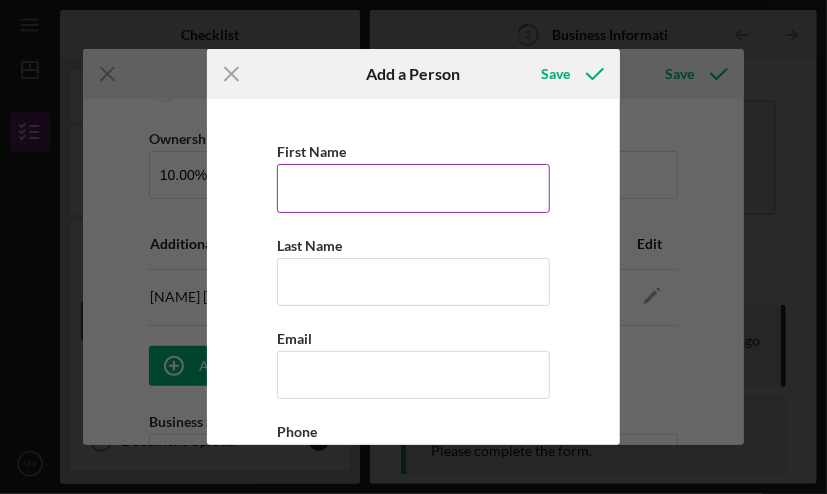click on "First Name" at bounding box center (414, 188) 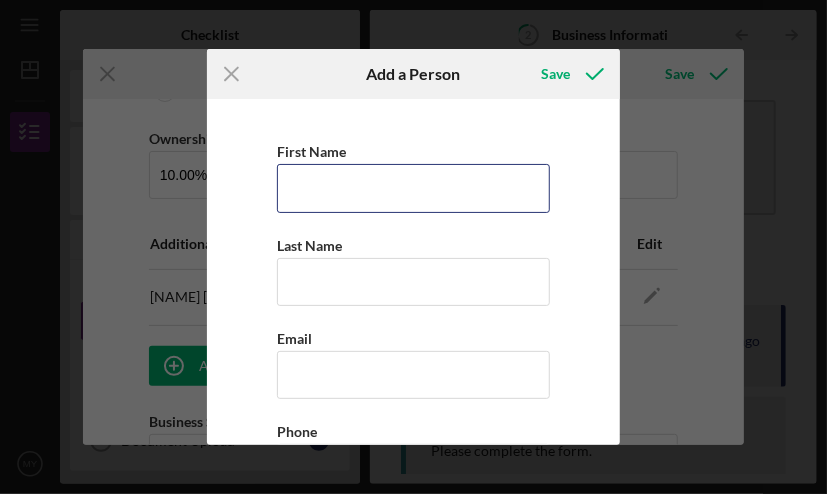 type on "[NAME]" 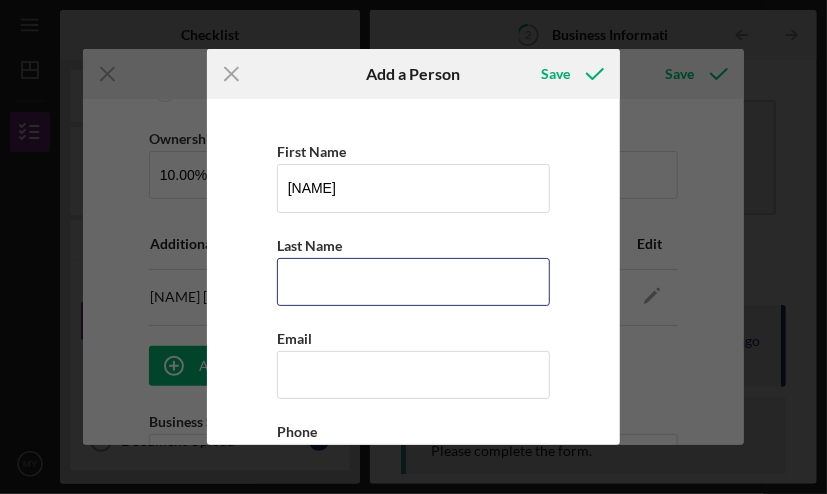 type on "Young" 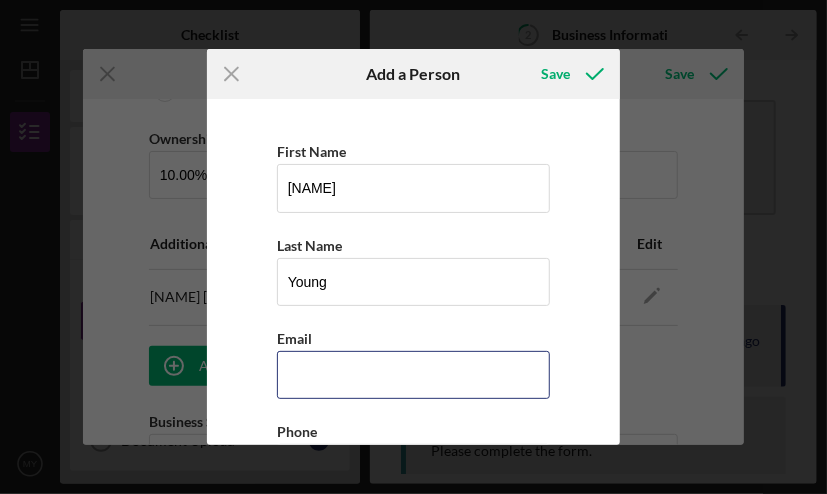 type on "mark1107@[EMAIL]" 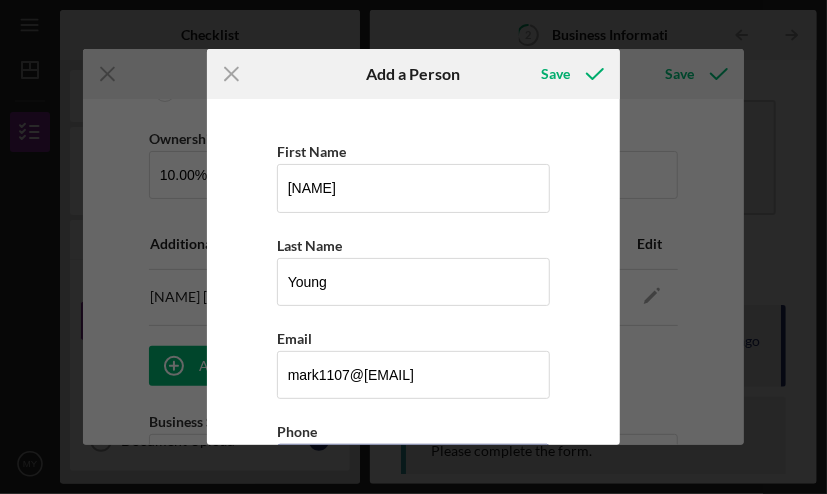 type on "([PHONE])" 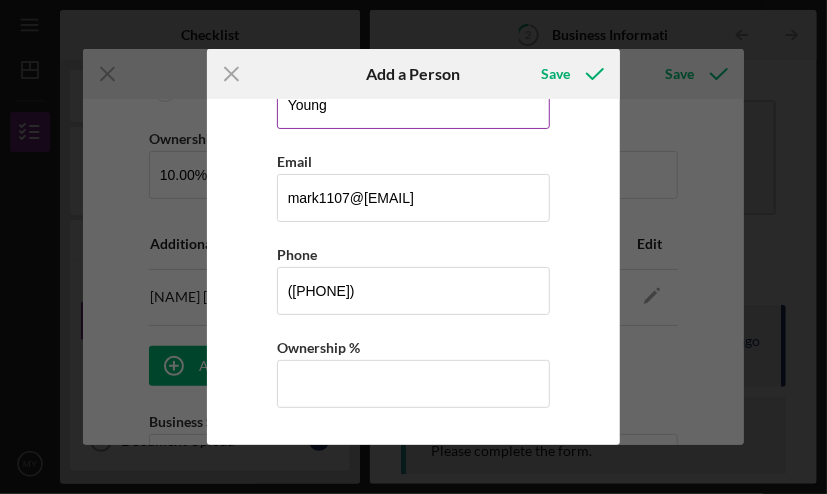 scroll, scrollTop: 196, scrollLeft: 0, axis: vertical 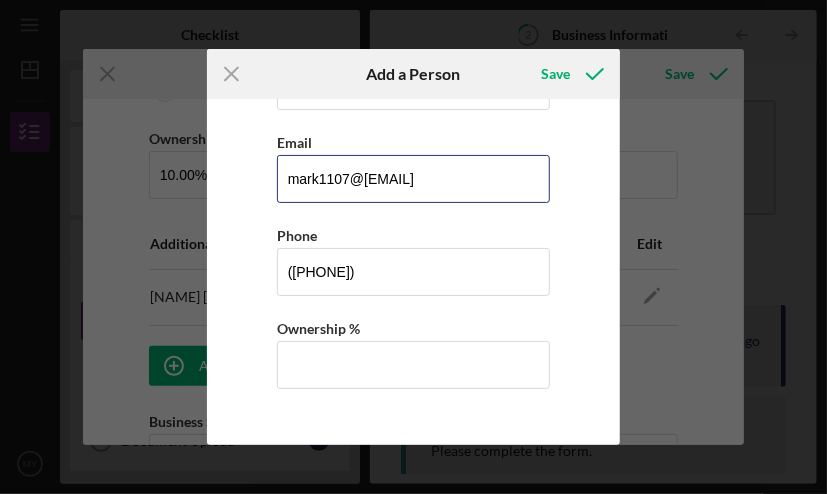 drag, startPoint x: 444, startPoint y: 172, endPoint x: 244, endPoint y: 177, distance: 200.06248 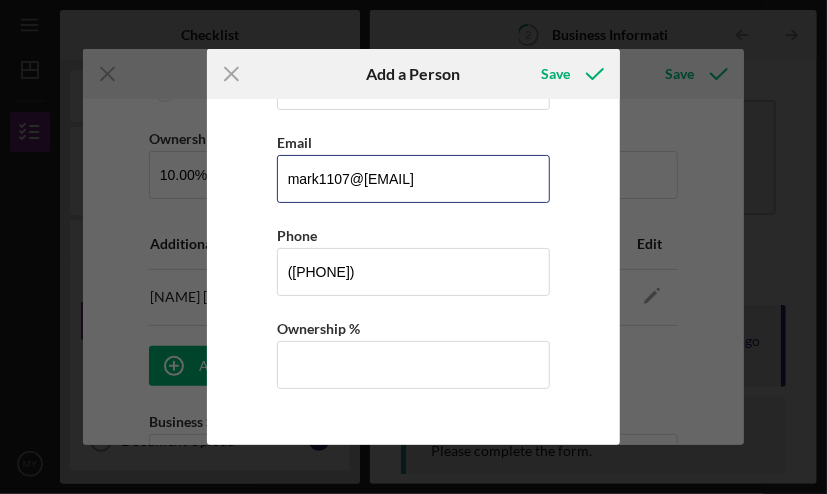 type on "Marky@[EMAIL]" 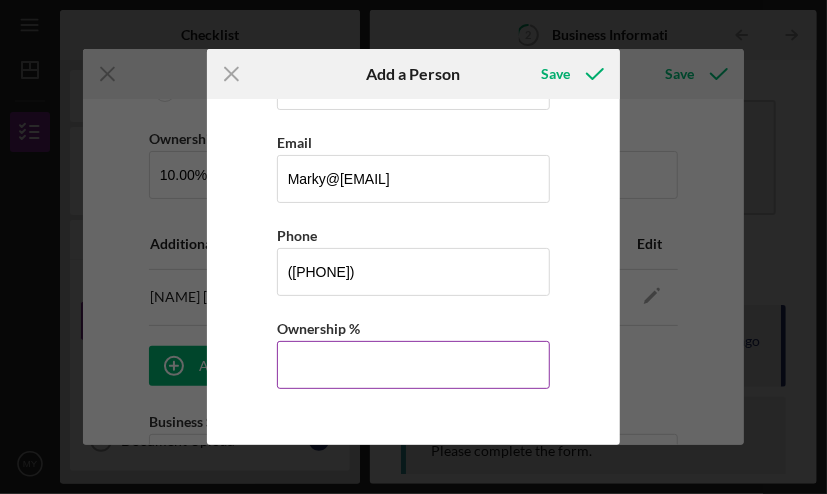 click on "Ownership %" at bounding box center (414, 365) 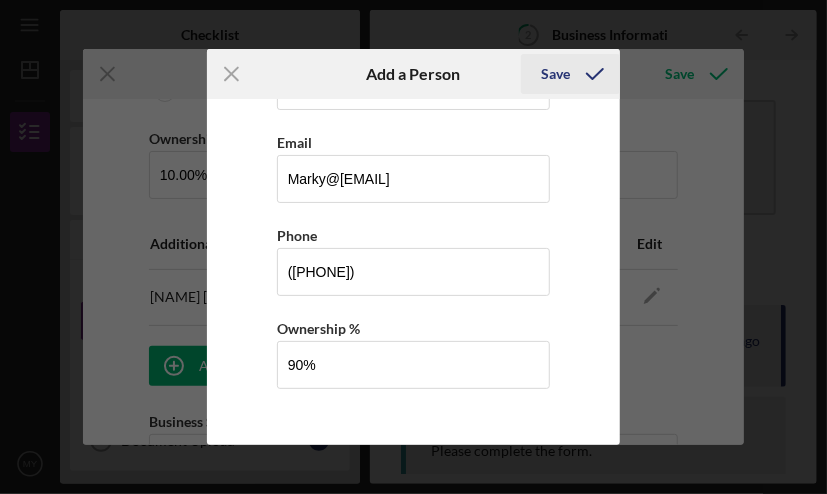 type on "90.00%" 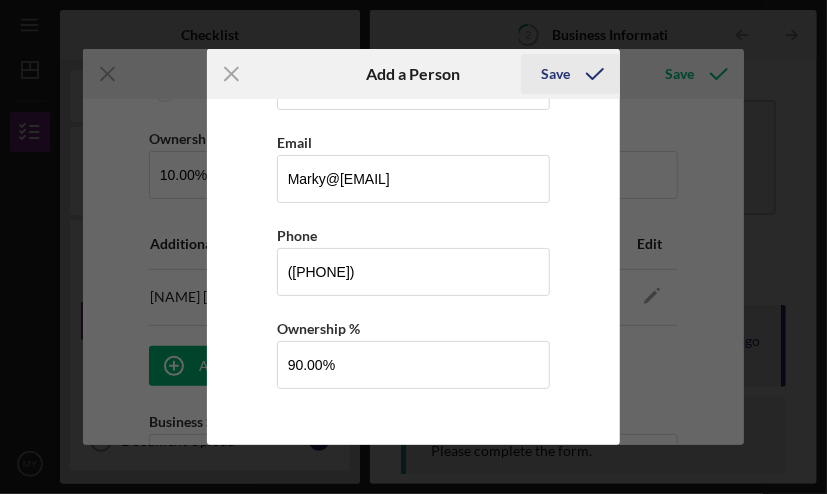 click on "Save" at bounding box center (555, 74) 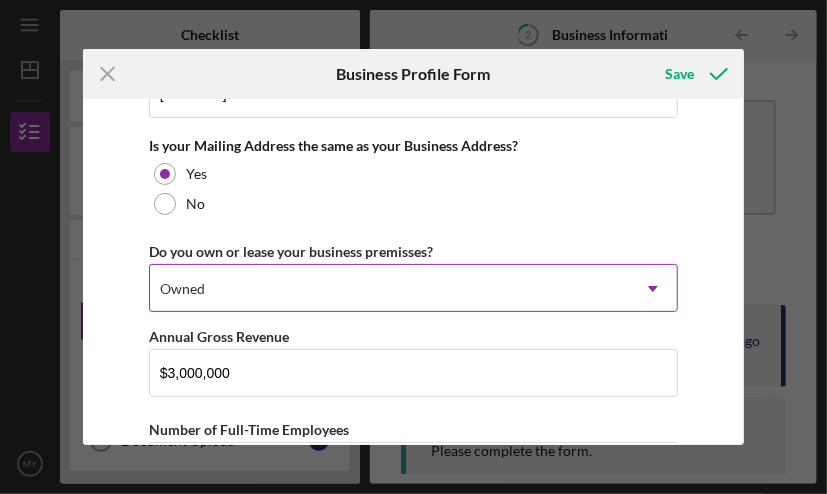 scroll, scrollTop: 2025, scrollLeft: 0, axis: vertical 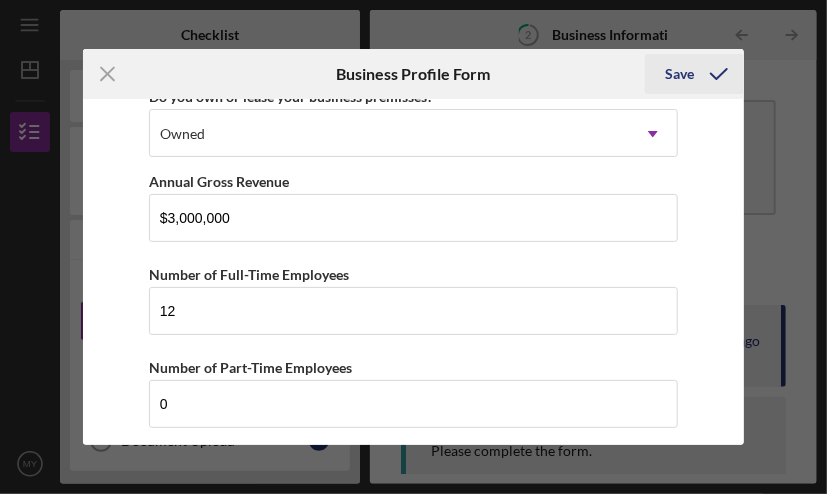 click on "Save" at bounding box center (679, 74) 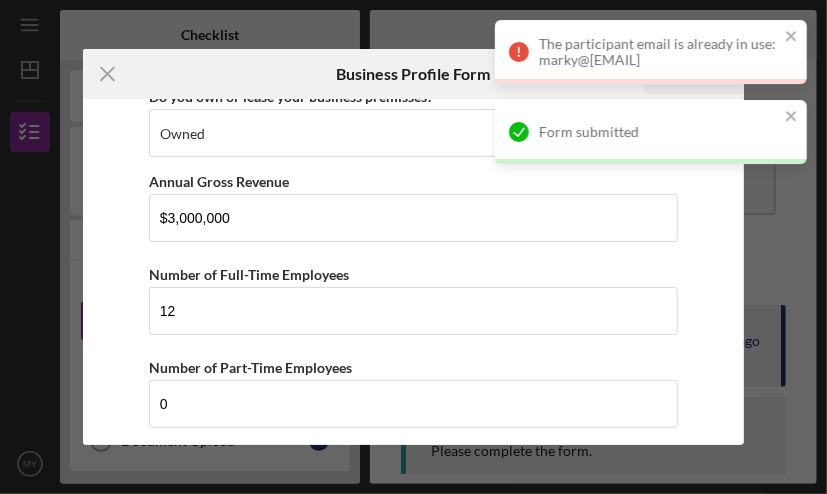 type on "10.00%" 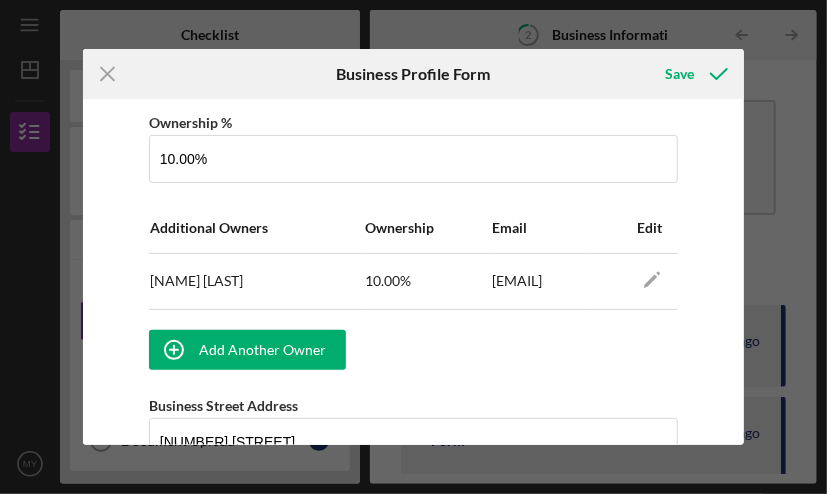 scroll, scrollTop: 1170, scrollLeft: 0, axis: vertical 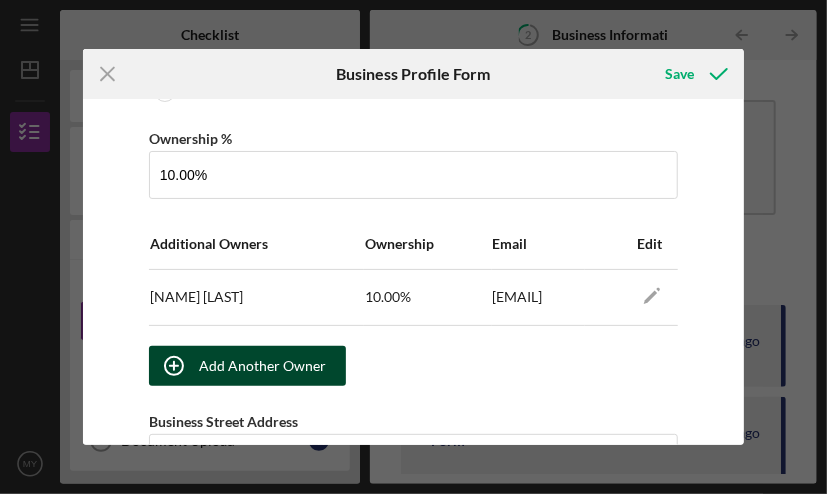 click on "Add Another Owner" at bounding box center (262, 366) 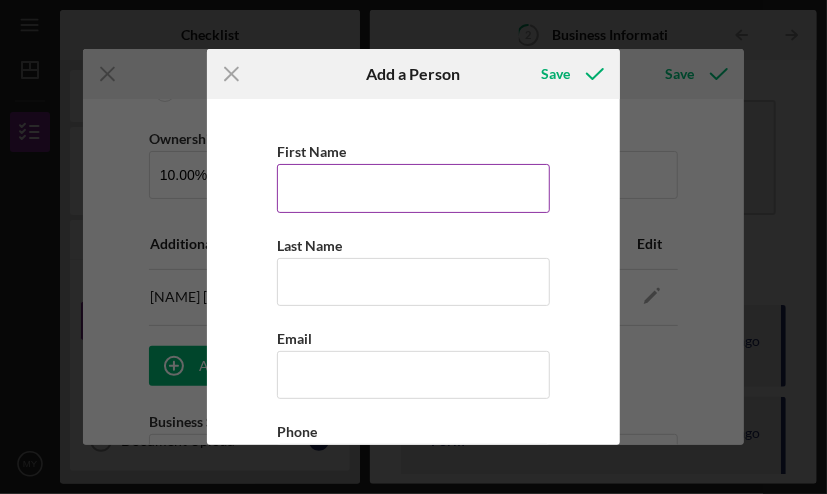 click on "First Name" at bounding box center [414, 188] 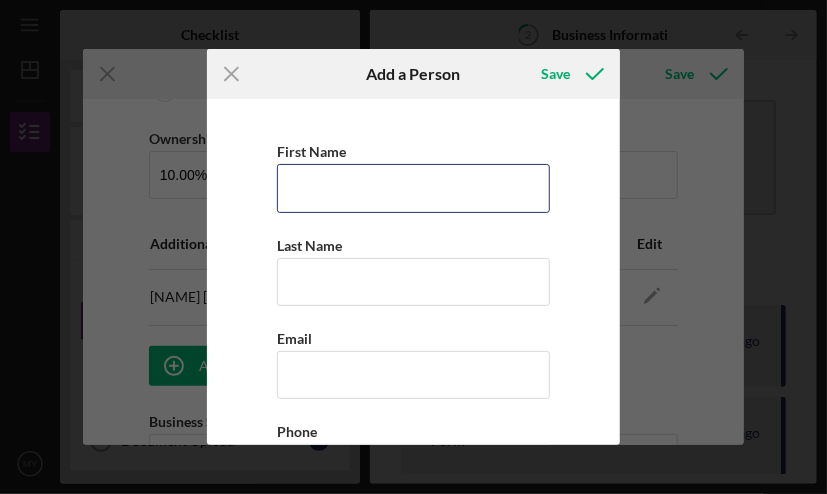 type on "[NAME]" 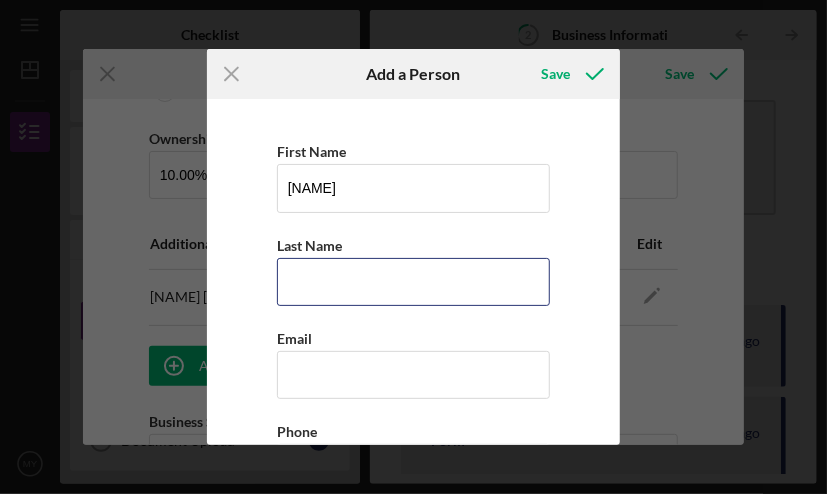 type on "Young" 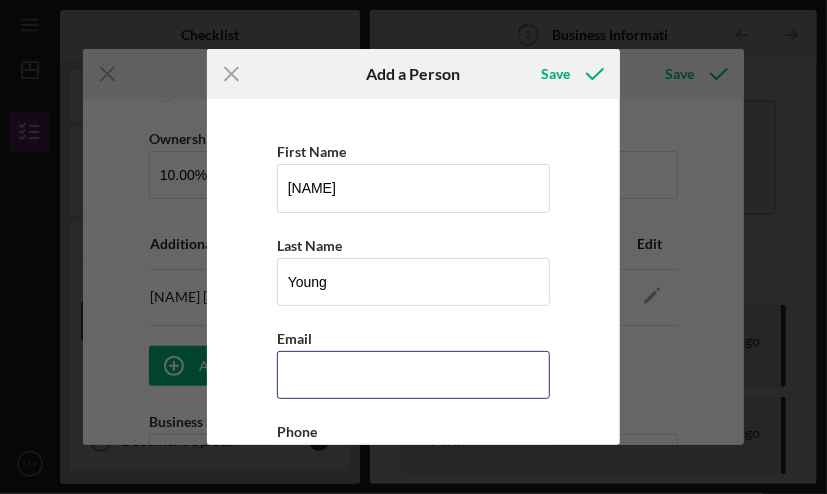 type on "mark1107@[EMAIL]" 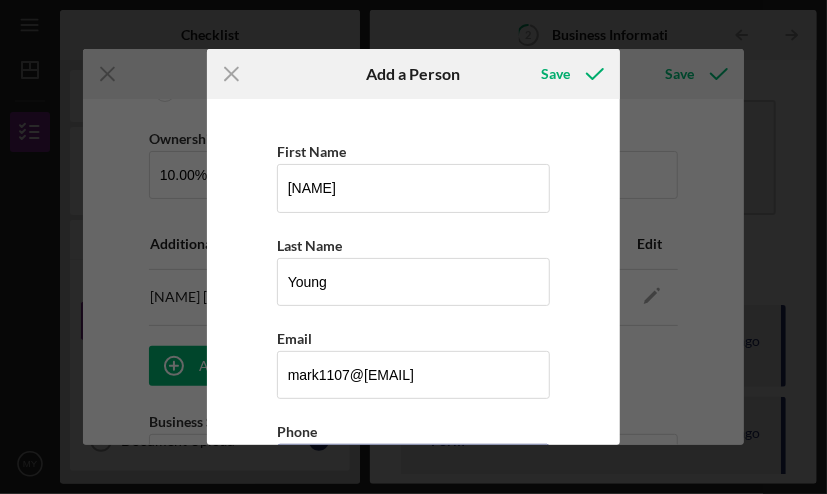 type on "([PHONE])" 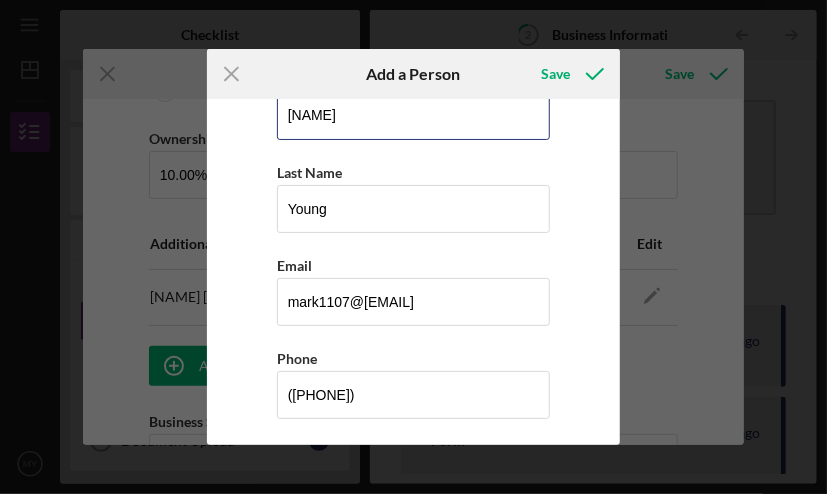 scroll, scrollTop: 196, scrollLeft: 0, axis: vertical 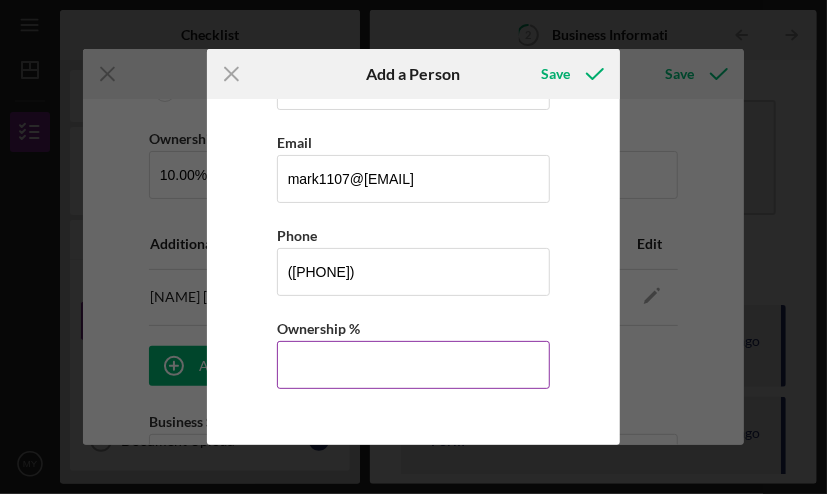 click on "Ownership %" at bounding box center [414, 365] 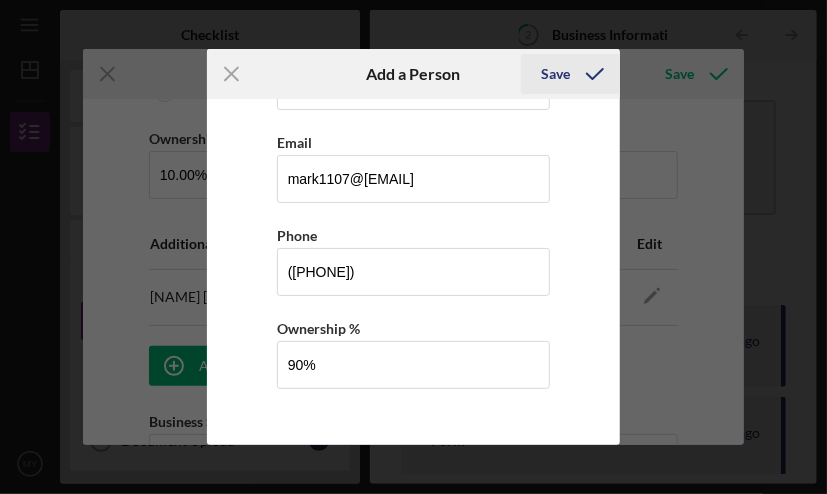 type on "90.00%" 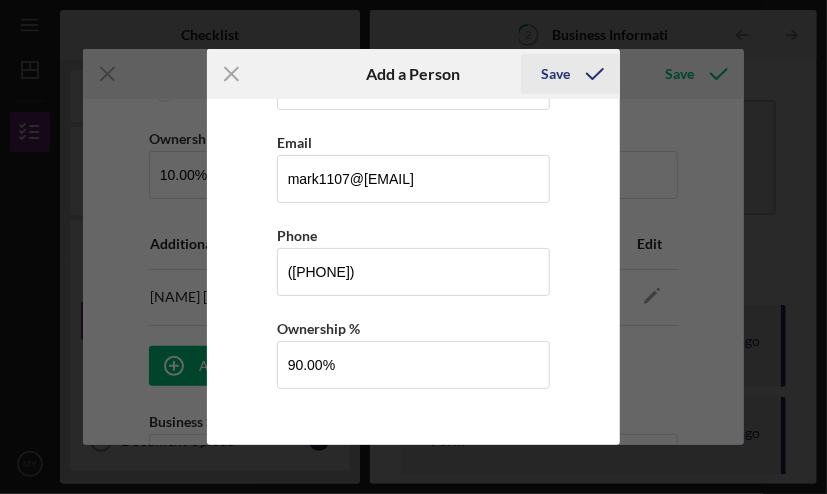 click on "Save" at bounding box center (555, 74) 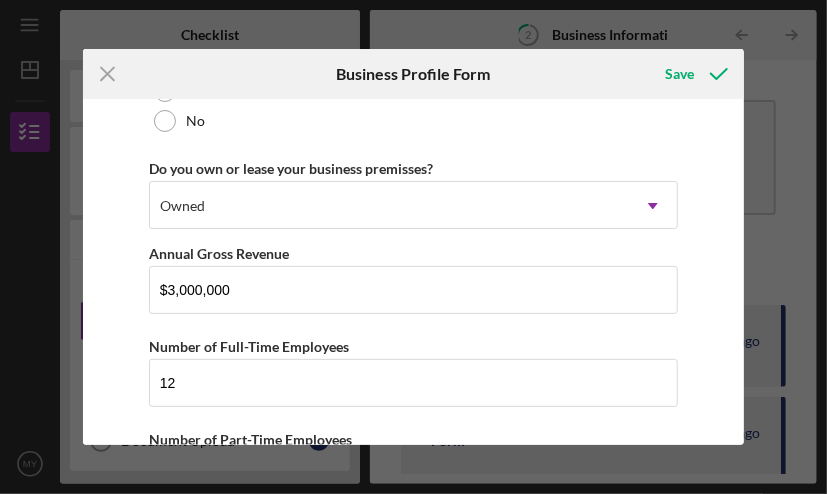 scroll, scrollTop: 1925, scrollLeft: 0, axis: vertical 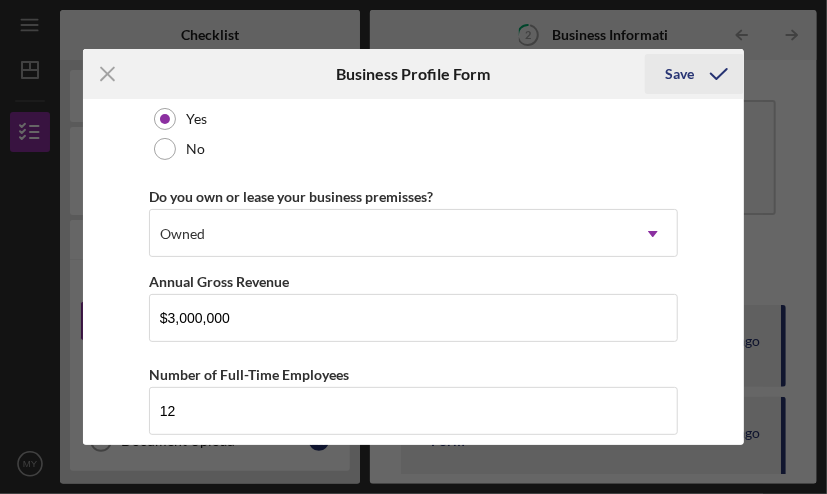 click 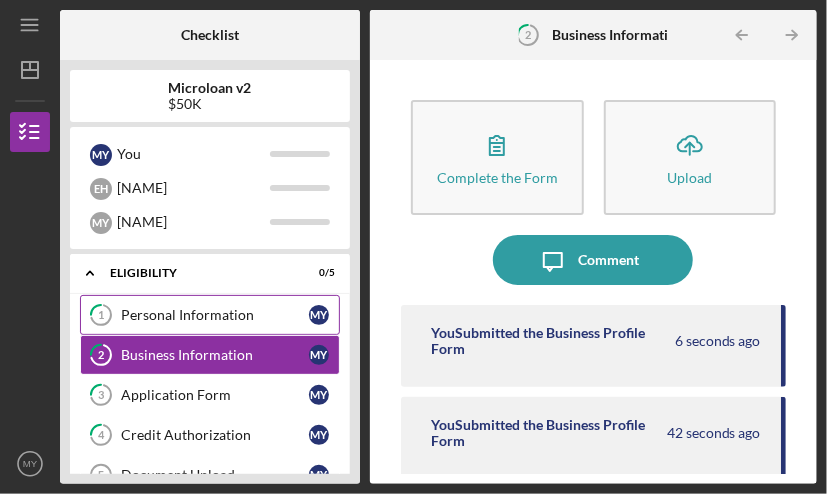 click on "Personal Information" at bounding box center (215, 315) 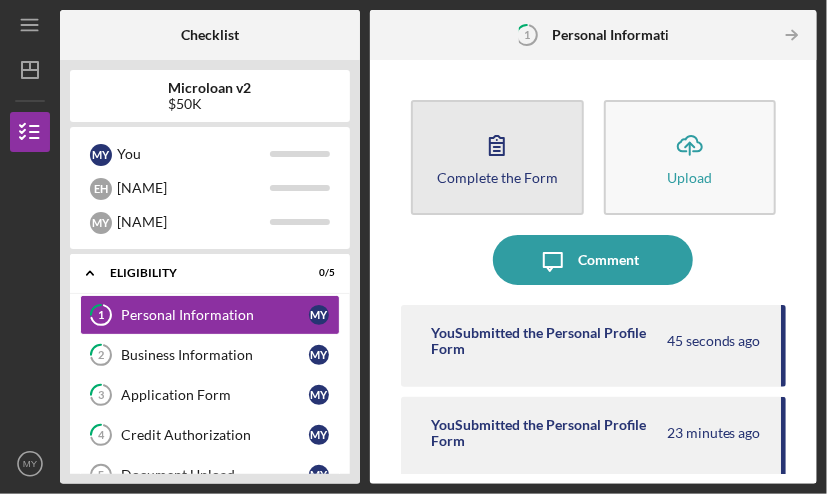 click on "Complete the Form" at bounding box center (497, 177) 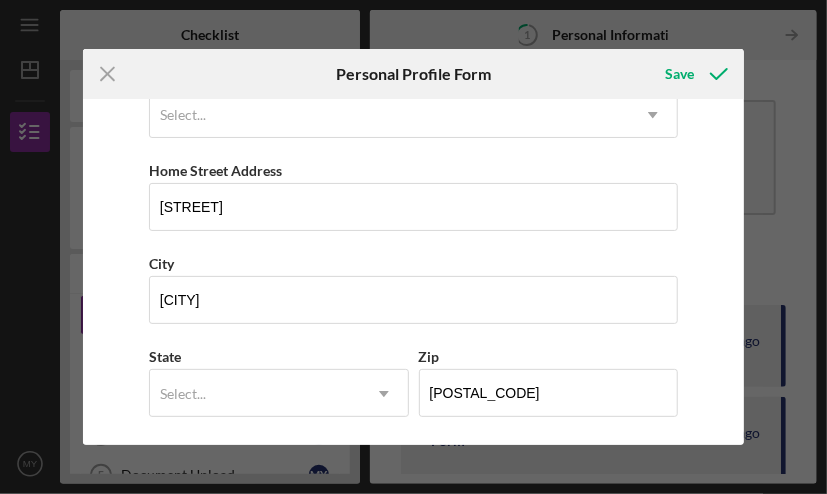 scroll, scrollTop: 200, scrollLeft: 0, axis: vertical 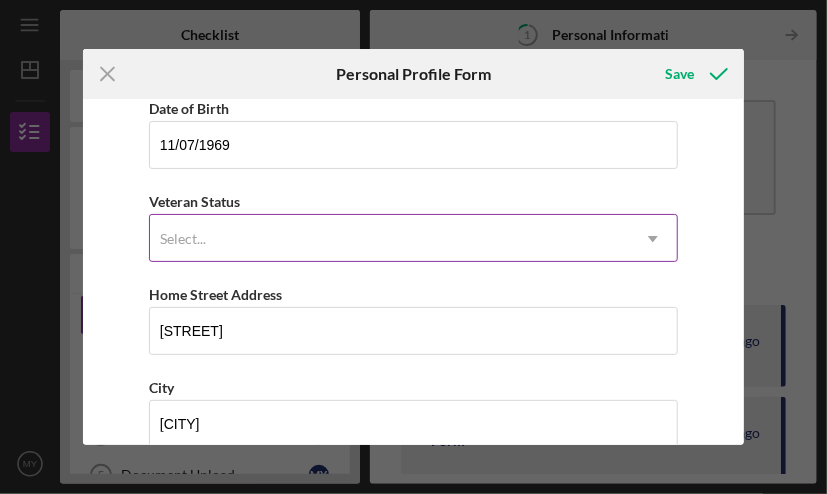 click 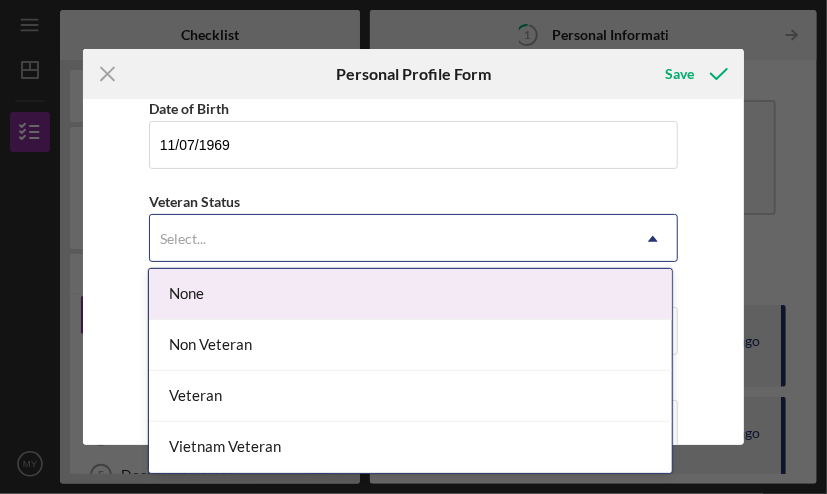 click on "None" at bounding box center [410, 294] 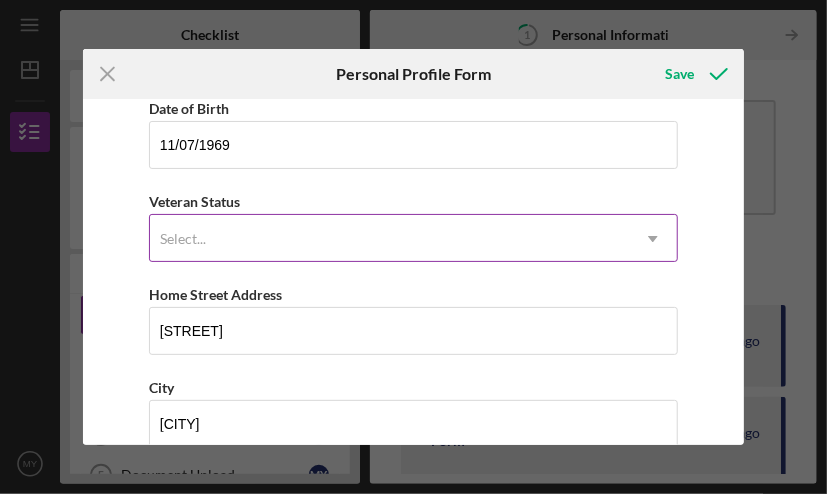 click on "Icon/Dropdown Arrow" 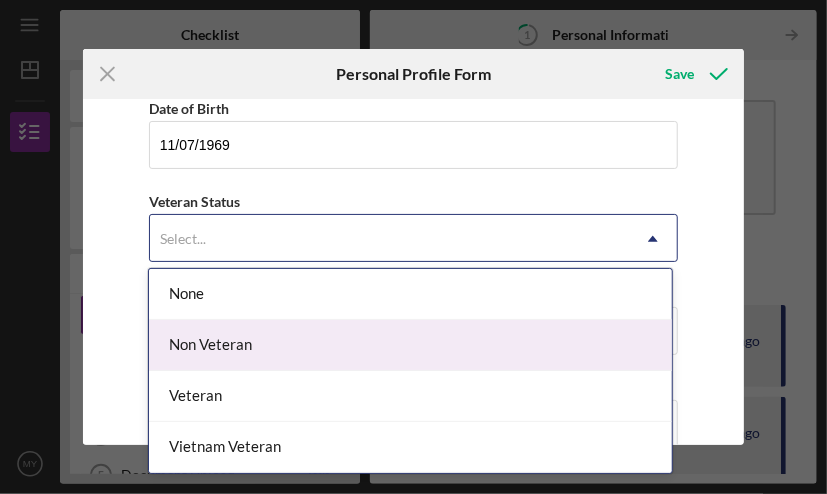 click on "Non Veteran" at bounding box center [410, 345] 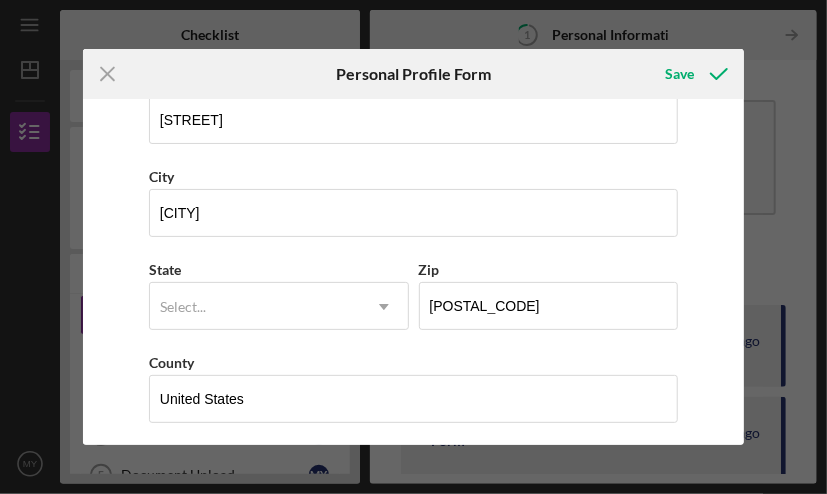 scroll, scrollTop: 414, scrollLeft: 0, axis: vertical 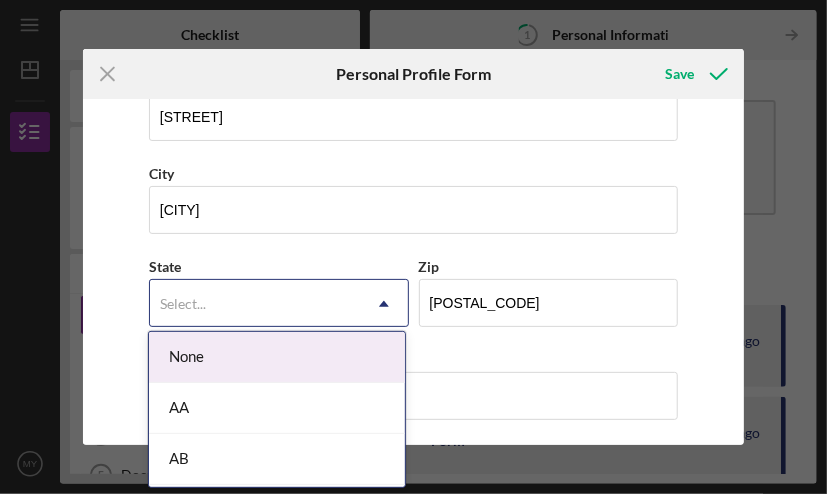click on "Icon/Dropdown Arrow" 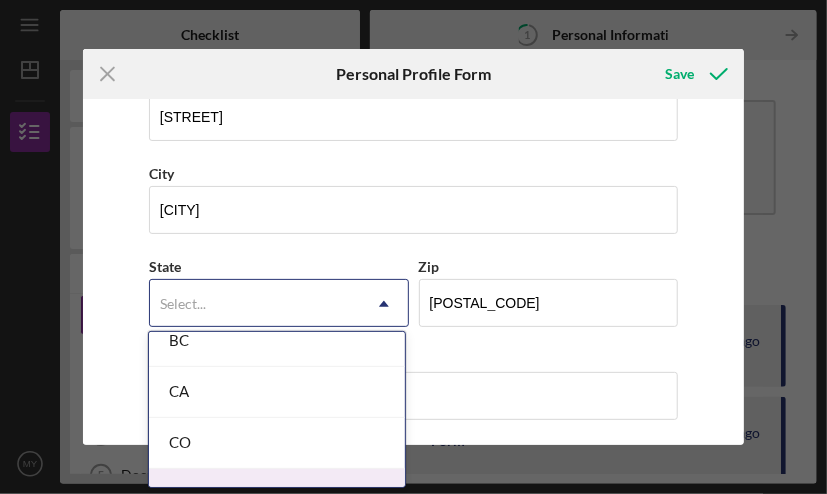 scroll, scrollTop: 500, scrollLeft: 0, axis: vertical 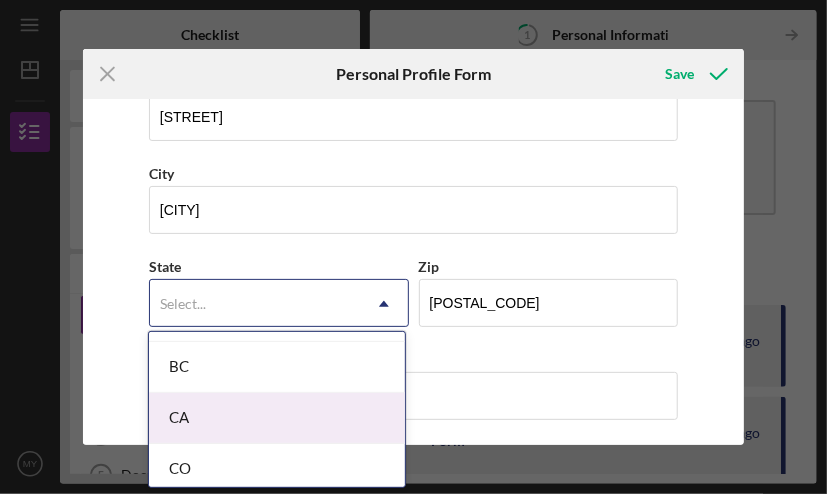 click on "CA" at bounding box center (276, 418) 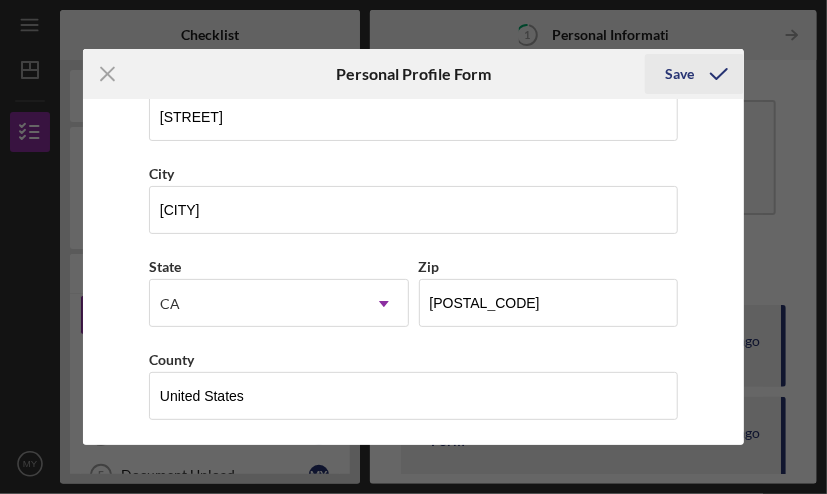 click 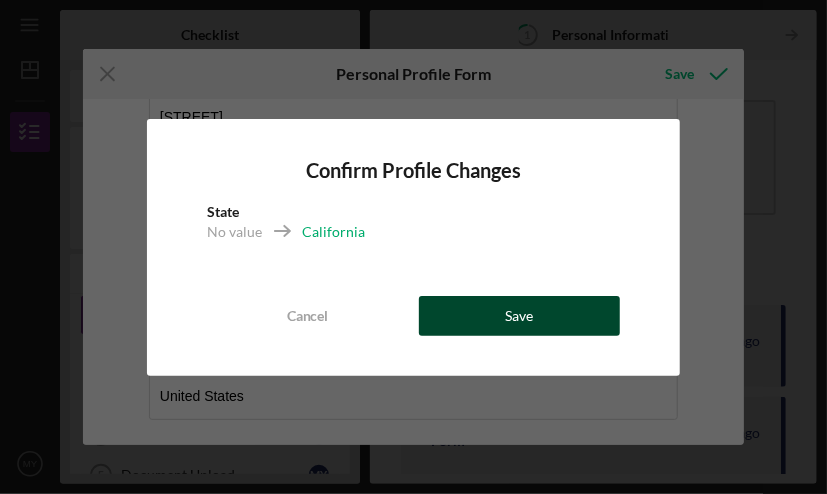 click on "Save" at bounding box center (520, 316) 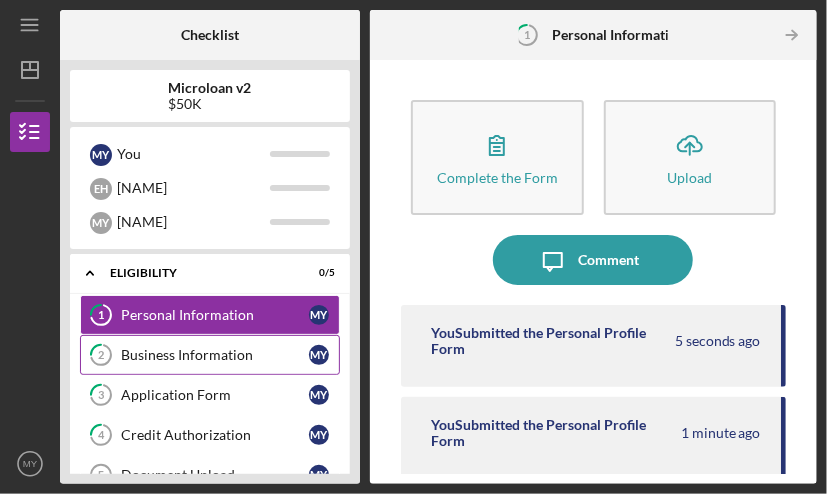 click on "Business Information" at bounding box center (215, 355) 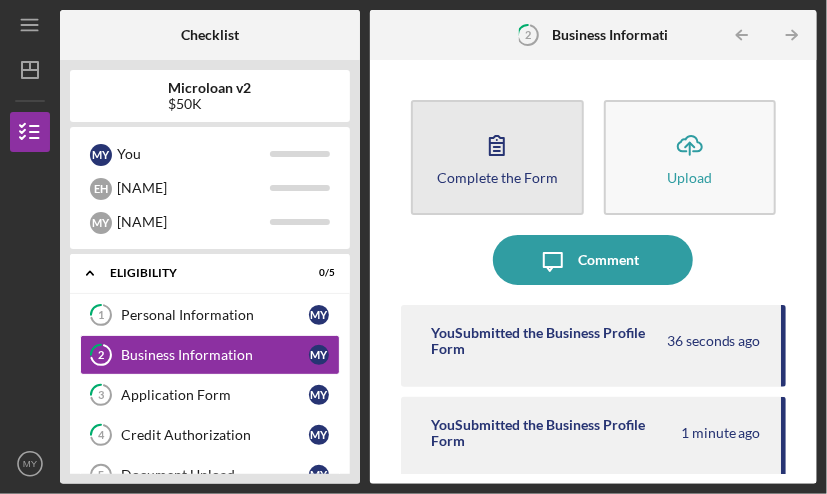 click 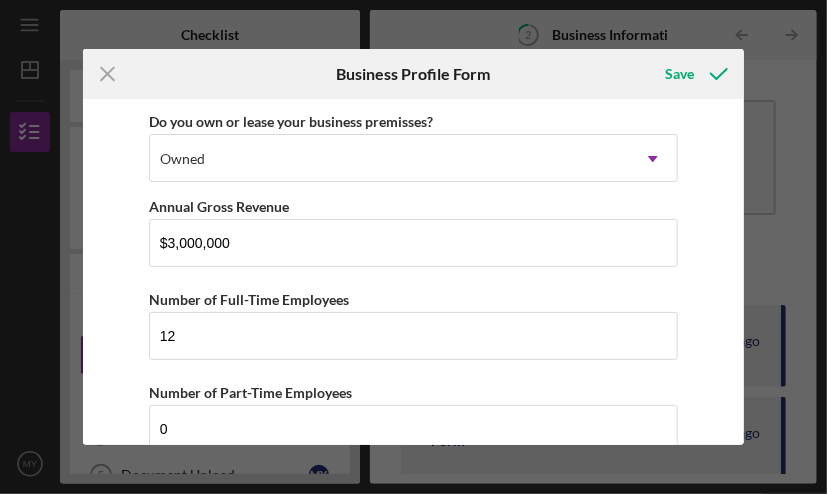 scroll, scrollTop: 2025, scrollLeft: 0, axis: vertical 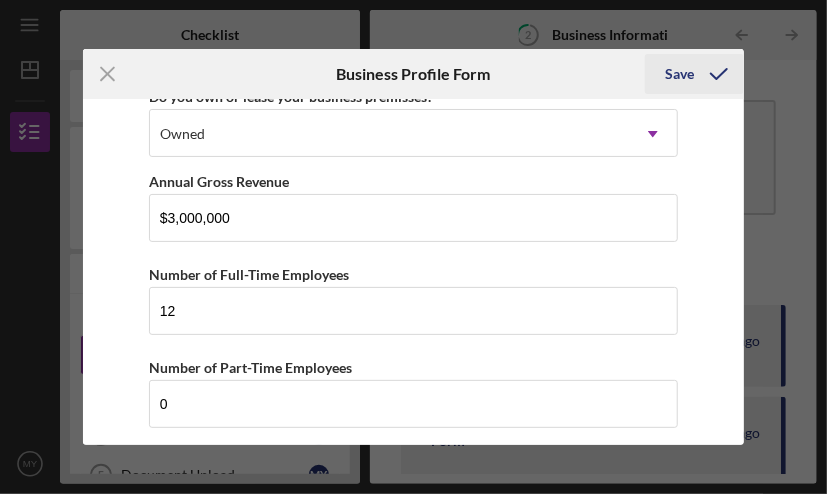 click on "Save" at bounding box center [679, 74] 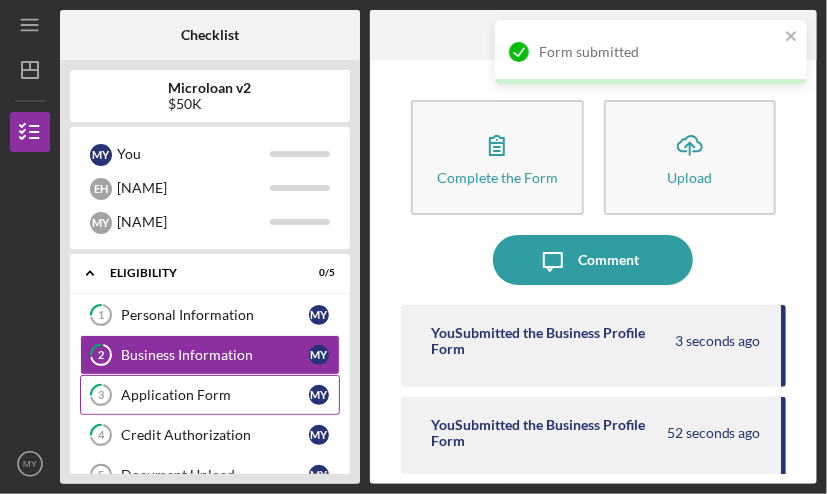 click on "Application Form" at bounding box center (215, 395) 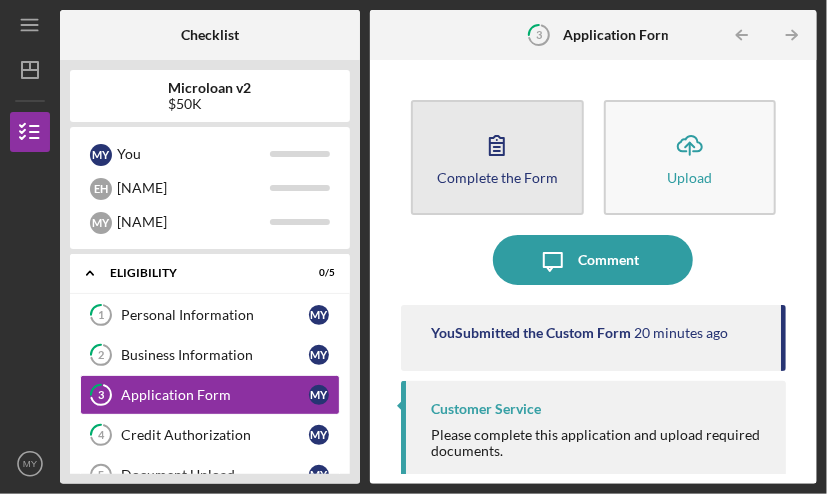 click on "Complete the Form Form" at bounding box center (497, 157) 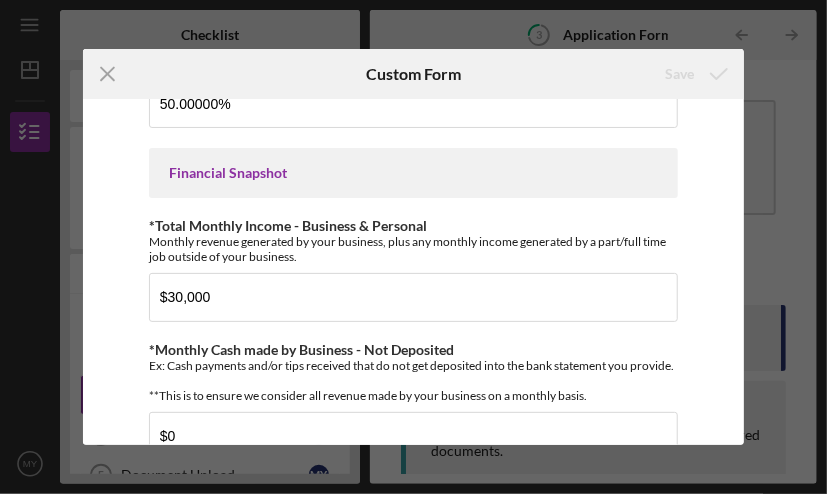 scroll, scrollTop: 400, scrollLeft: 0, axis: vertical 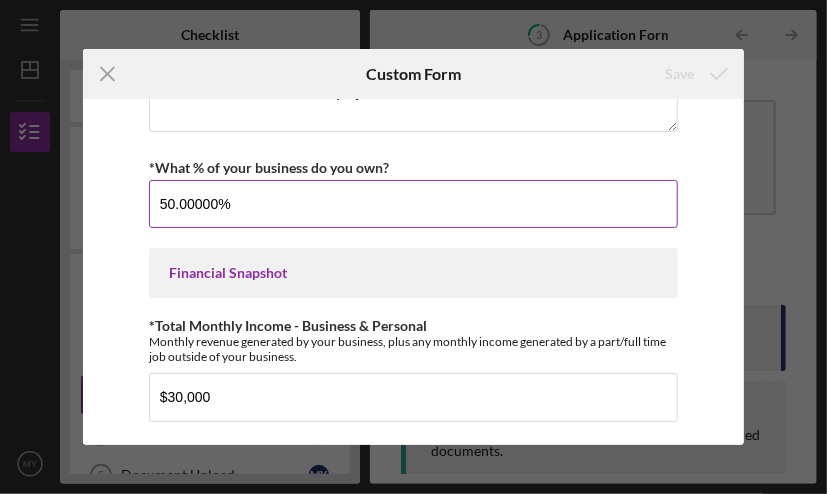 click on "50.00000%" at bounding box center (413, 204) 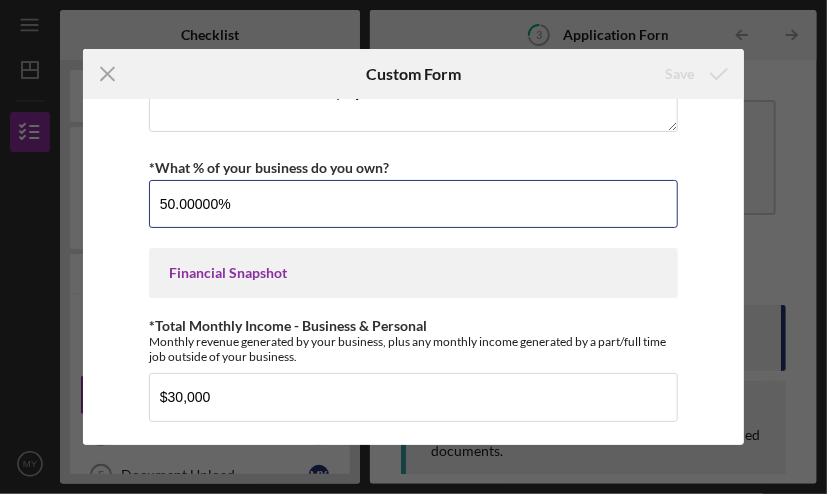 drag, startPoint x: 309, startPoint y: 209, endPoint x: 42, endPoint y: 231, distance: 267.90485 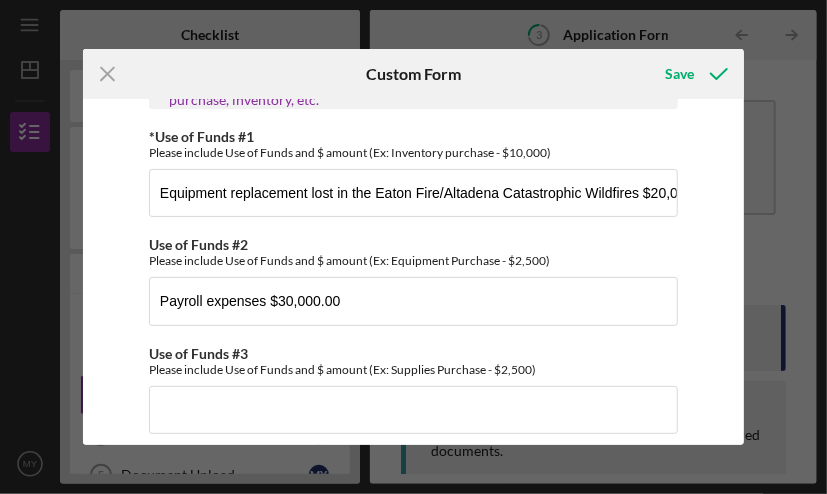 scroll, scrollTop: 1340, scrollLeft: 0, axis: vertical 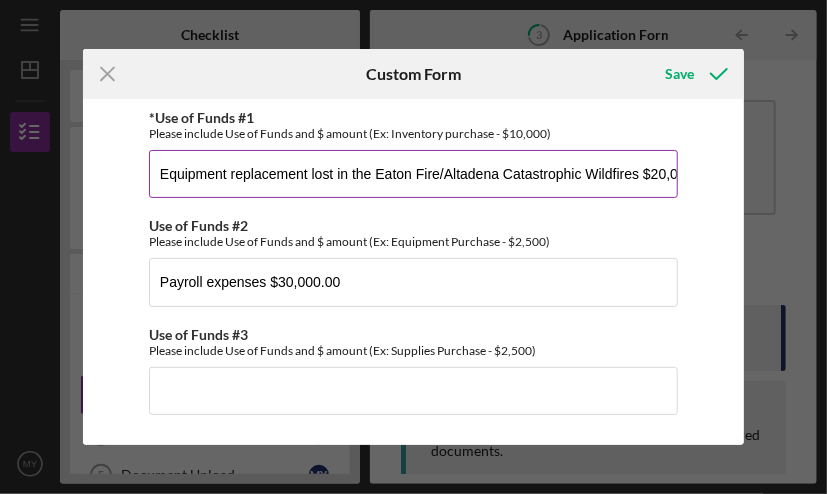 type on "90.00000%" 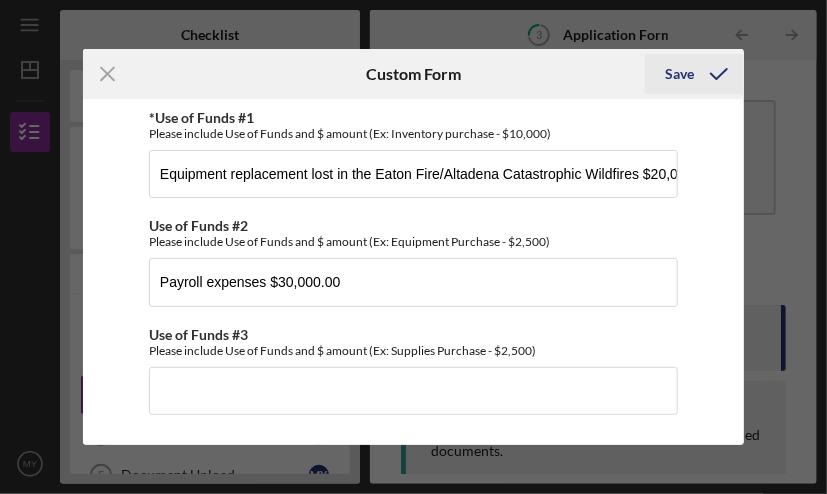 click on "Save" at bounding box center [679, 74] 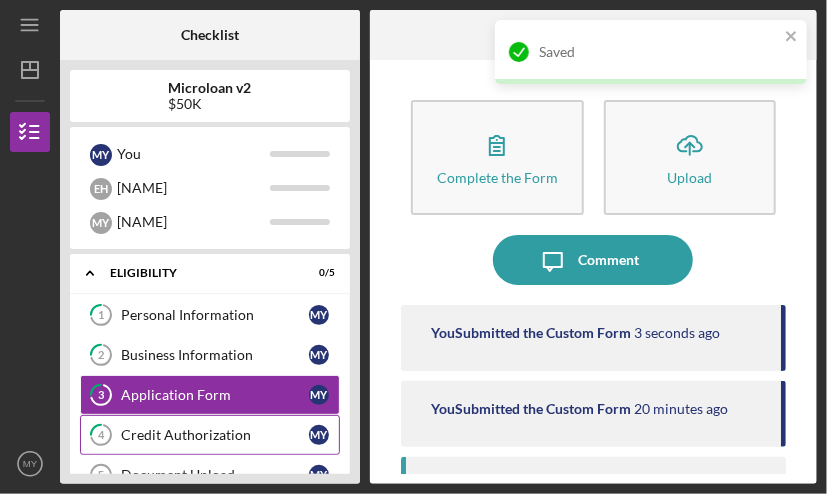 click on "Credit Authorization" at bounding box center (215, 435) 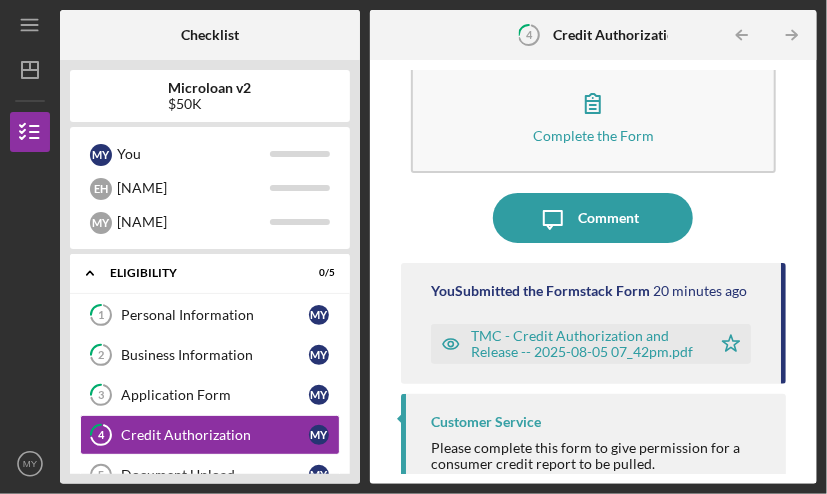 scroll, scrollTop: 60, scrollLeft: 0, axis: vertical 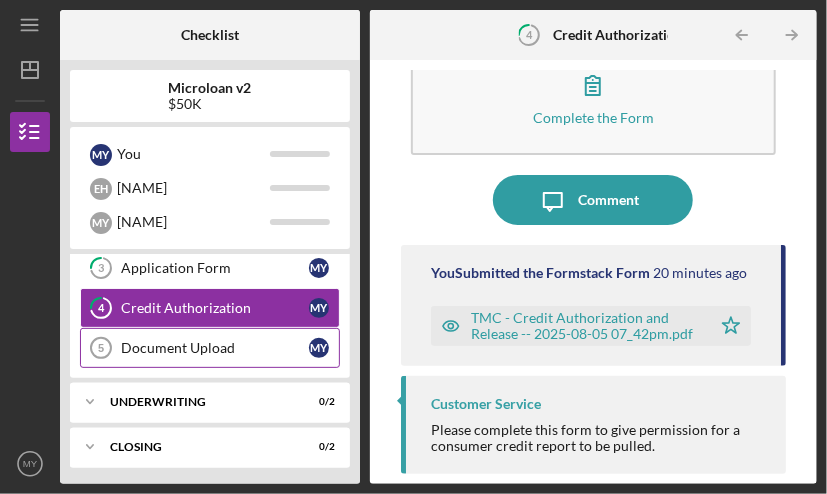 click on "Document Upload 5 Document Upload M Y" at bounding box center [210, 348] 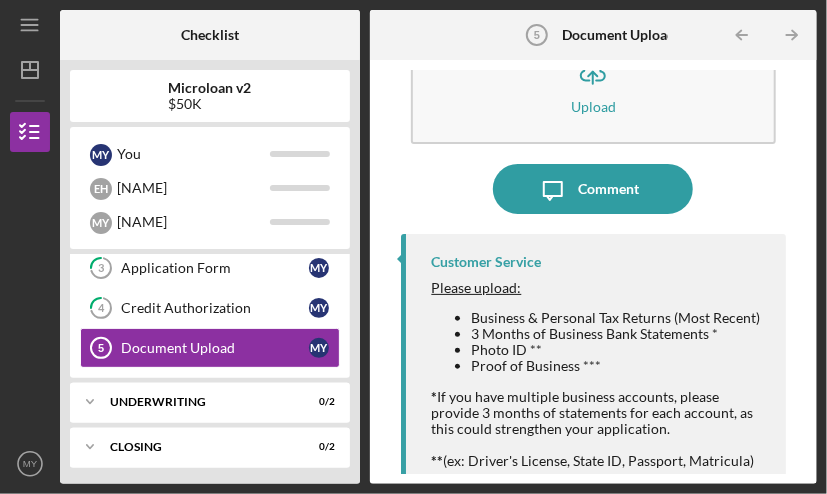 scroll, scrollTop: 0, scrollLeft: 0, axis: both 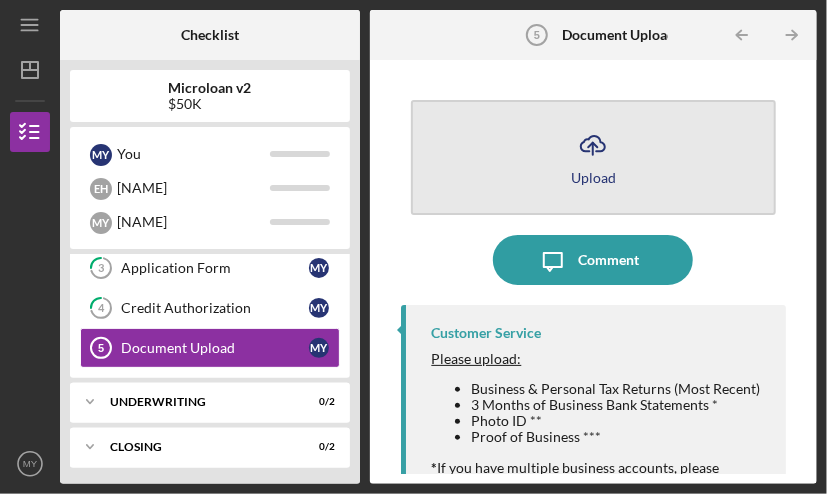 click on "Icon/Upload" 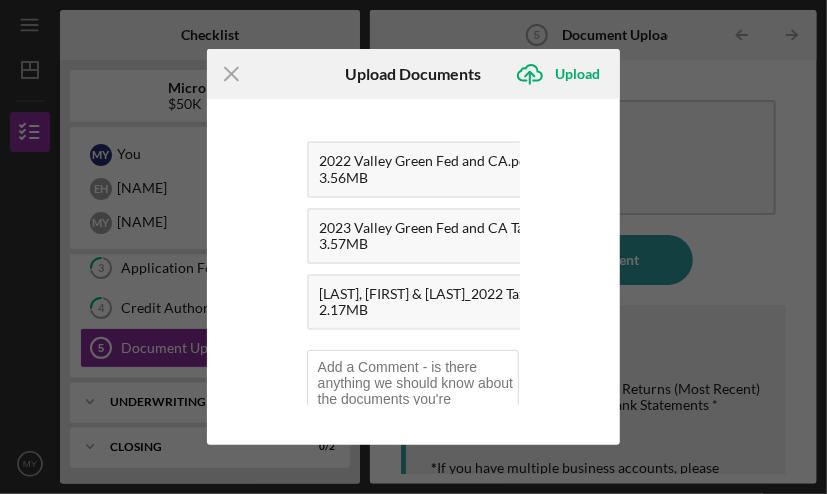 scroll, scrollTop: 0, scrollLeft: 0, axis: both 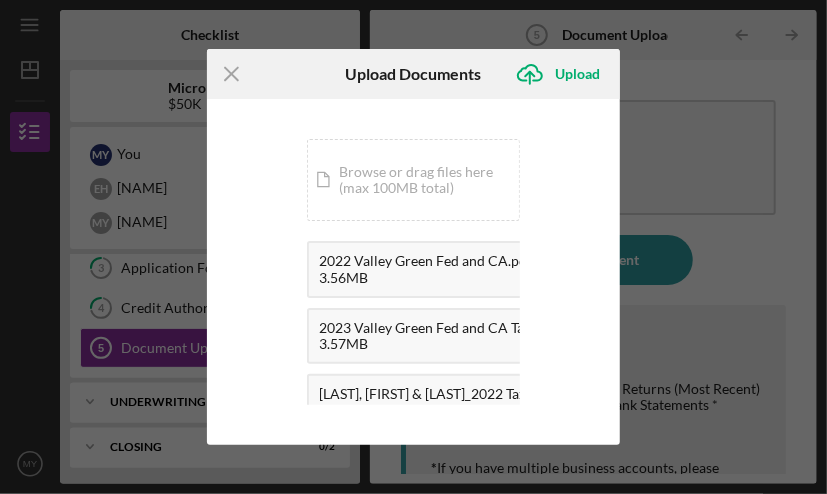 drag, startPoint x: 424, startPoint y: 85, endPoint x: 408, endPoint y: 72, distance: 20.615528 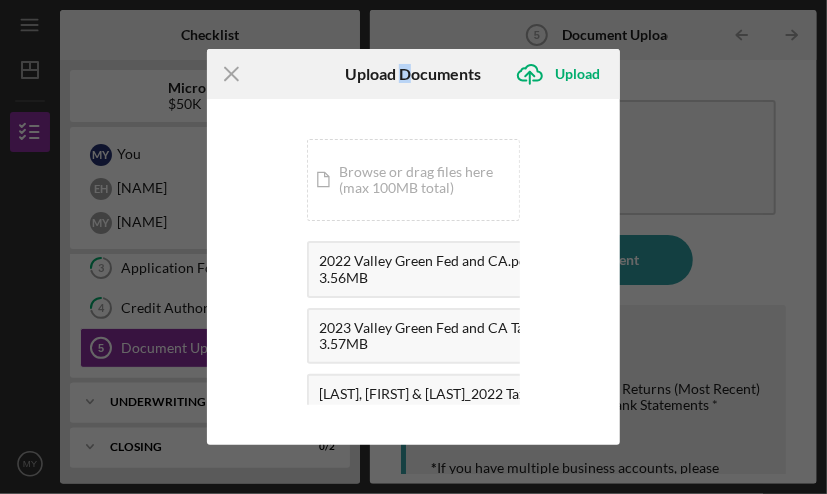drag, startPoint x: 408, startPoint y: 74, endPoint x: 402, endPoint y: 53, distance: 21.84033 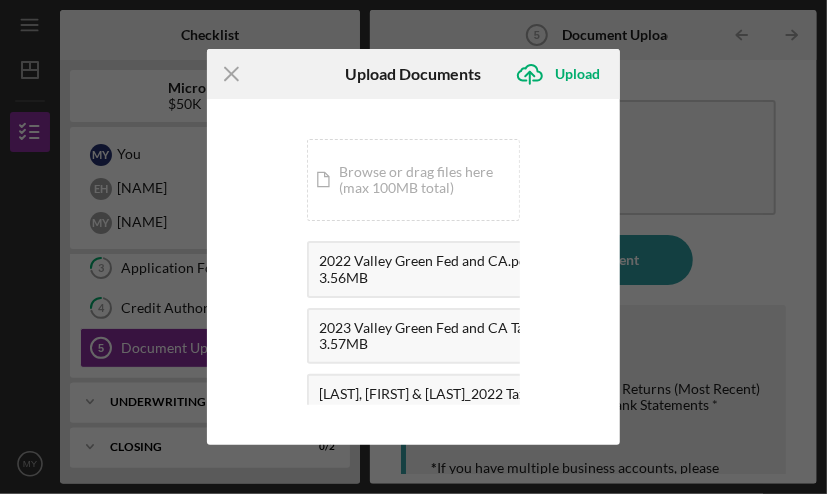 click on "You're uploading documents related to  Document Upload . Icon/Document Browse or drag files here (max 100MB total) Tap to choose files or take a photo 2022 Valley Green Fed and CA.pdf 3.56MB 2023 Valley Green Fed and CA Tax Return.pdf 3.57MB [LAST], [FIRST] & STELLA_2022 Tax Return.pdf 2.17MB 2023 Tax Personal [FIRST] and STELLA Fed and CA M [LAST] (1).pdf 3.16MB 20250731-statements-3006-.pdf 77K 20250630-statements-3006- (2).pdf 129K 20250530-statements-3006-.pdf 128K W9.PDF 157K" at bounding box center [414, 271] 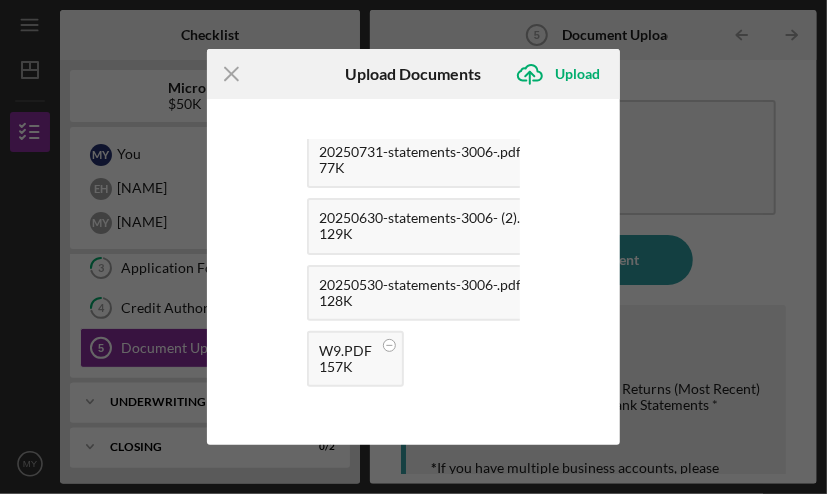 scroll, scrollTop: 400, scrollLeft: 0, axis: vertical 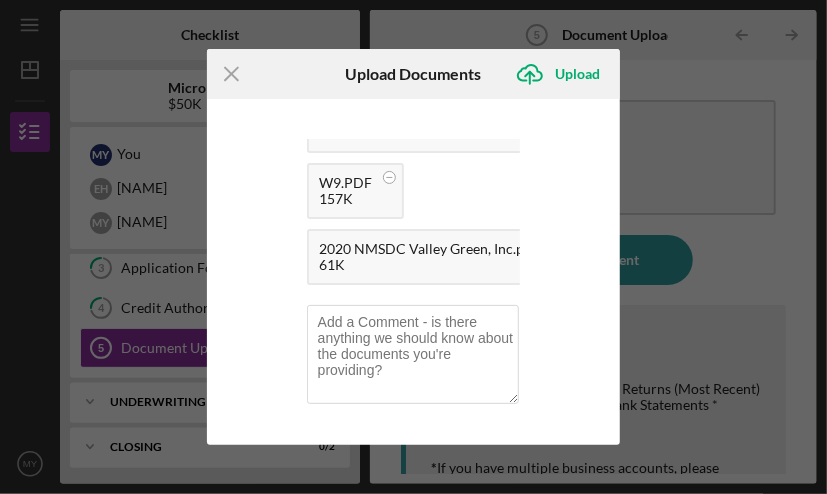 click on "You're uploading documents related to  Document Upload . Icon/Document Browse or drag files here (max 100MB total) Tap to choose files or take a photo 2022 Valley Green Fed and CA.pdf 3.56MB 2023 Valley Green Fed and CA Tax Return.pdf 3.57MB YOUNG, MARK & STELLA_2022 Tax Return.pdf 2.17MB 2023 Tax Personal Mark and Stella Fed and CA M Young (1).pdf 3.16MB 20250731-statements-3006-.pdf 77K 20250630-statements-3006- (2).pdf 129K 20250530-statements-3006-.pdf 128K W9.PDF 157K 2020 NMSDC Valley Green, Inc.pdf 61K" at bounding box center [414, 271] 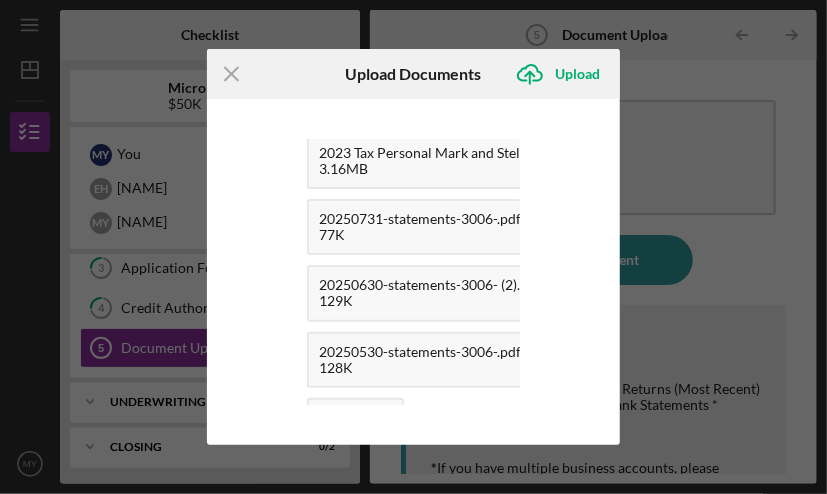 scroll, scrollTop: 0, scrollLeft: 0, axis: both 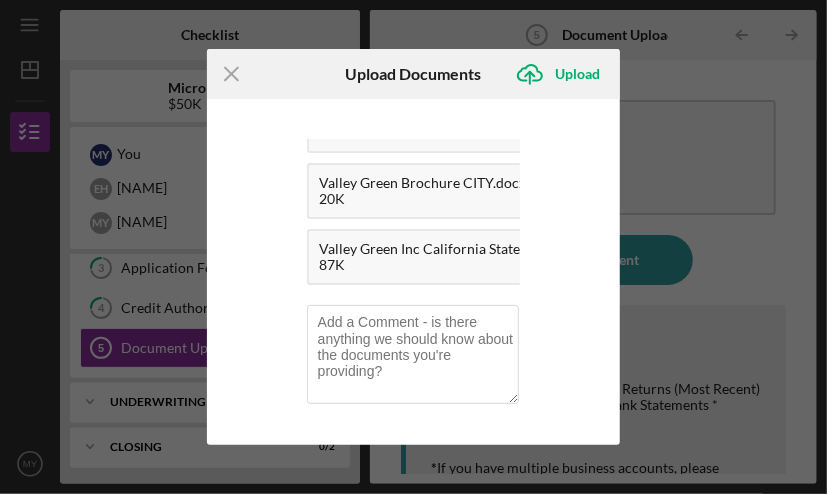 click on "Upload Documents" at bounding box center (413, 74) 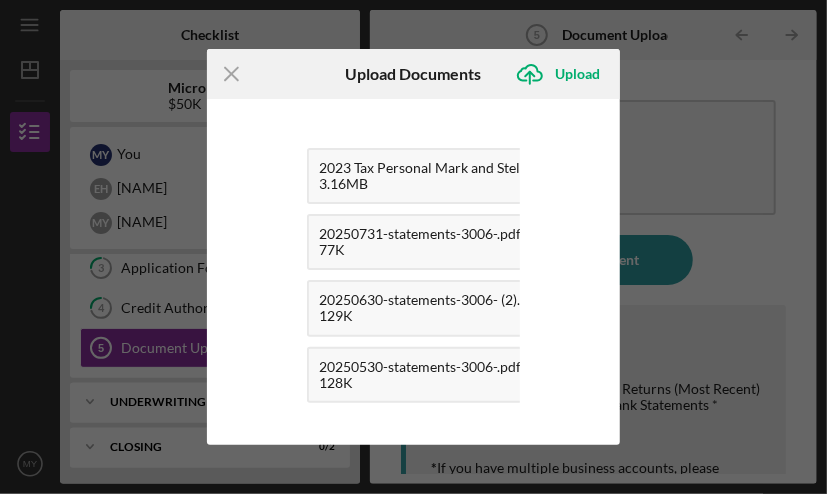 scroll, scrollTop: 0, scrollLeft: 0, axis: both 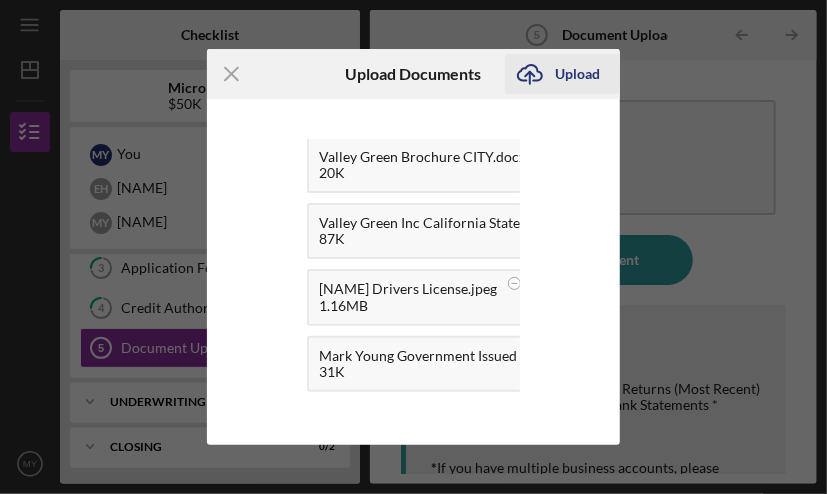 click on "Upload" at bounding box center (577, 74) 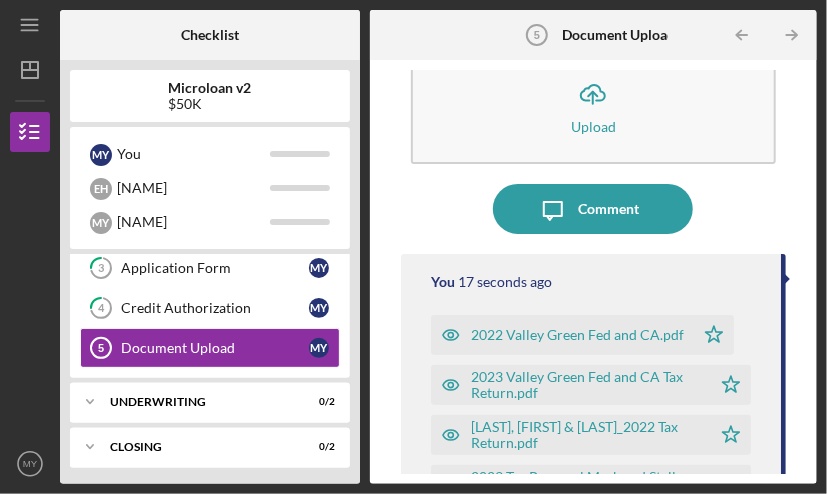 scroll, scrollTop: 0, scrollLeft: 0, axis: both 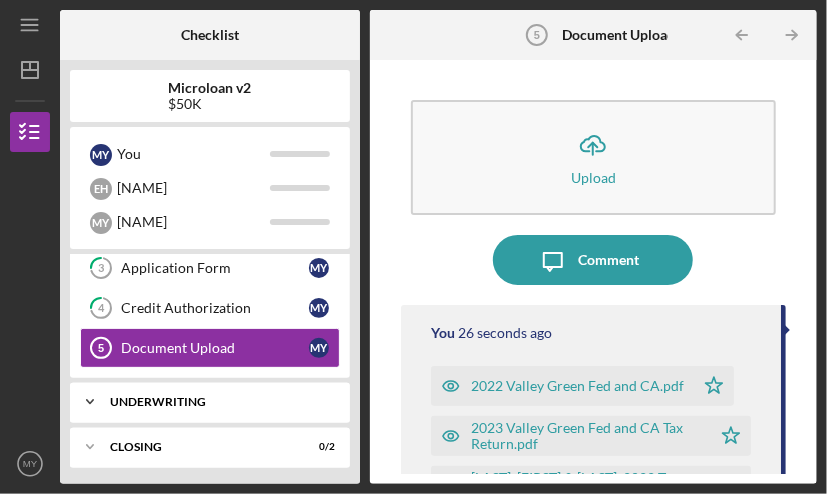 click on "Icon/Expander Underwriting 0 / 2" at bounding box center (210, 402) 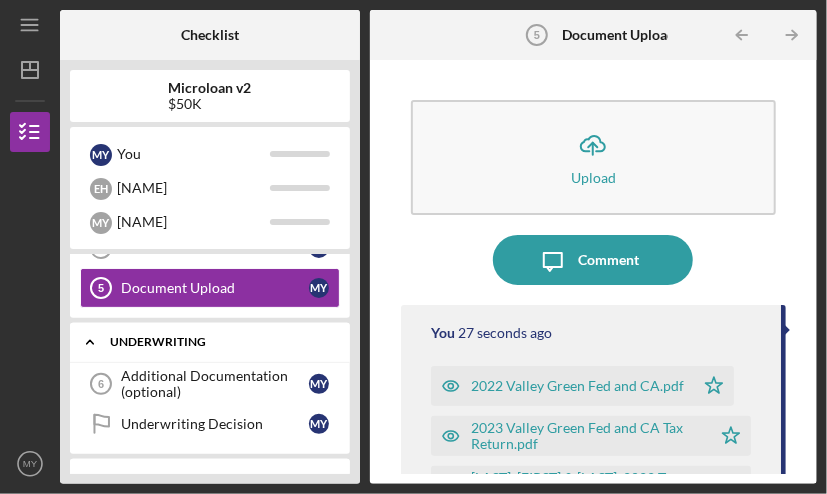 scroll, scrollTop: 216, scrollLeft: 0, axis: vertical 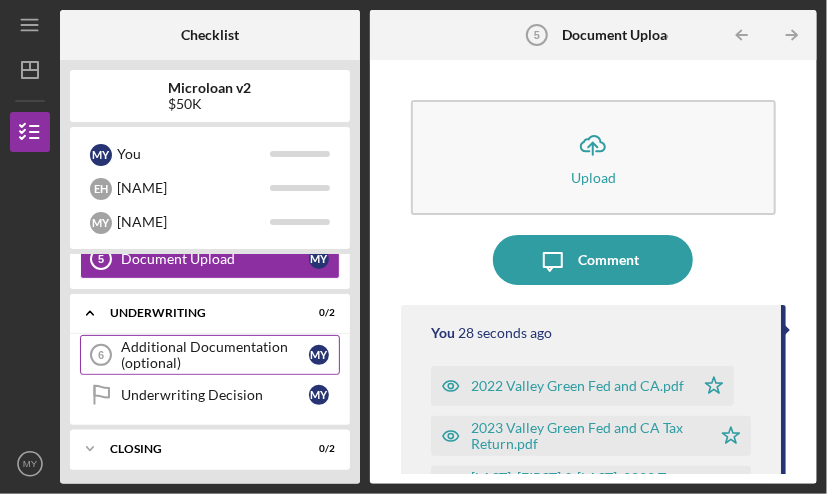 click on "Additional Documentation (optional)" at bounding box center [215, 355] 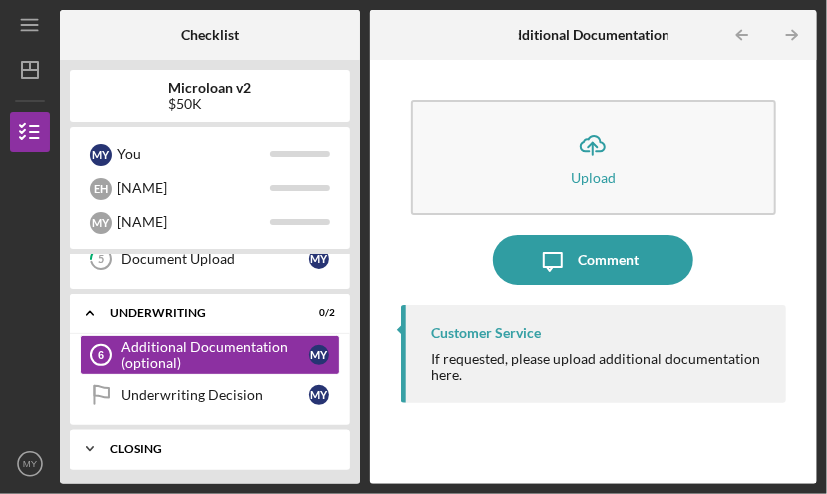 click on "Closing" at bounding box center (217, 449) 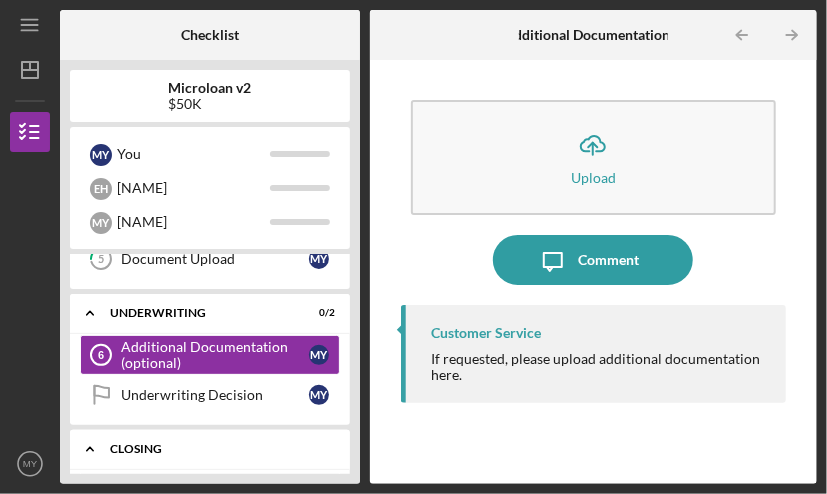 click on "Closing" at bounding box center [217, 449] 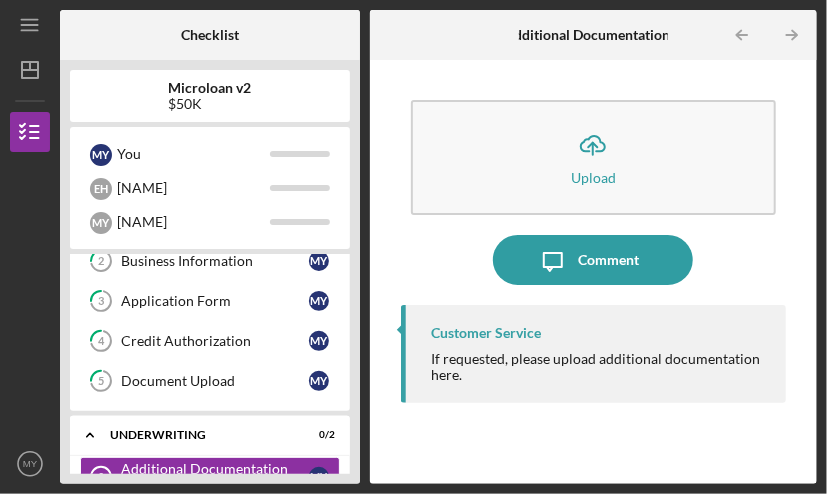 scroll, scrollTop: 116, scrollLeft: 0, axis: vertical 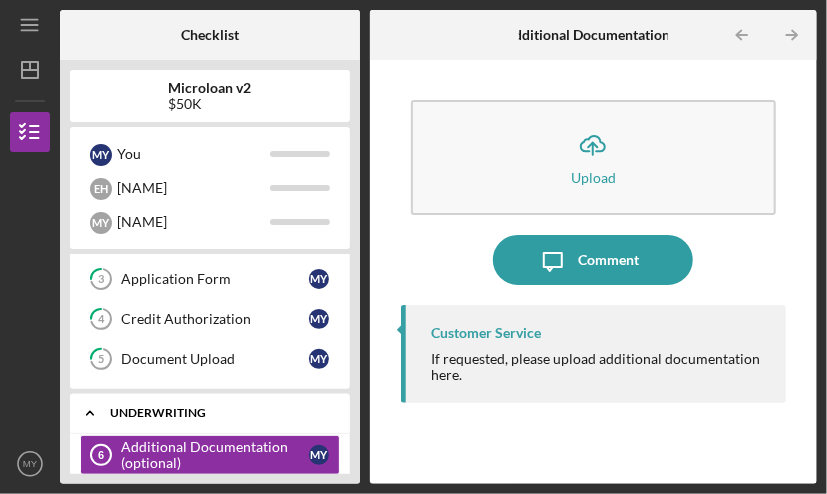 click on "Underwriting" at bounding box center (217, 413) 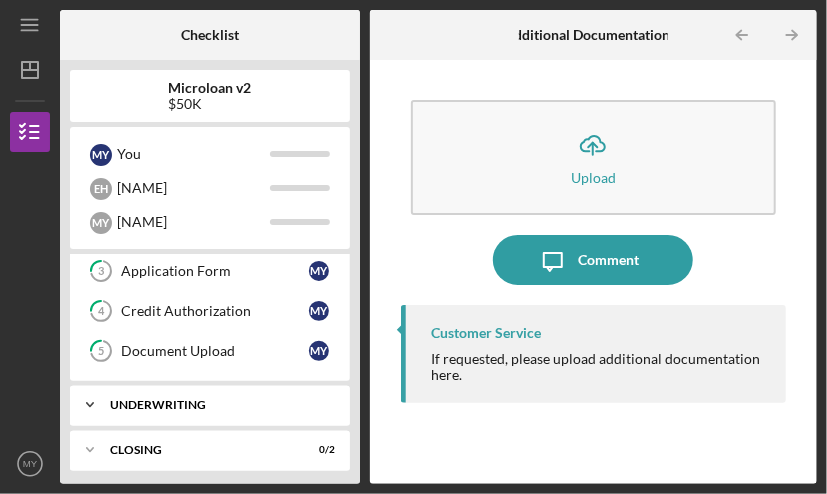 scroll, scrollTop: 127, scrollLeft: 0, axis: vertical 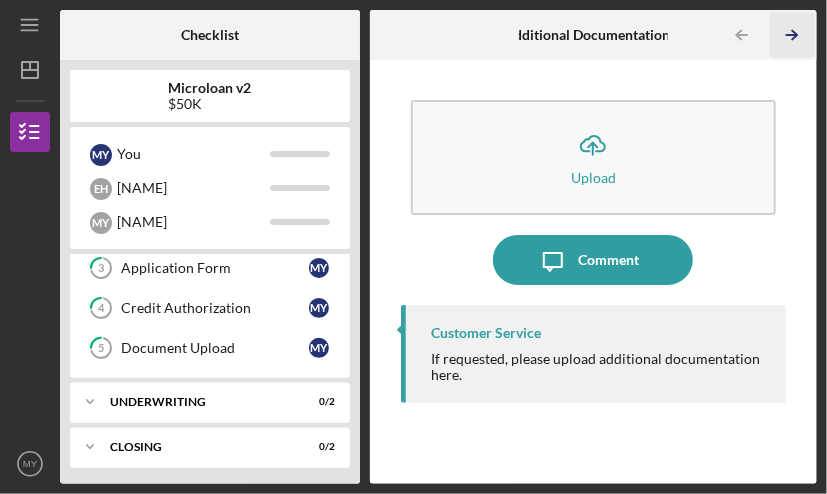 click on "Icon/Table Pagination Arrow" 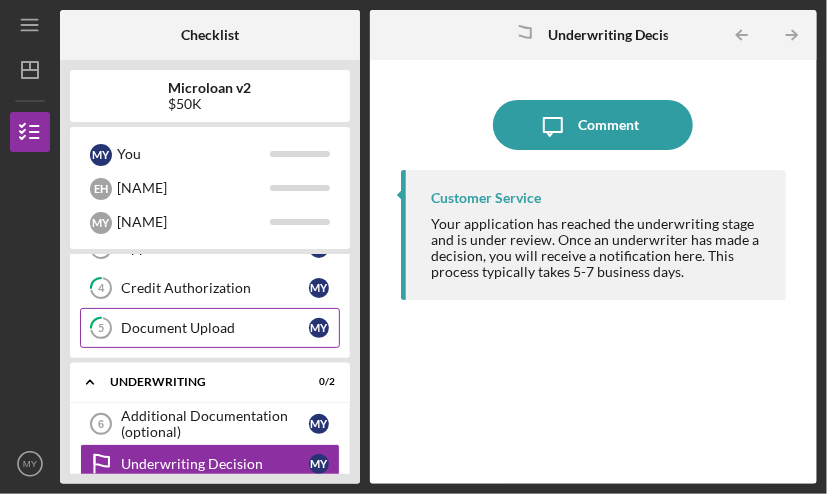 scroll, scrollTop: 116, scrollLeft: 0, axis: vertical 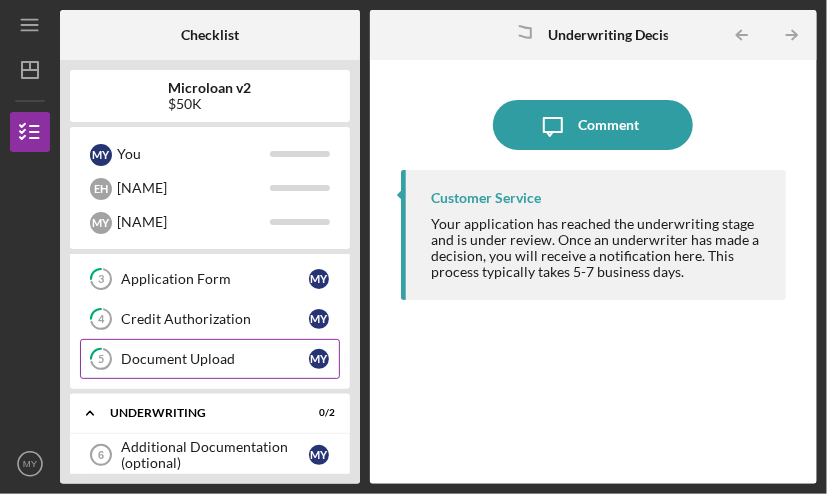 click on "Document Upload" at bounding box center (215, 359) 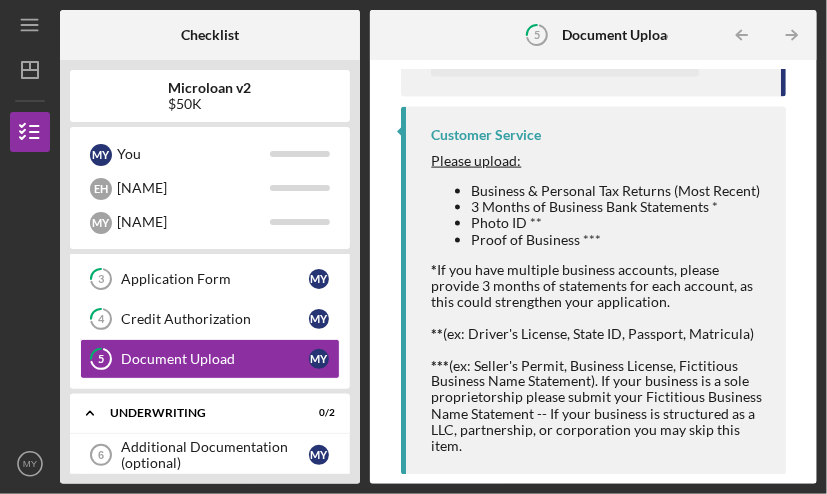 scroll, scrollTop: 930, scrollLeft: 0, axis: vertical 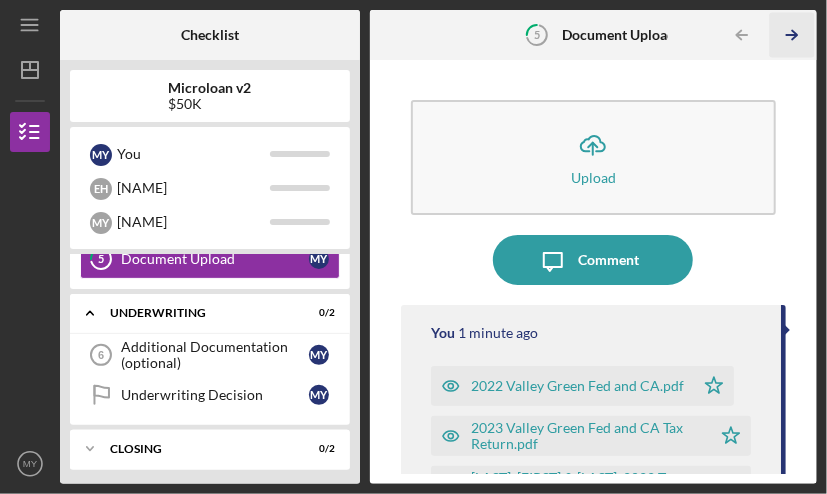click 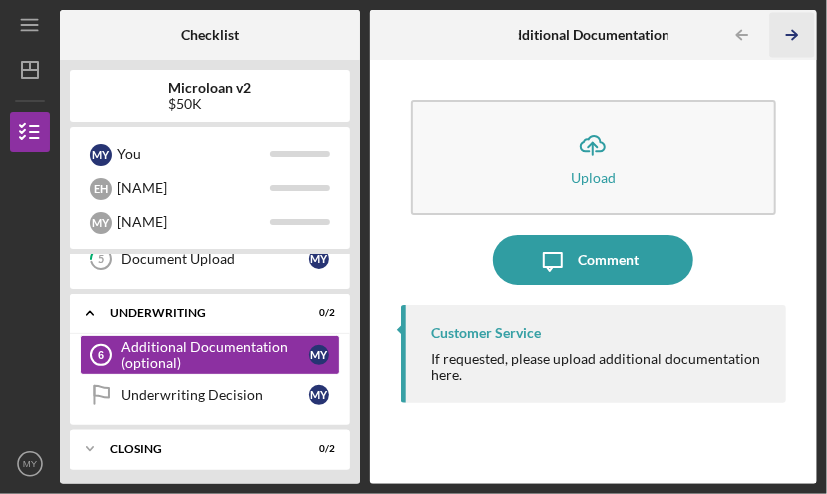 click 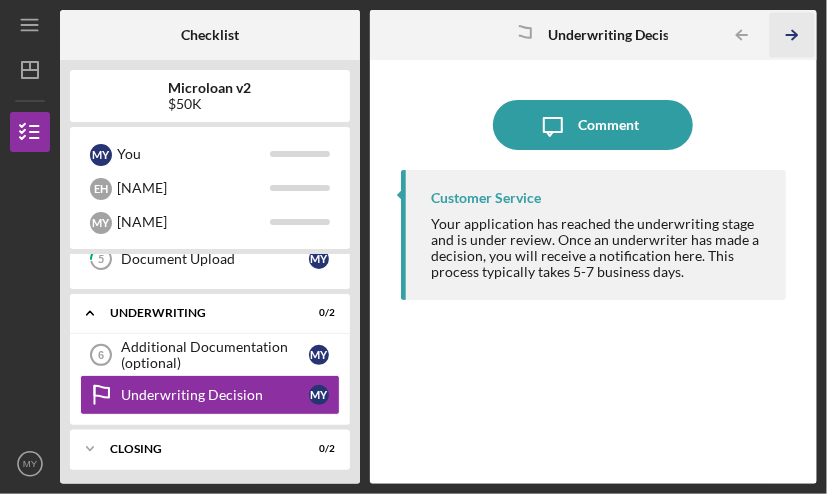 click 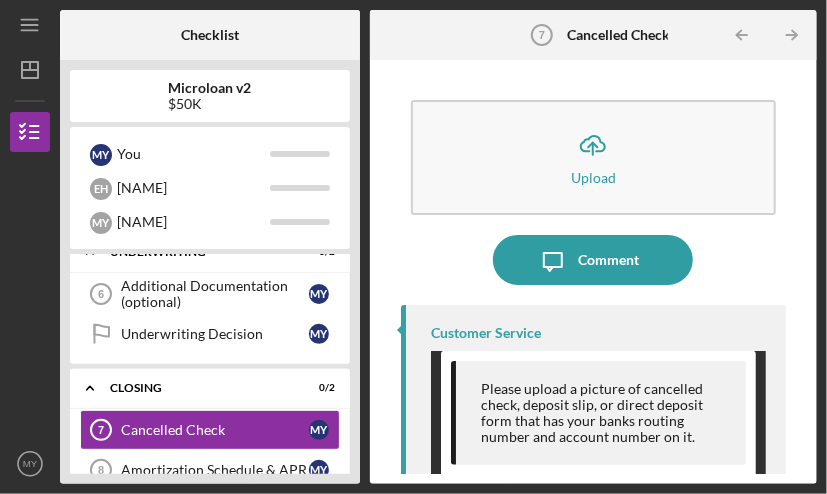 scroll, scrollTop: 306, scrollLeft: 0, axis: vertical 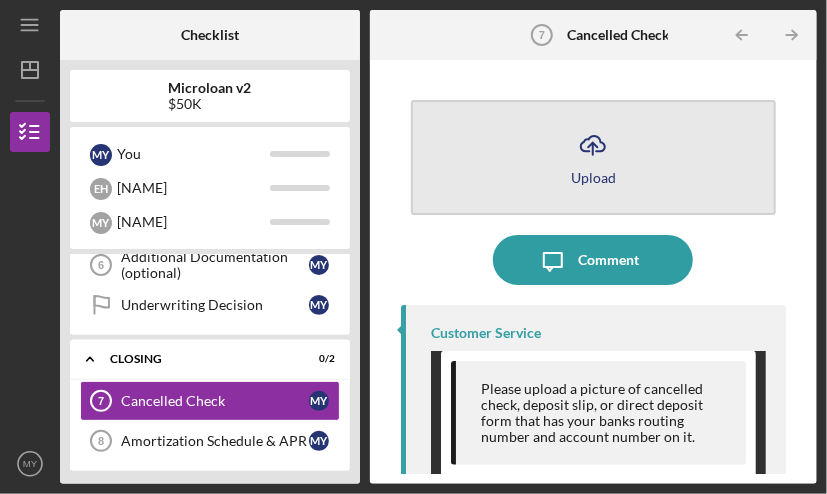 click on "Icon/Upload" 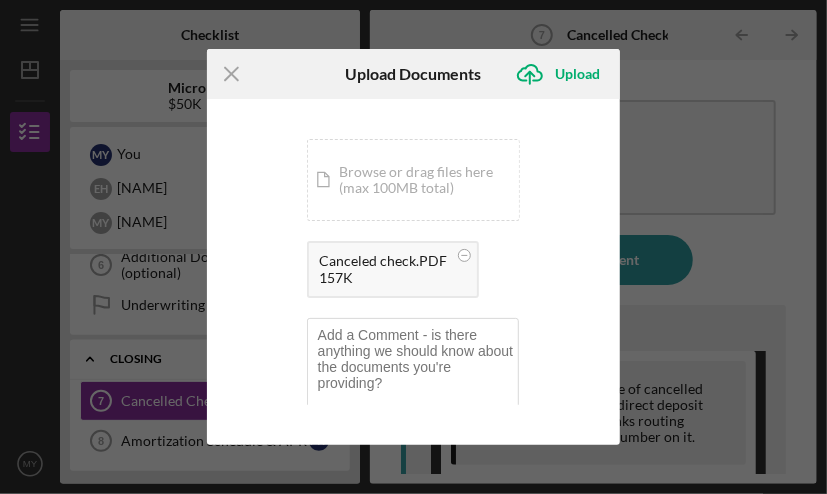 scroll, scrollTop: 12, scrollLeft: 0, axis: vertical 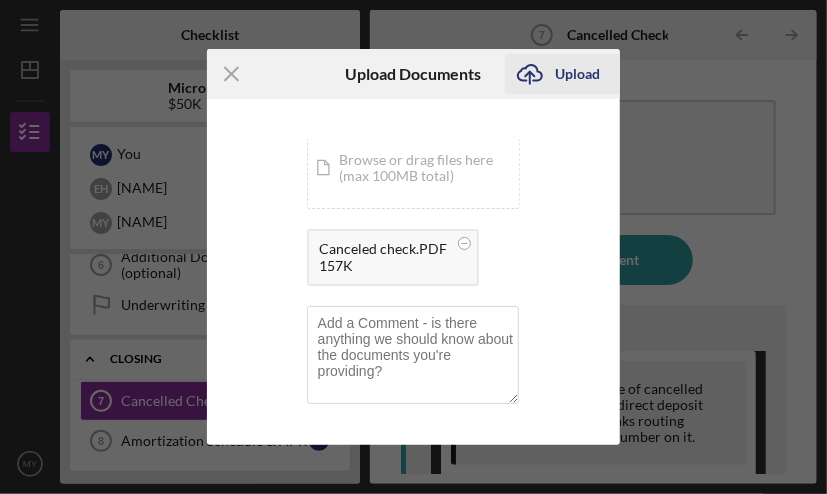 click on "Upload" at bounding box center (577, 74) 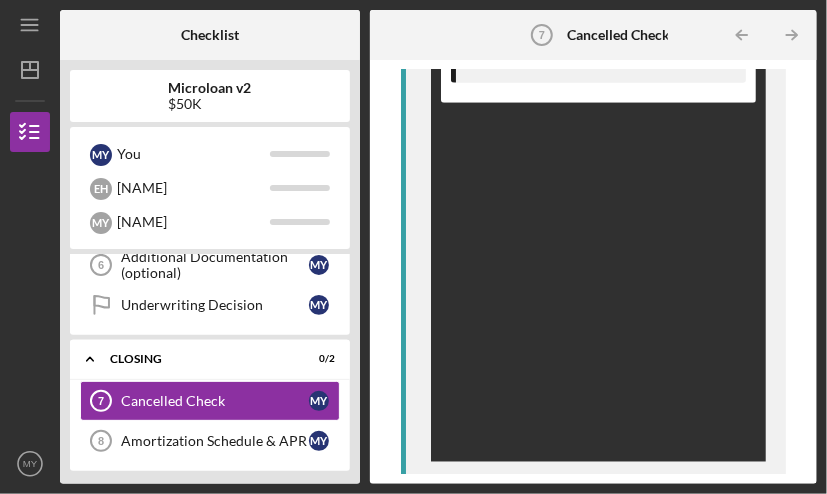 scroll, scrollTop: 522, scrollLeft: 0, axis: vertical 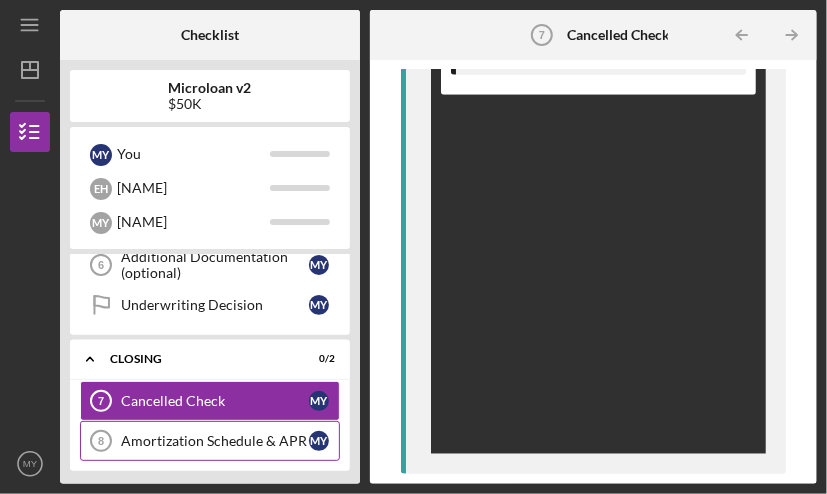 click on "Amortization Schedule & APR" at bounding box center [215, 441] 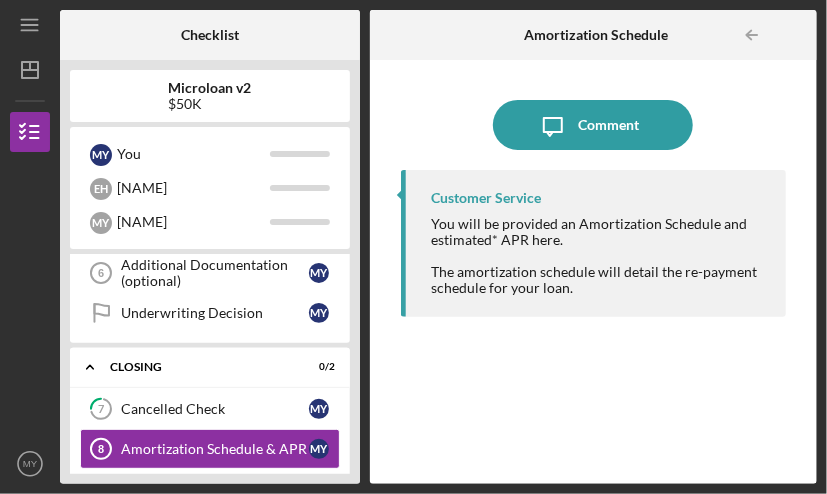 scroll, scrollTop: 306, scrollLeft: 0, axis: vertical 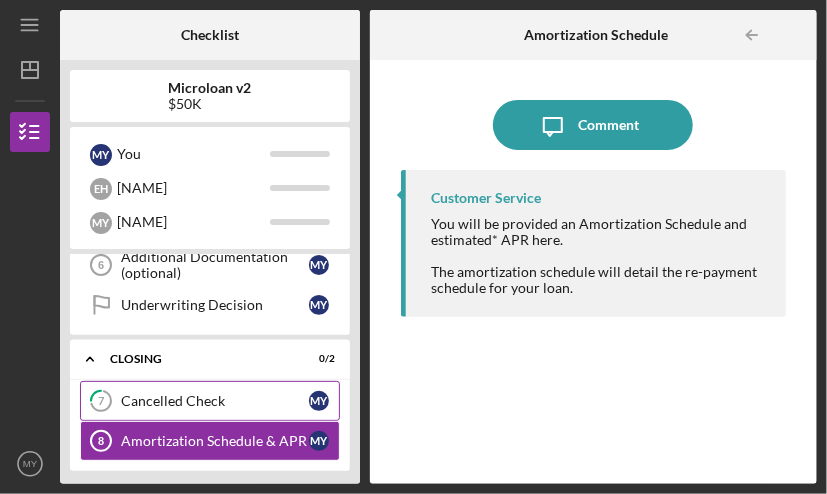 click on "Cancelled Check" at bounding box center (215, 401) 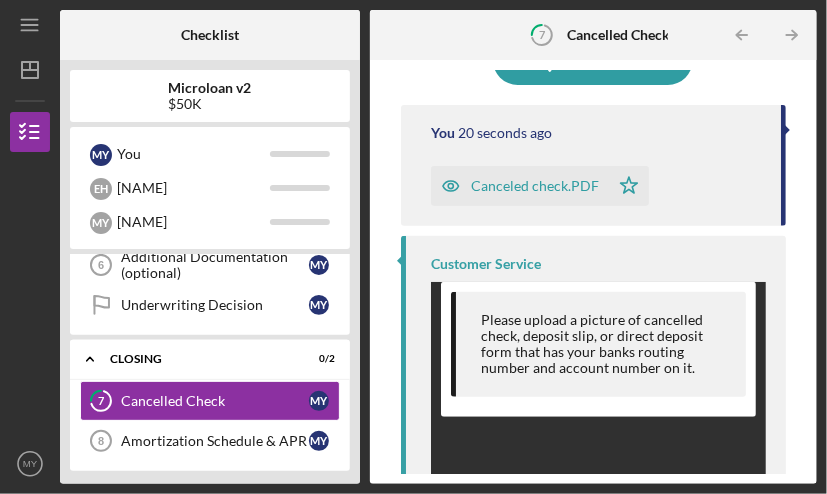scroll, scrollTop: 0, scrollLeft: 0, axis: both 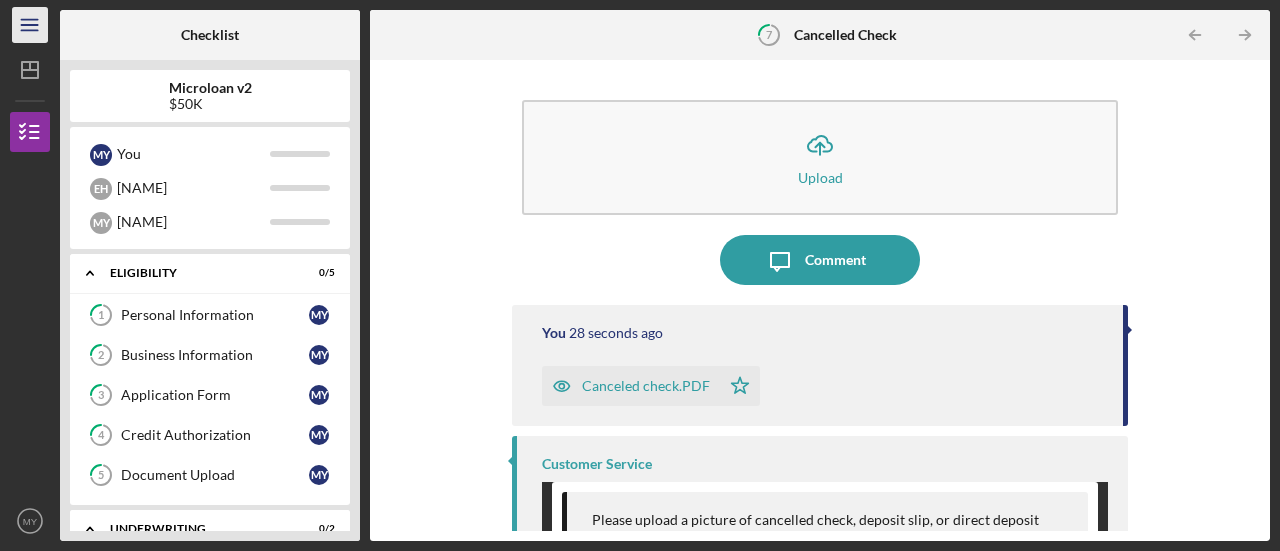 click on "Icon/Menu" 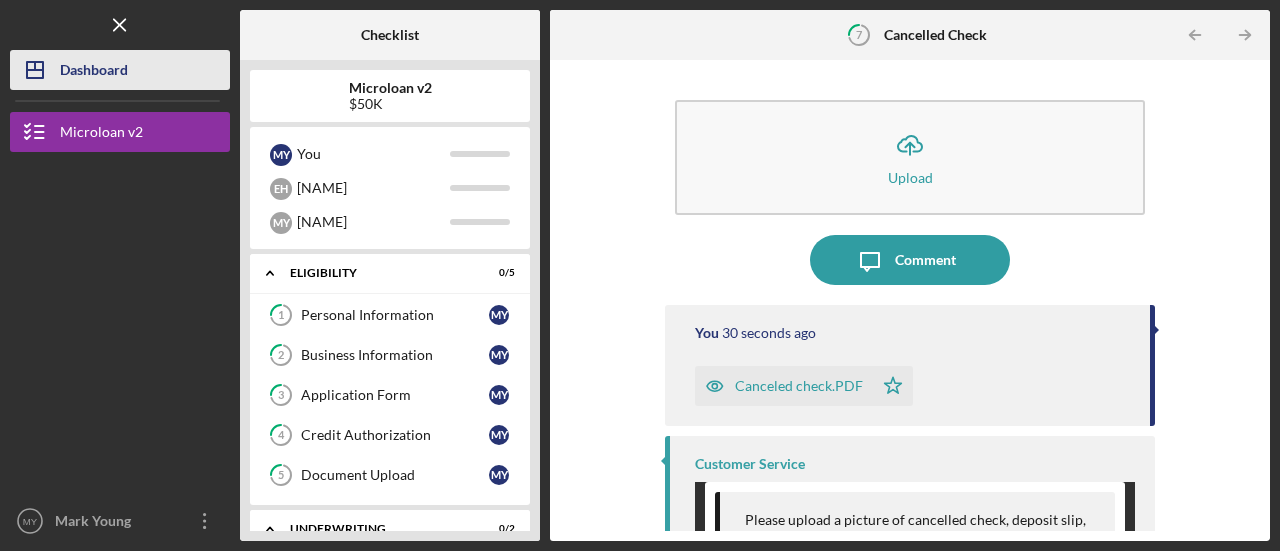 click on "Dashboard" at bounding box center [94, 72] 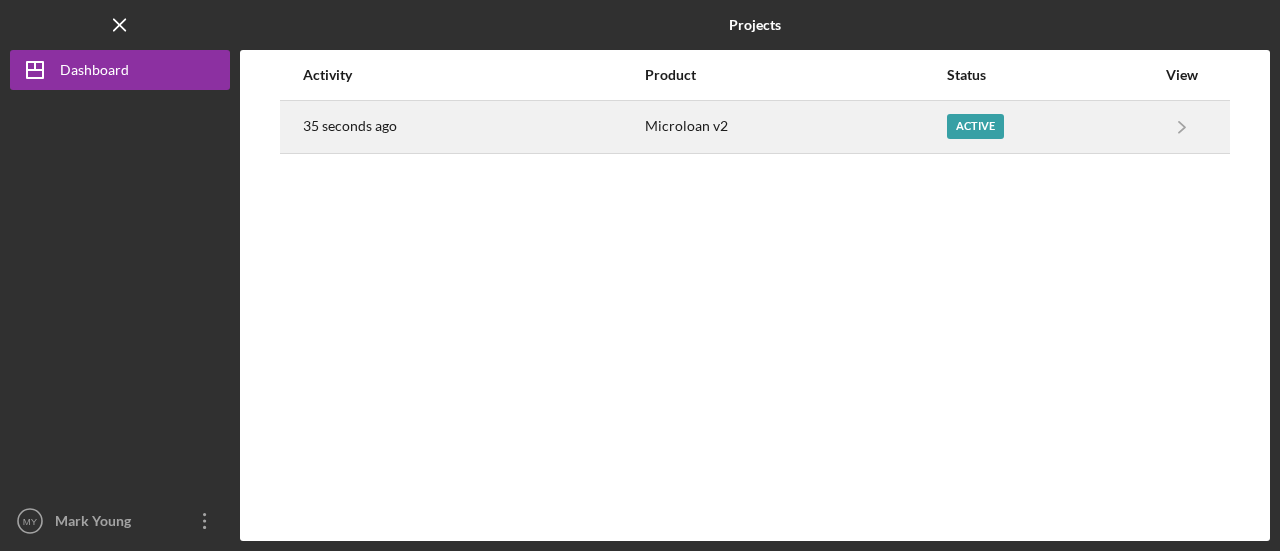 click on "Active" at bounding box center (975, 126) 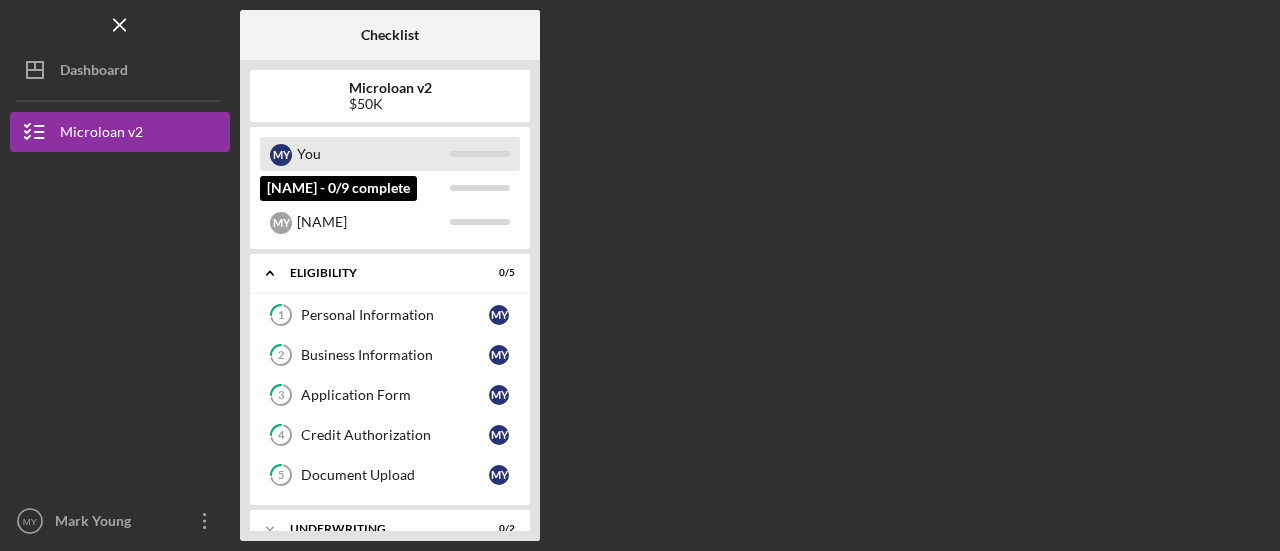 click on "You" at bounding box center (373, 154) 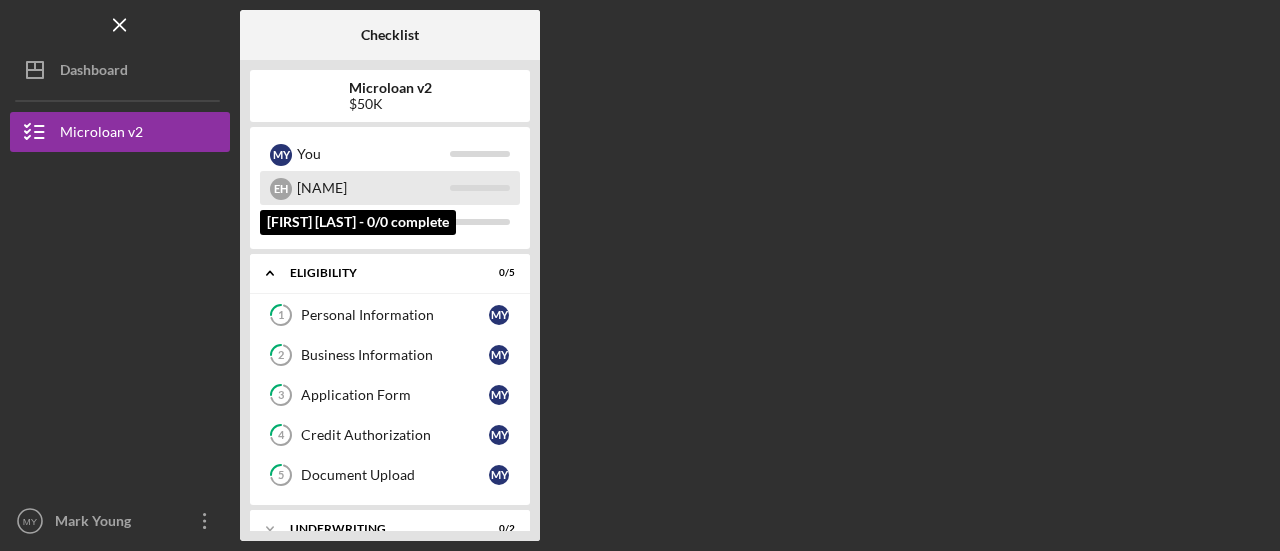 click on "[NAME]" at bounding box center (373, 188) 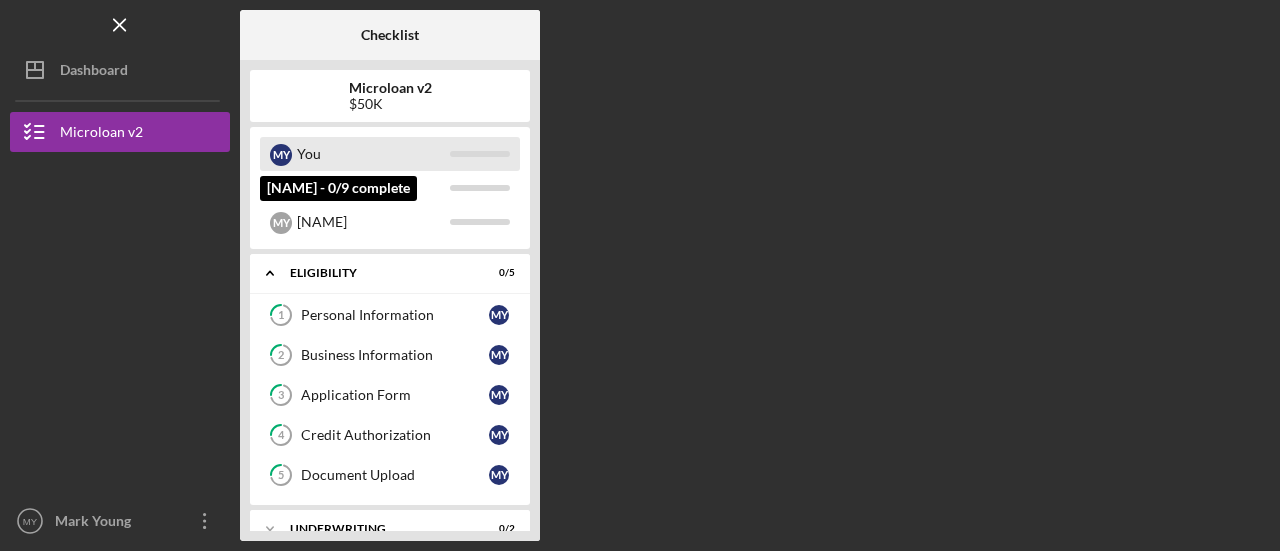 click on "M Y [LAST]" at bounding box center (390, 154) 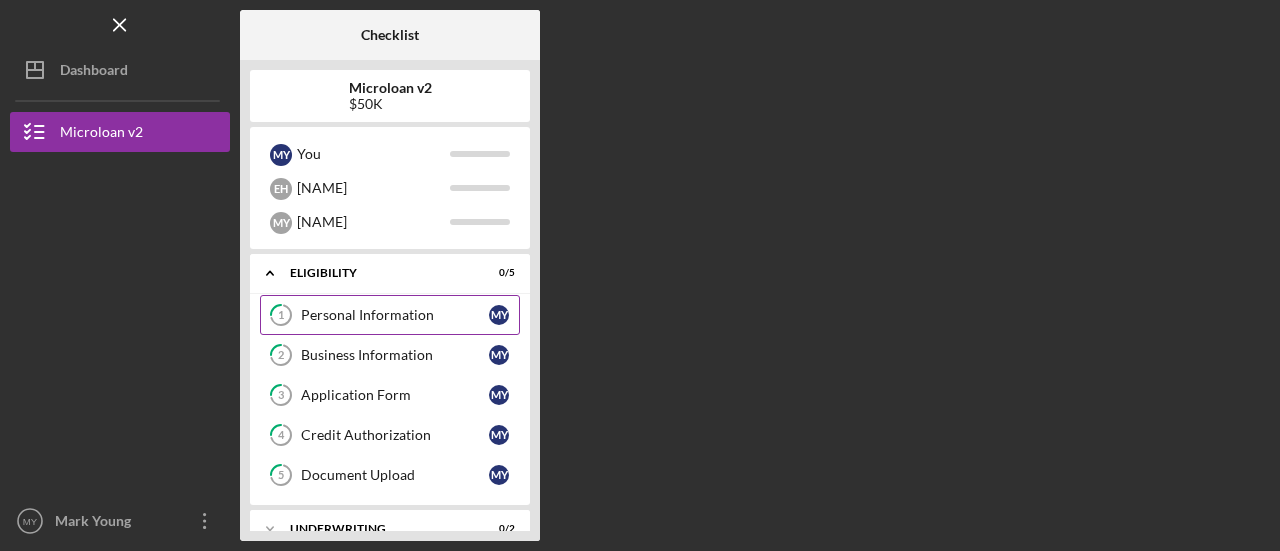 click on "1 Personal Information M Y" at bounding box center [390, 315] 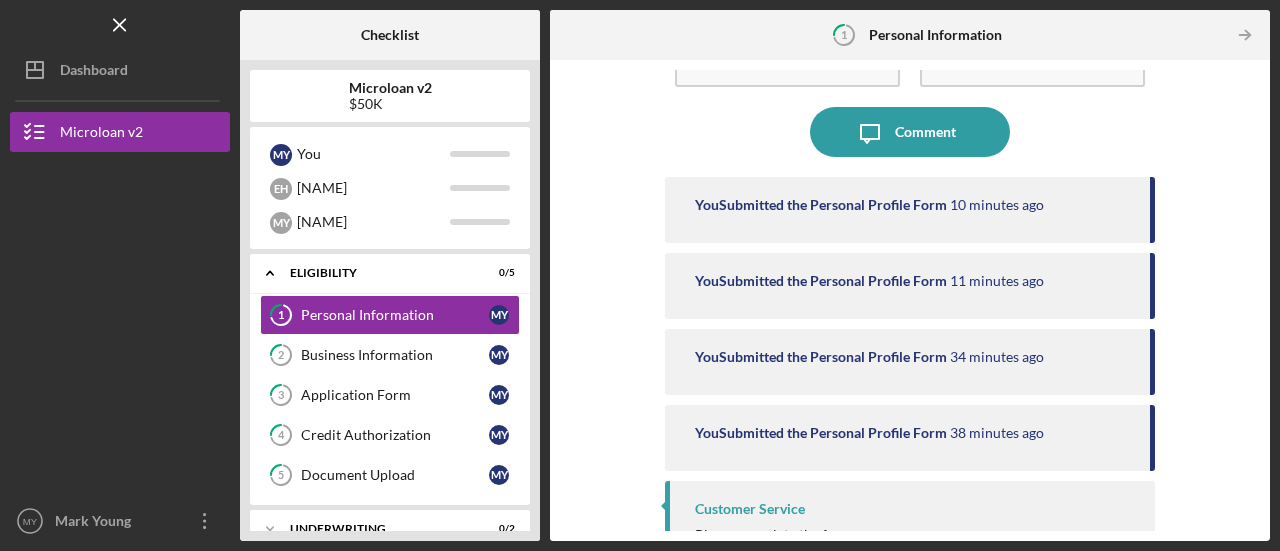 scroll, scrollTop: 160, scrollLeft: 0, axis: vertical 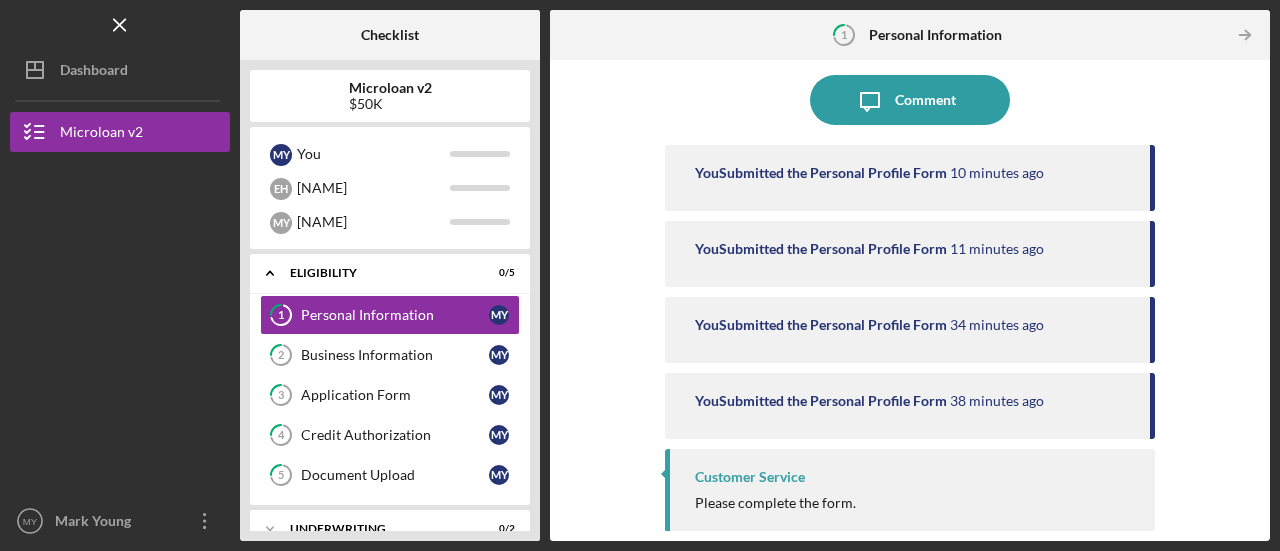 click on "Customer Service" at bounding box center [750, 477] 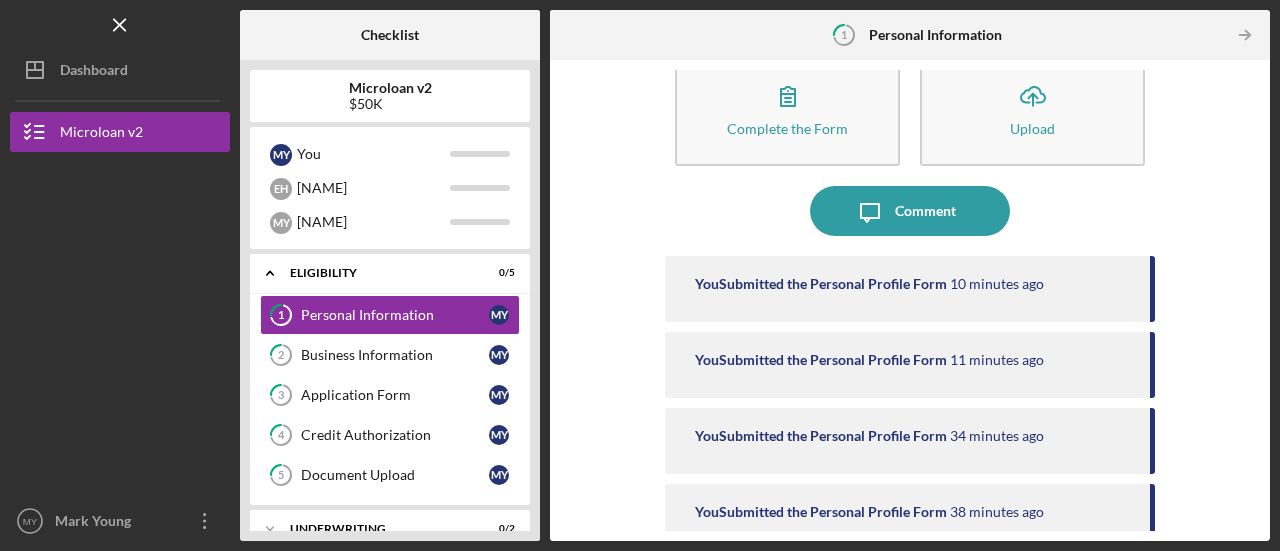 scroll, scrollTop: 0, scrollLeft: 0, axis: both 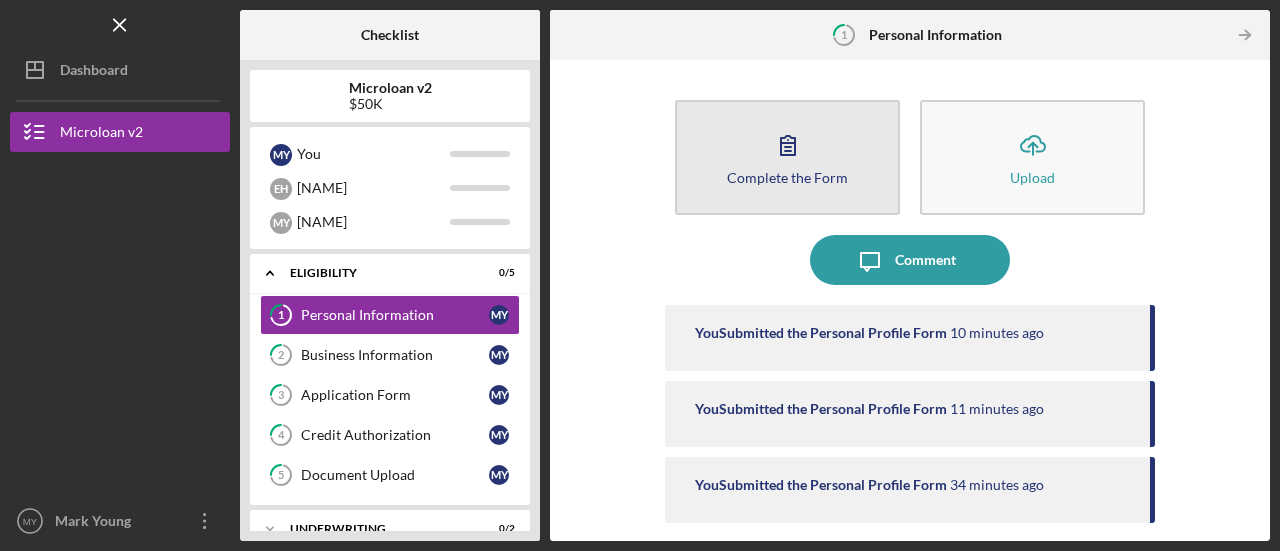 click 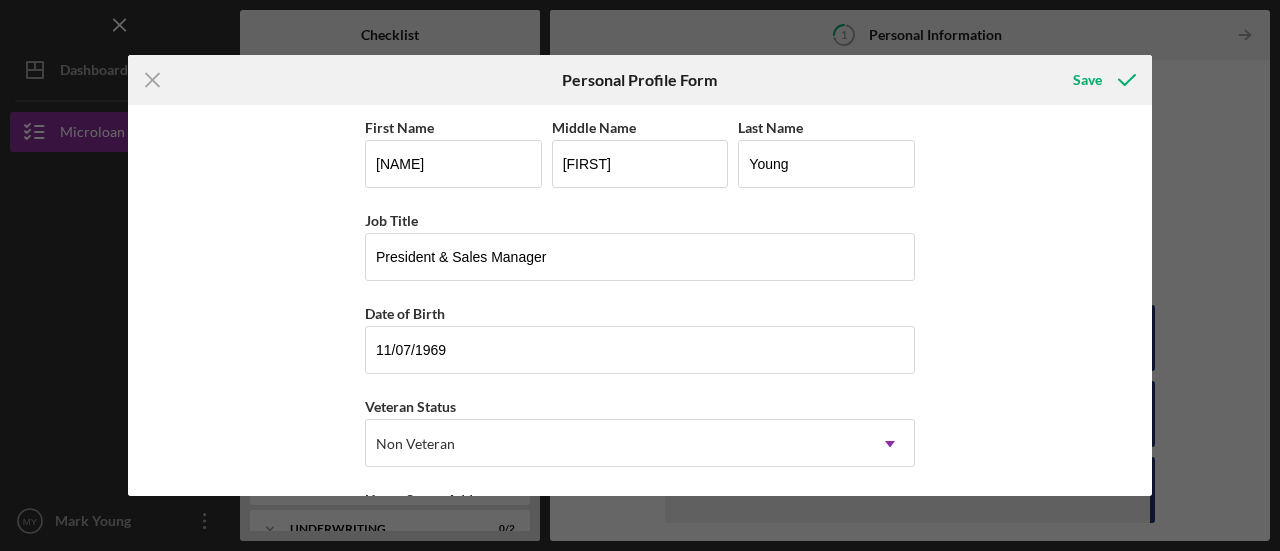 scroll, scrollTop: 0, scrollLeft: 0, axis: both 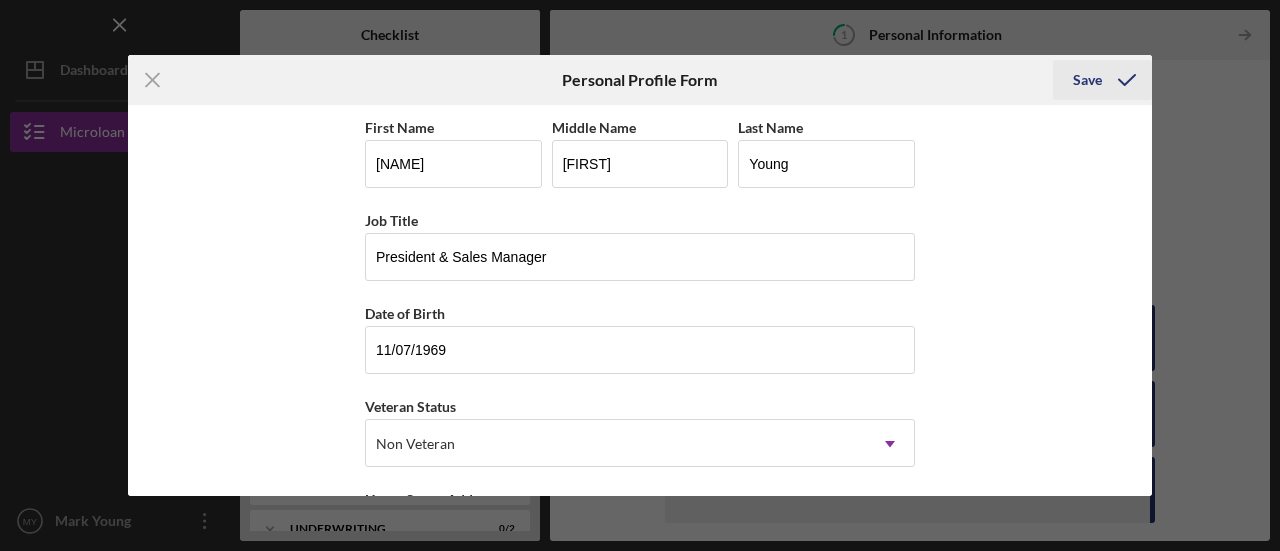 click on "Save" at bounding box center (1087, 80) 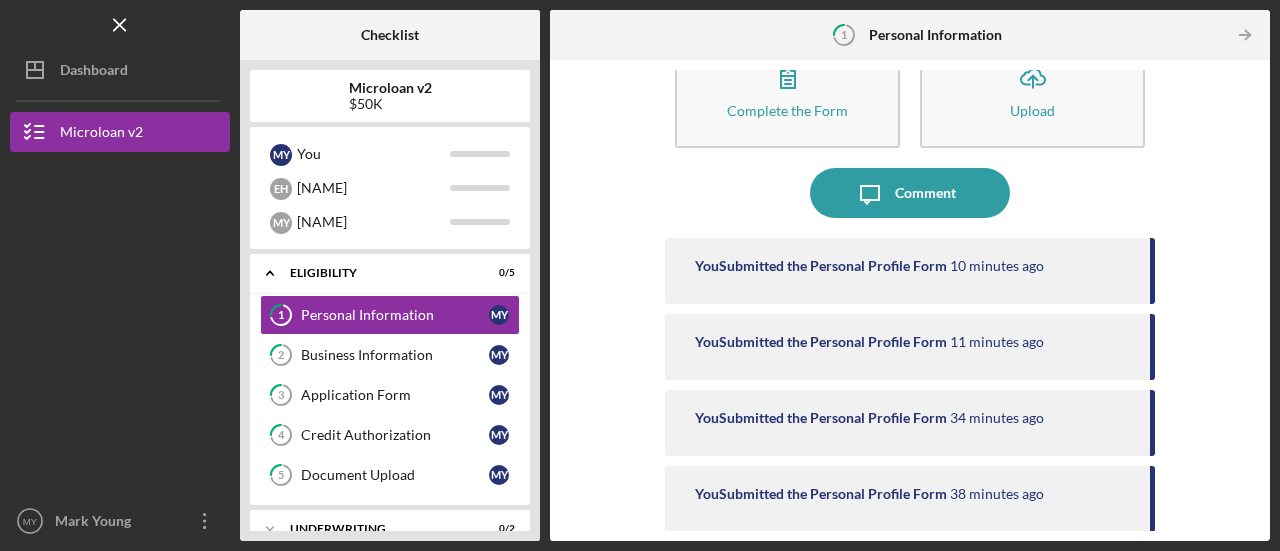 scroll, scrollTop: 0, scrollLeft: 0, axis: both 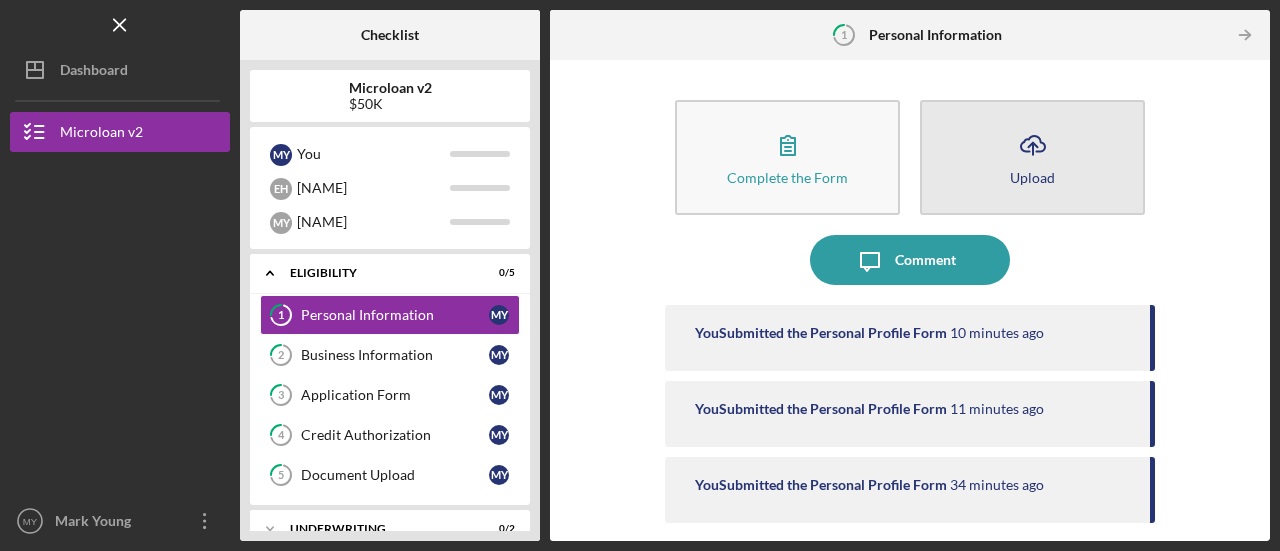 click on "Icon/Upload Upload" at bounding box center [1032, 157] 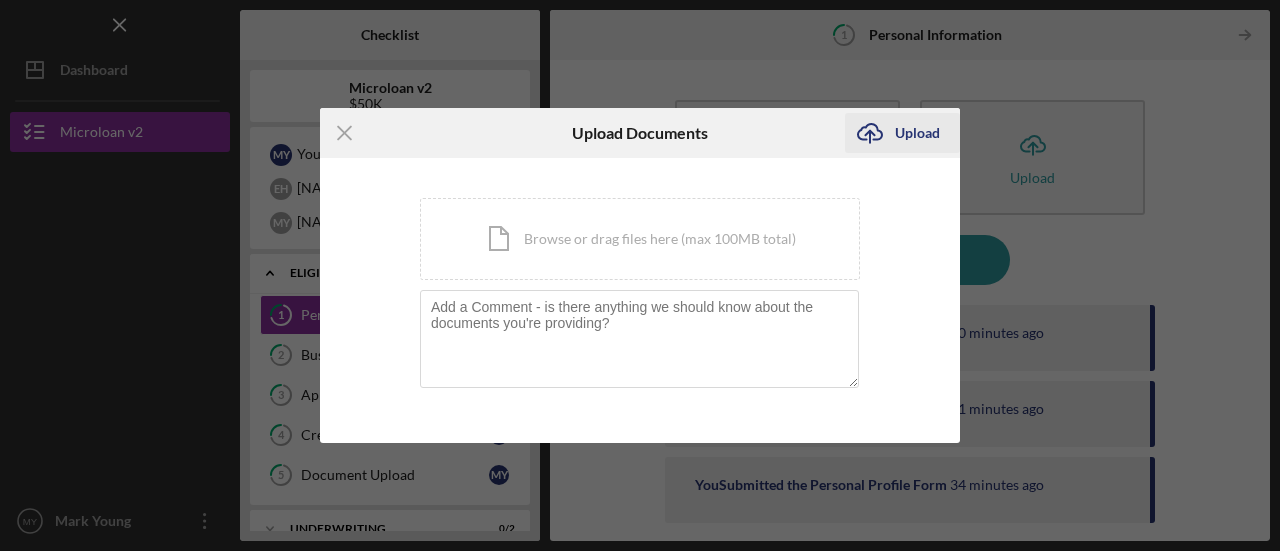 click on "Upload" at bounding box center (917, 133) 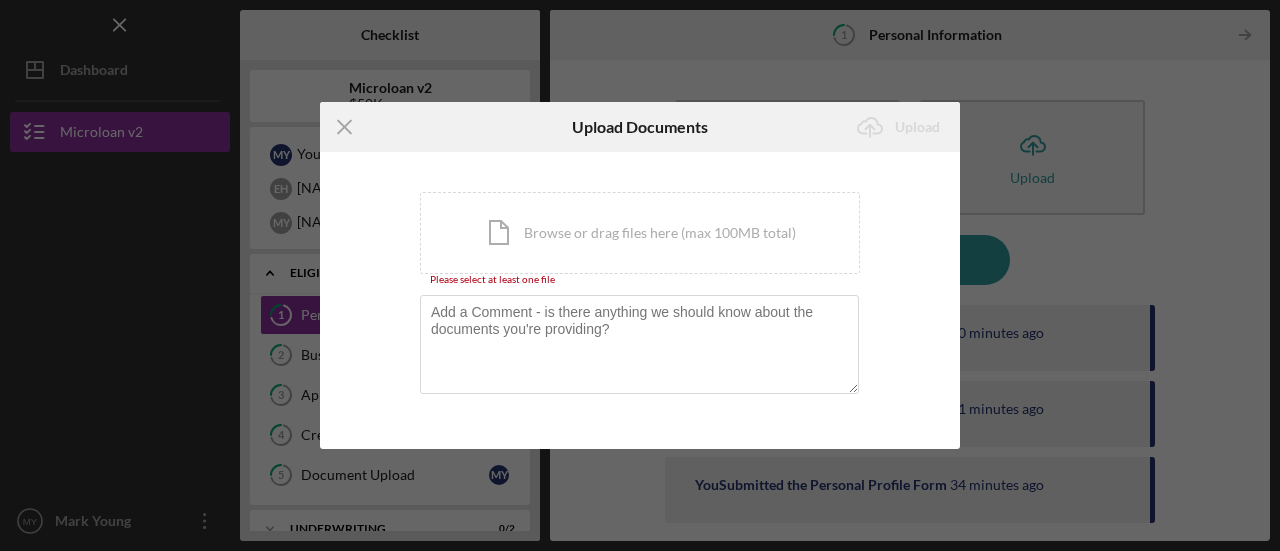 click on "Icon/Menu Close" 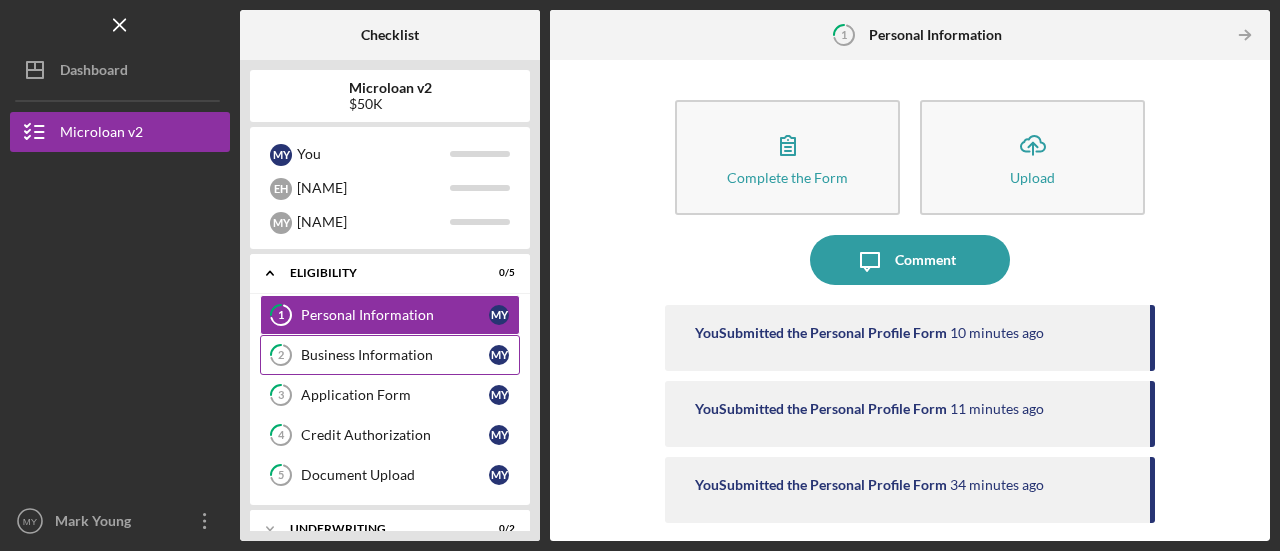 click on "Business Information" at bounding box center [395, 355] 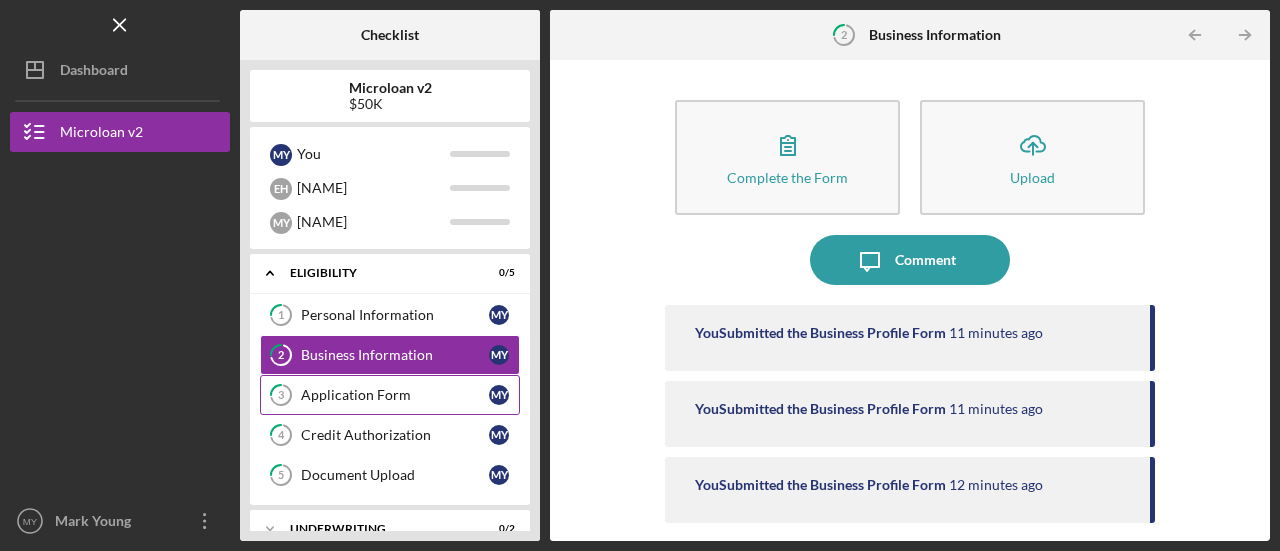 click on "Application Form" at bounding box center [395, 395] 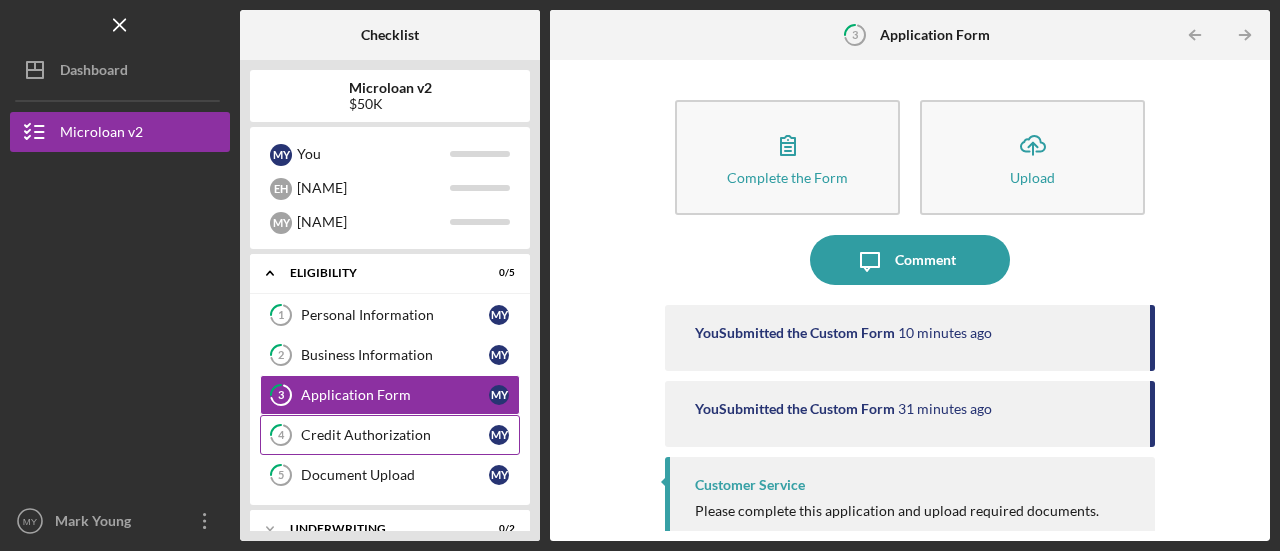 click on "Credit Authorization" at bounding box center [395, 435] 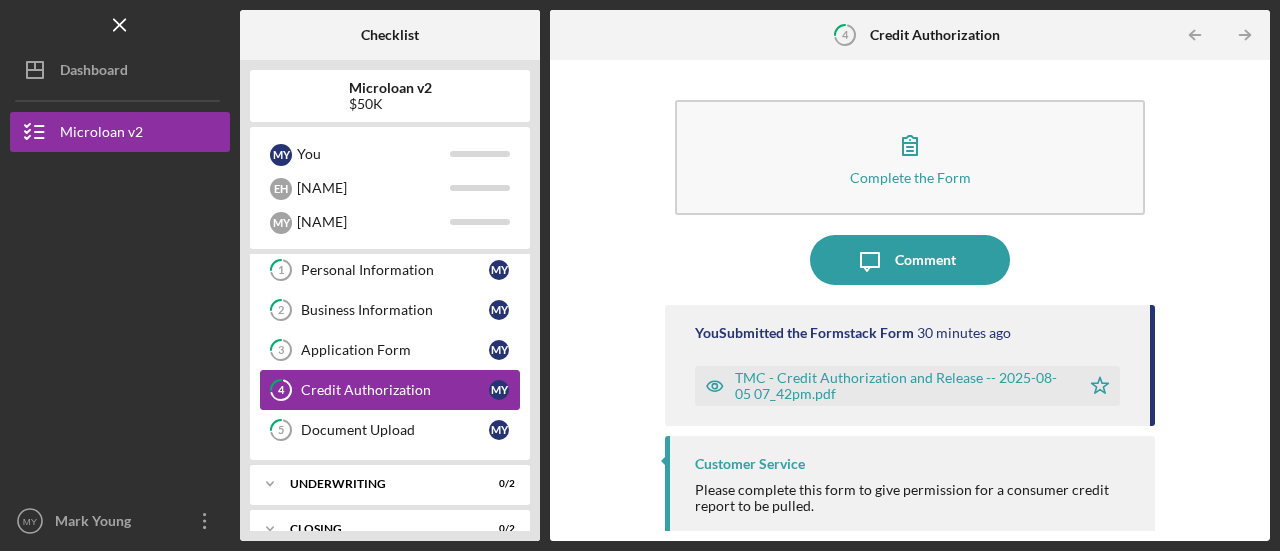 scroll, scrollTop: 70, scrollLeft: 0, axis: vertical 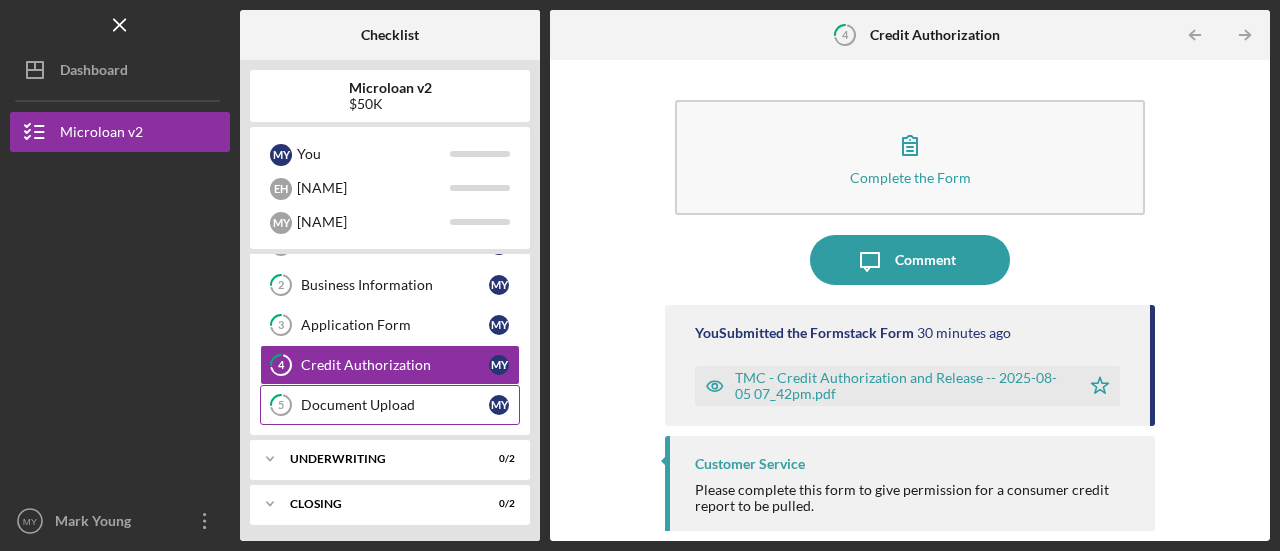 click on "Document Upload" at bounding box center (395, 405) 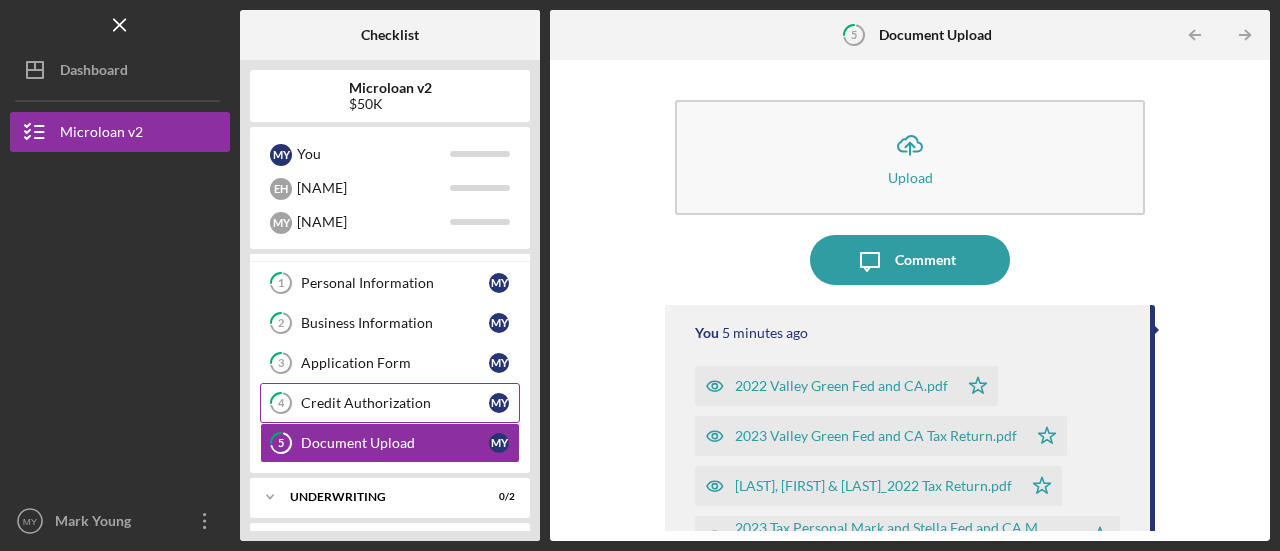 scroll, scrollTop: 0, scrollLeft: 0, axis: both 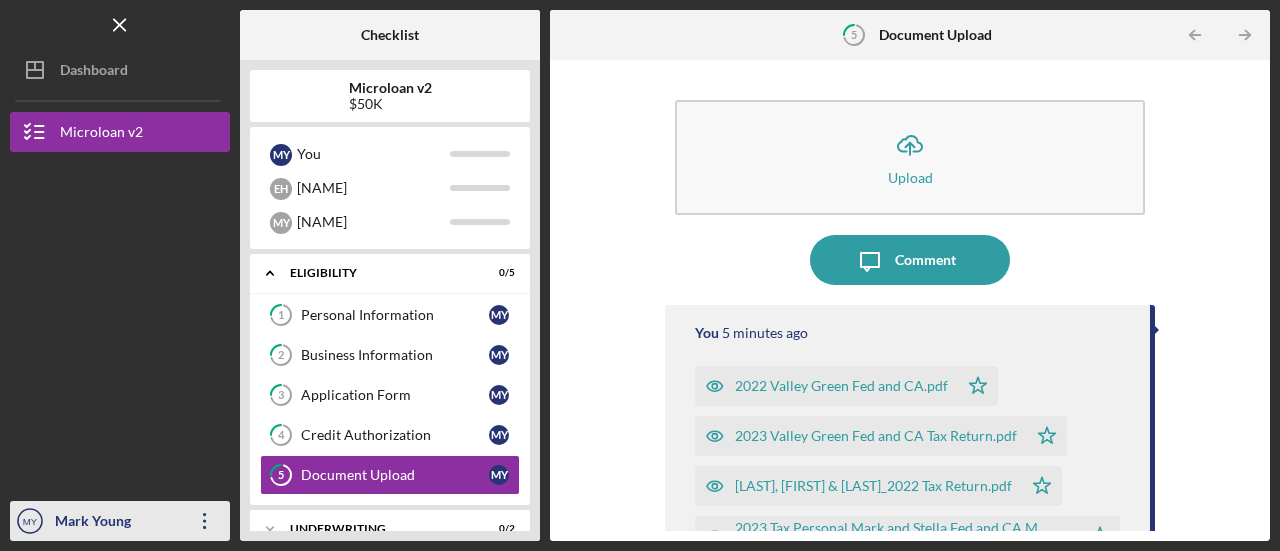 click on "Mark Young" at bounding box center [115, 523] 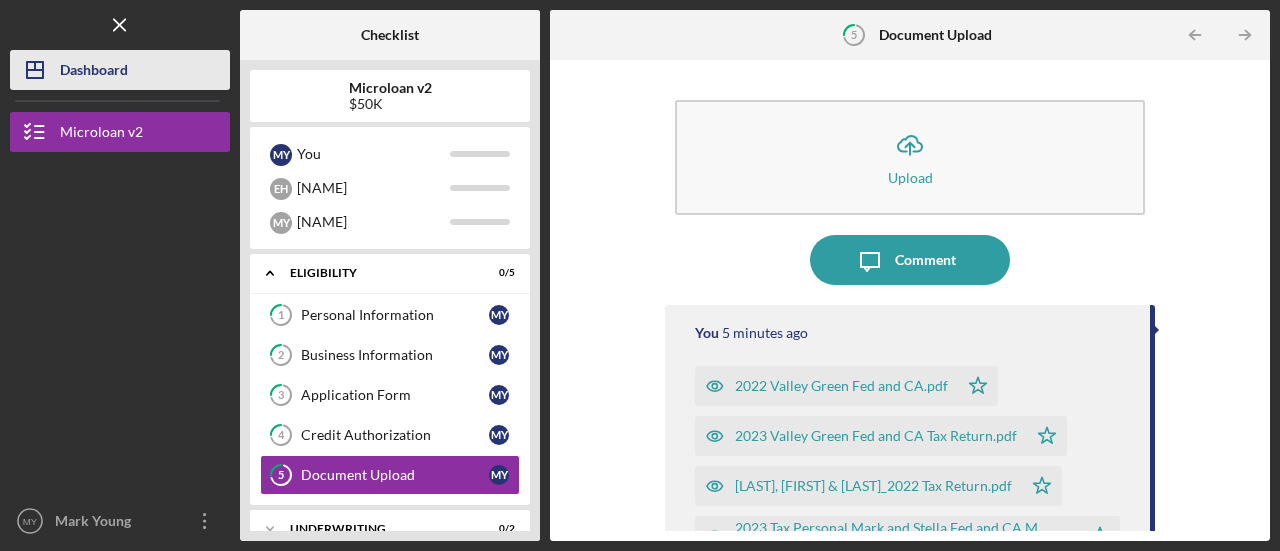 click on "Dashboard" at bounding box center [94, 72] 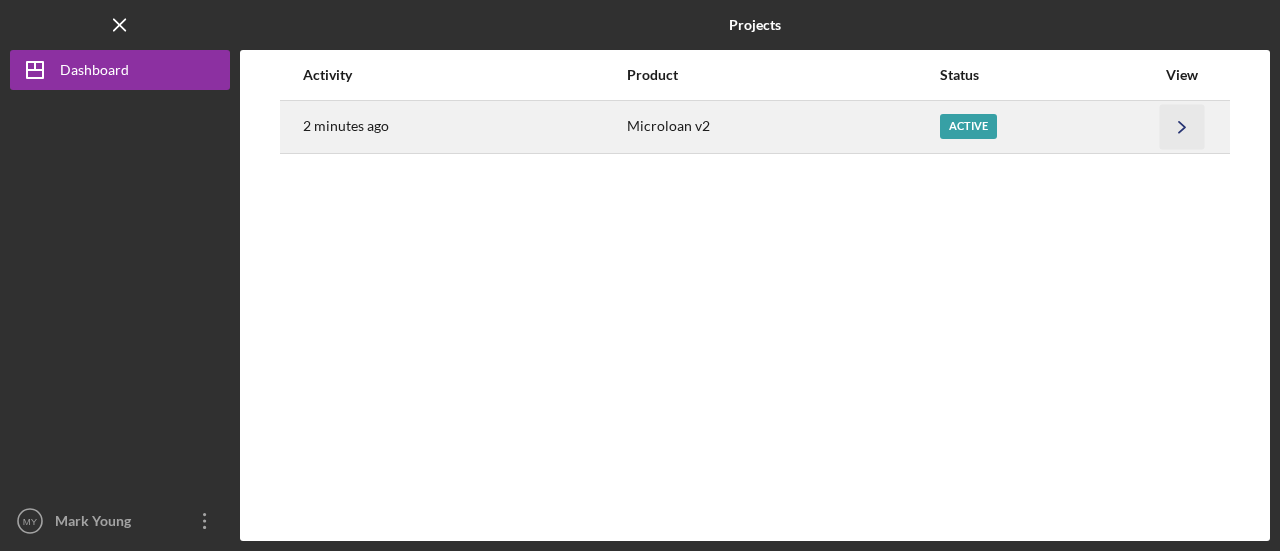 click on "Icon/Navigate" 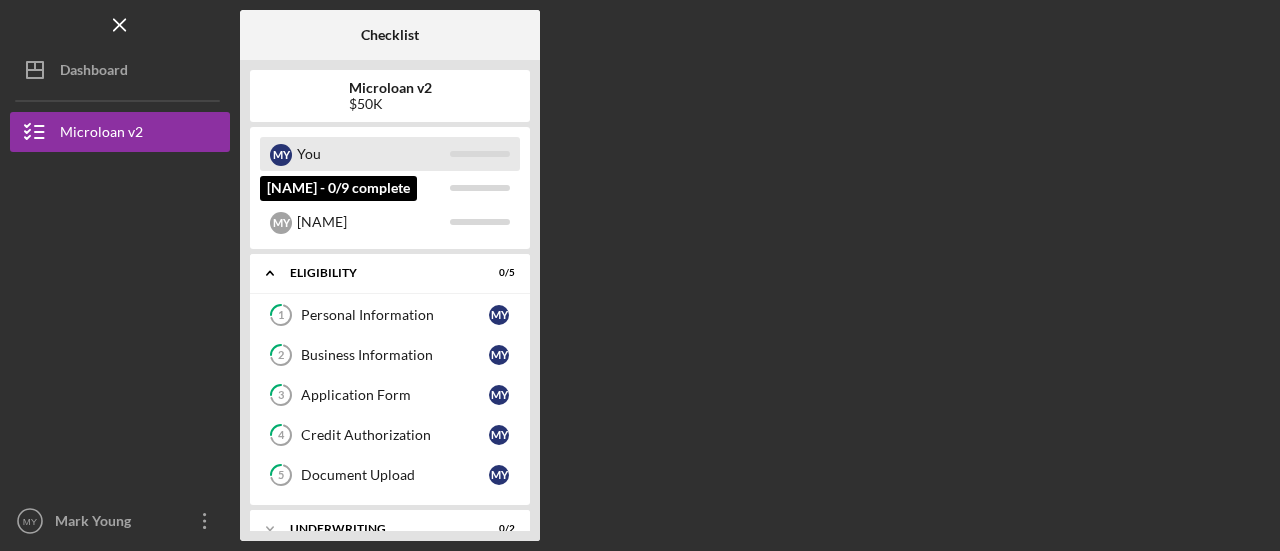click on "You" at bounding box center (373, 154) 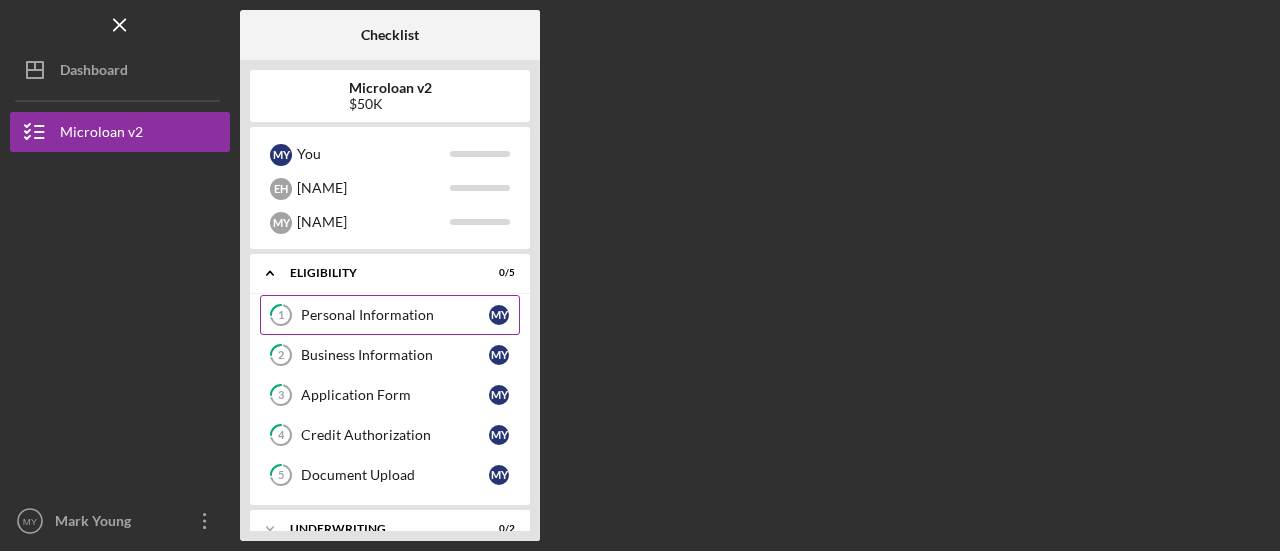 click on "Personal Information" at bounding box center [395, 315] 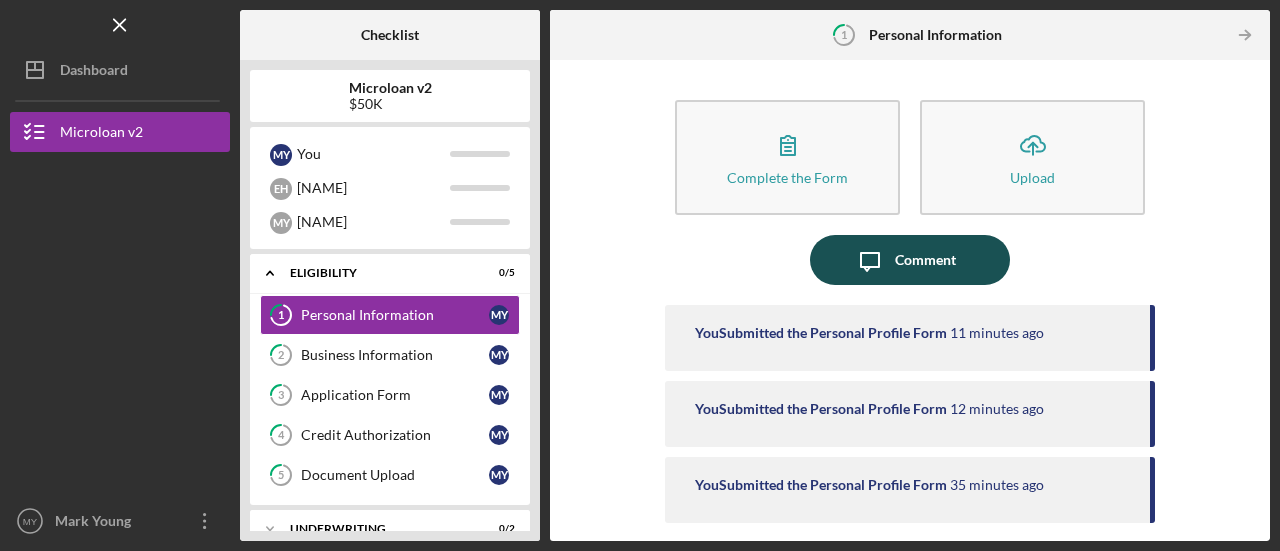click on "Comment" at bounding box center [925, 260] 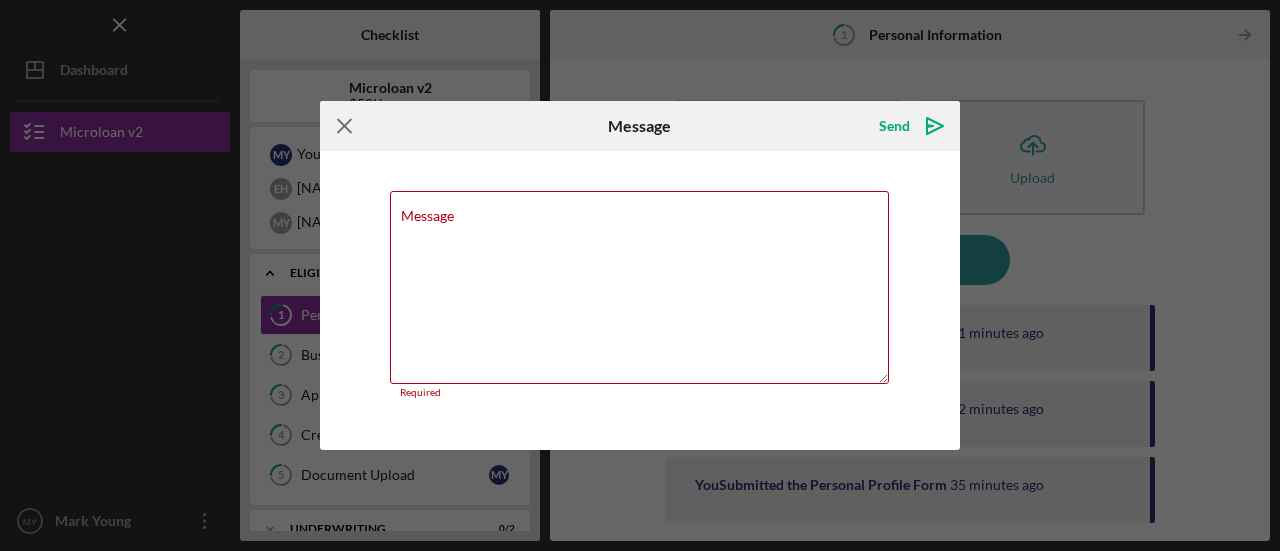 click on "Icon/Menu Close" 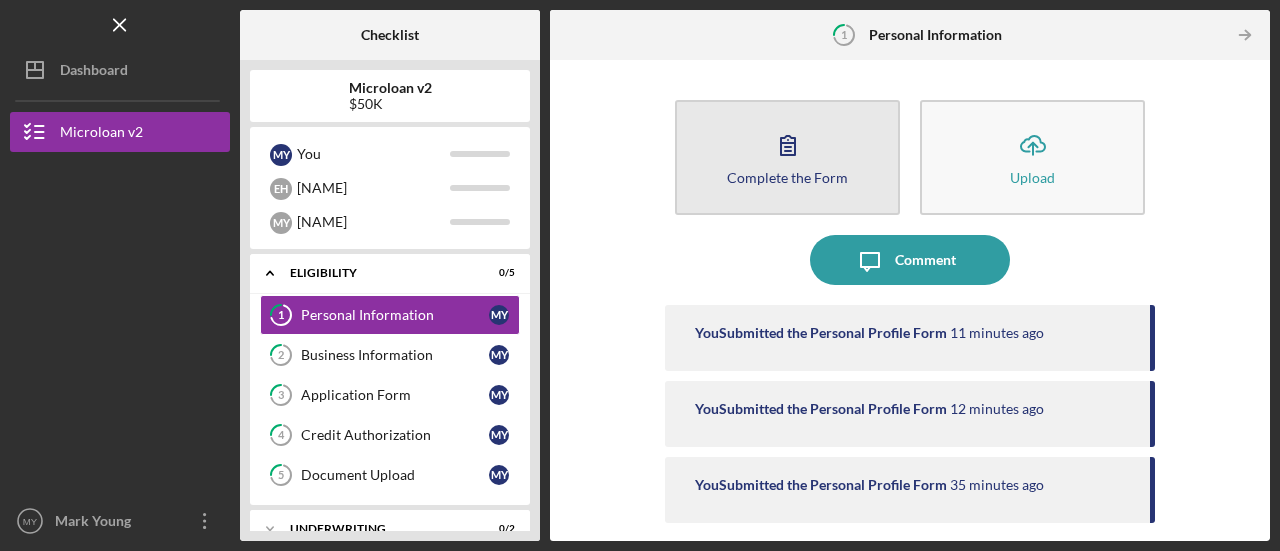 scroll, scrollTop: 160, scrollLeft: 0, axis: vertical 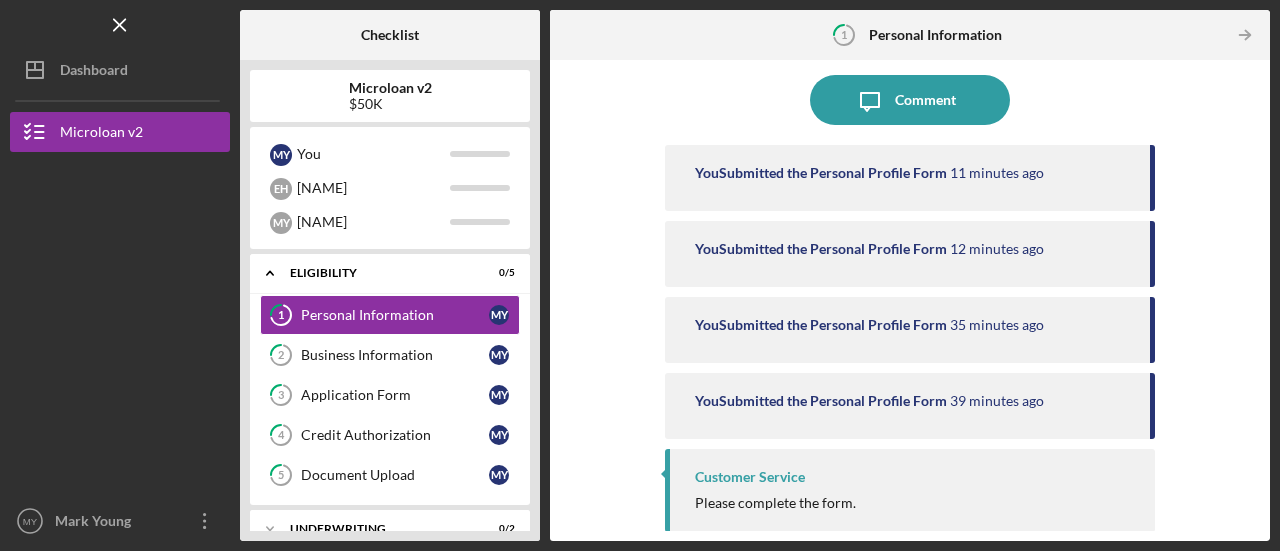 click on "Customer Service" at bounding box center [750, 477] 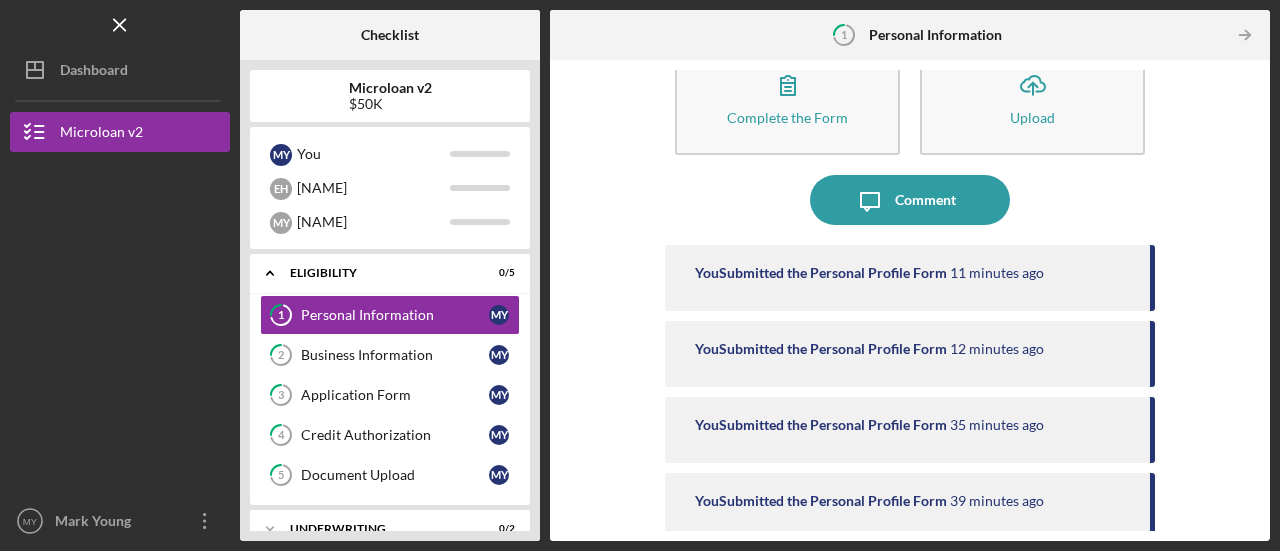 scroll, scrollTop: 0, scrollLeft: 0, axis: both 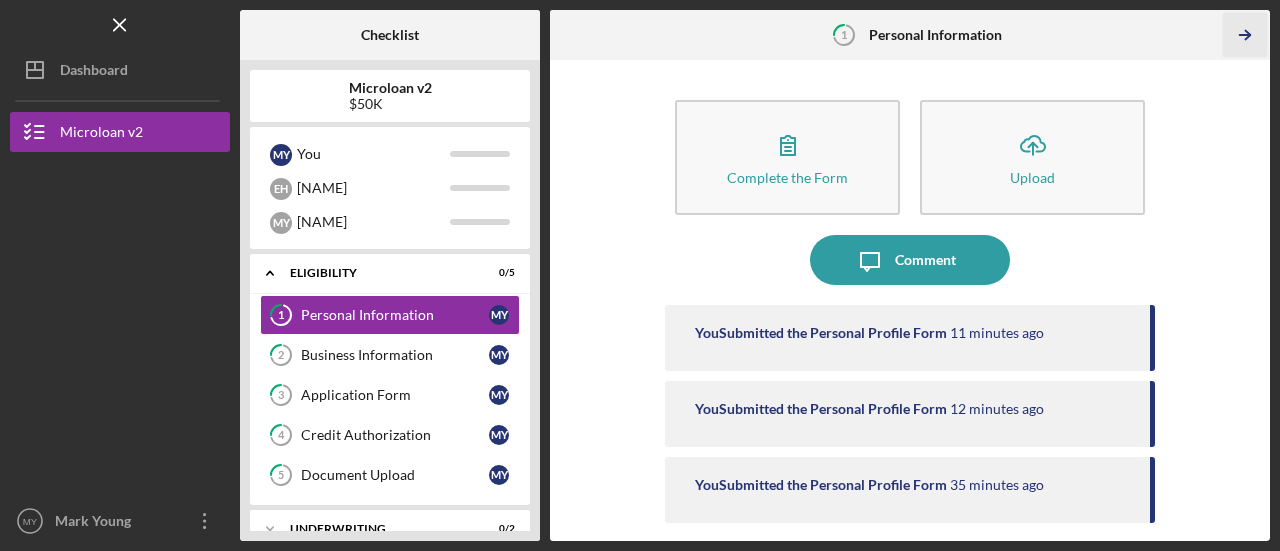 click on "Icon/Table Pagination Arrow" 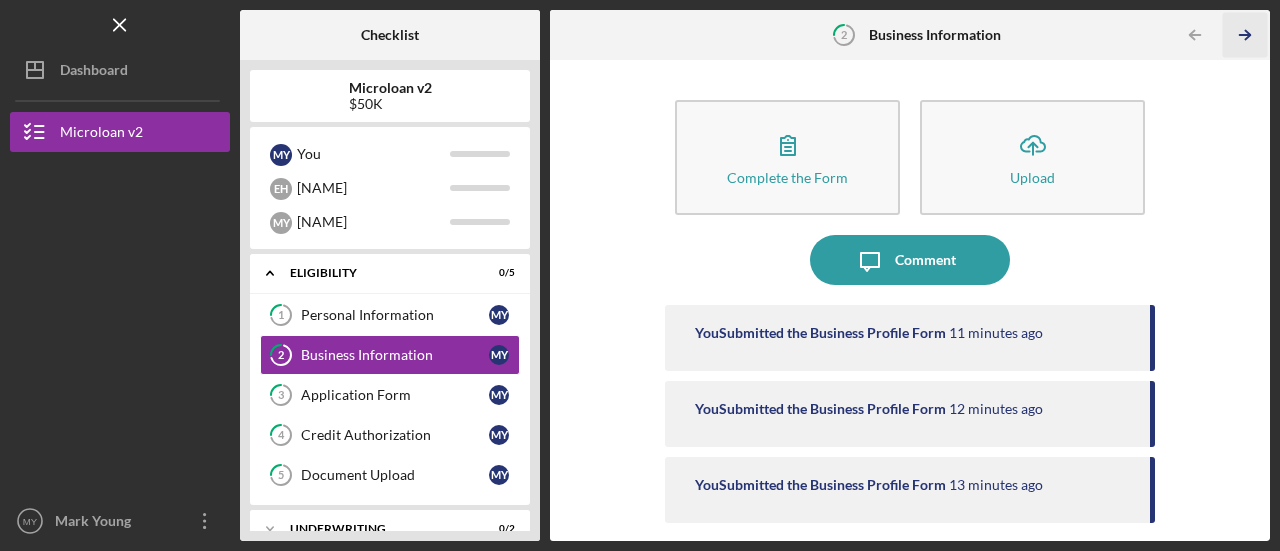 click on "Icon/Table Pagination Arrow" 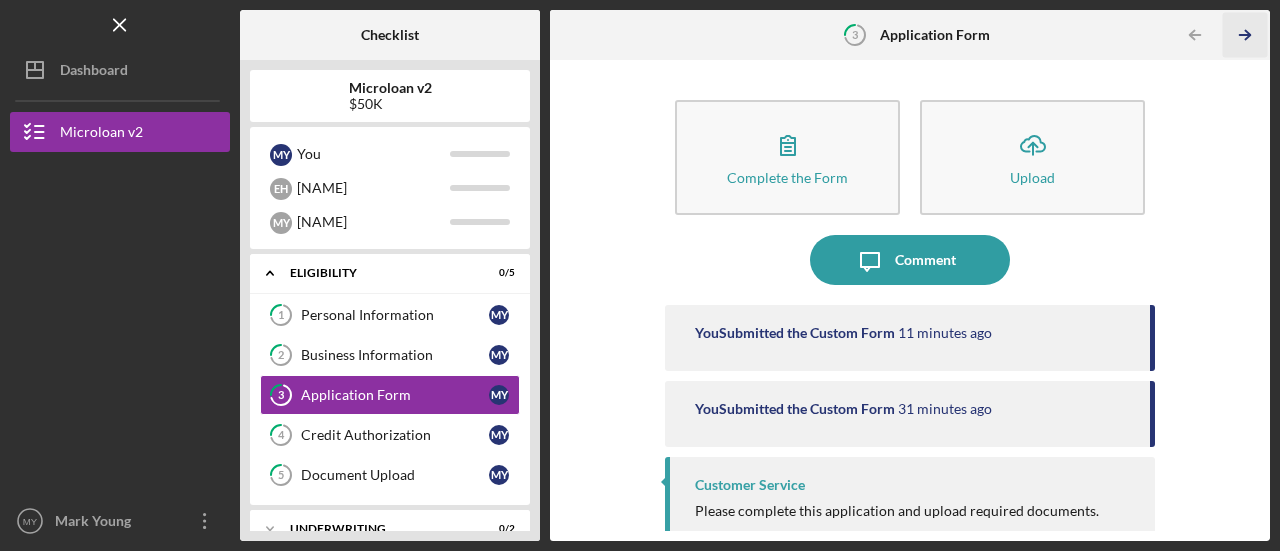 click on "Icon/Table Pagination Arrow" 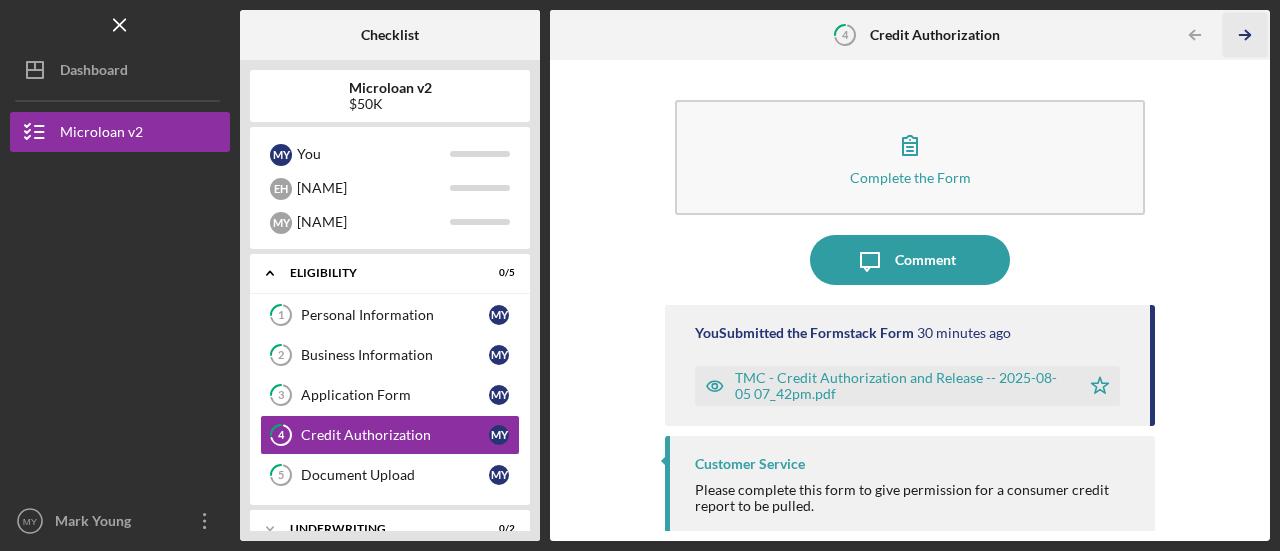 click on "Icon/Table Pagination Arrow" 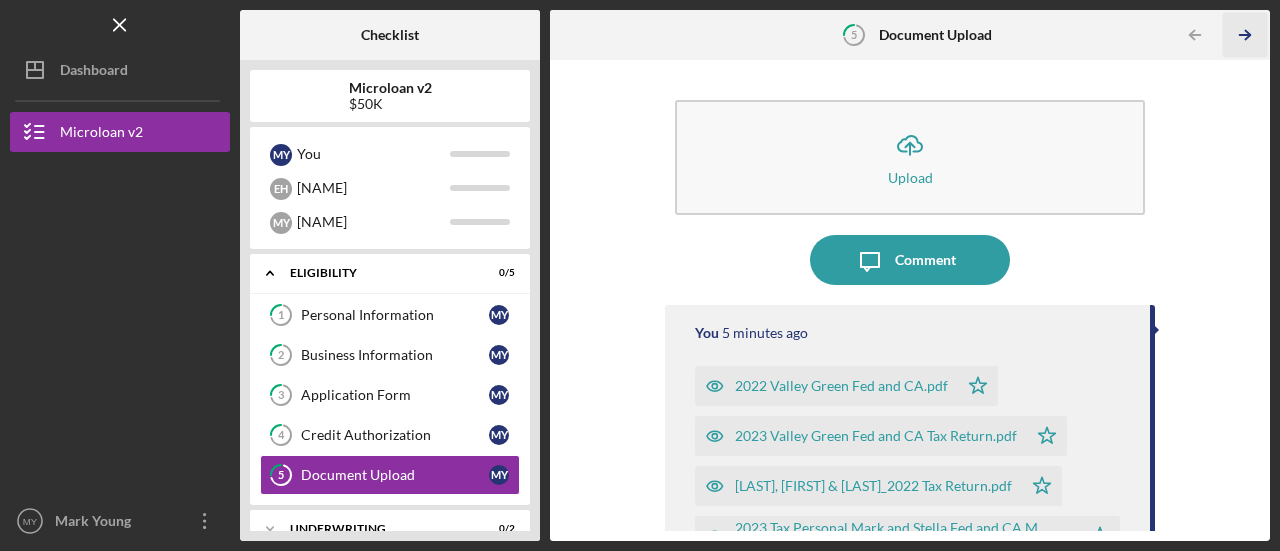 click on "Icon/Table Pagination Arrow" 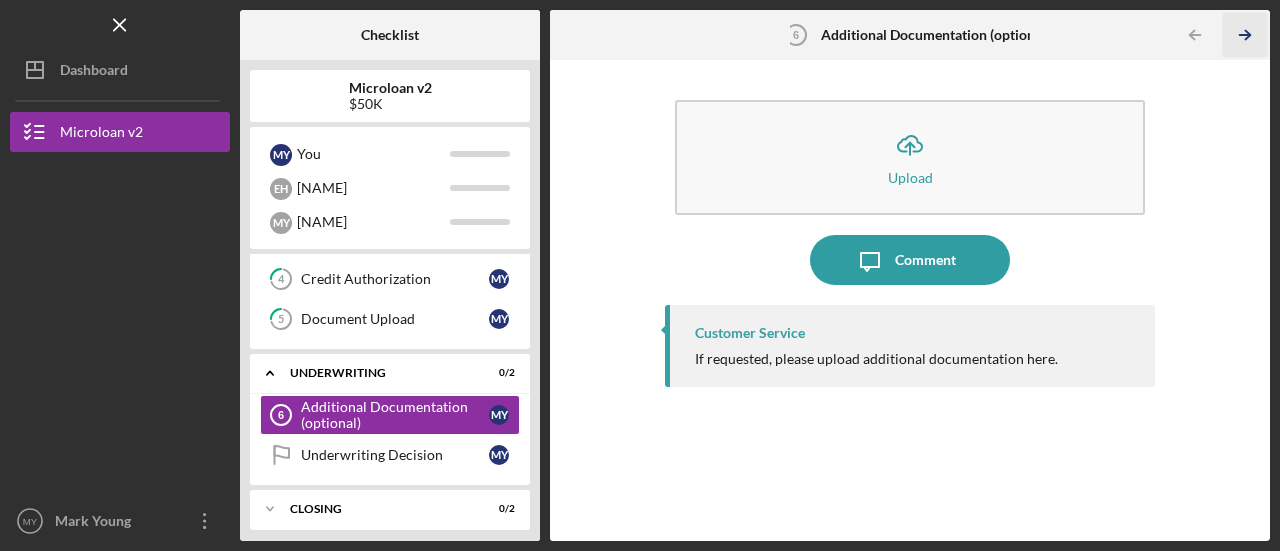 scroll, scrollTop: 159, scrollLeft: 0, axis: vertical 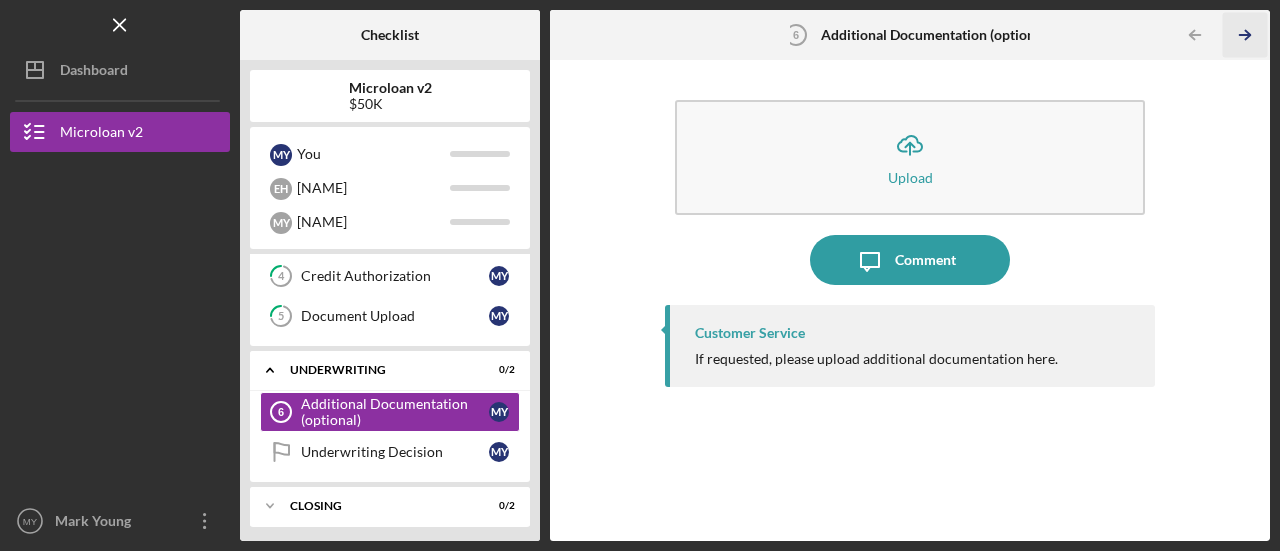 click on "Icon/Table Pagination Arrow" 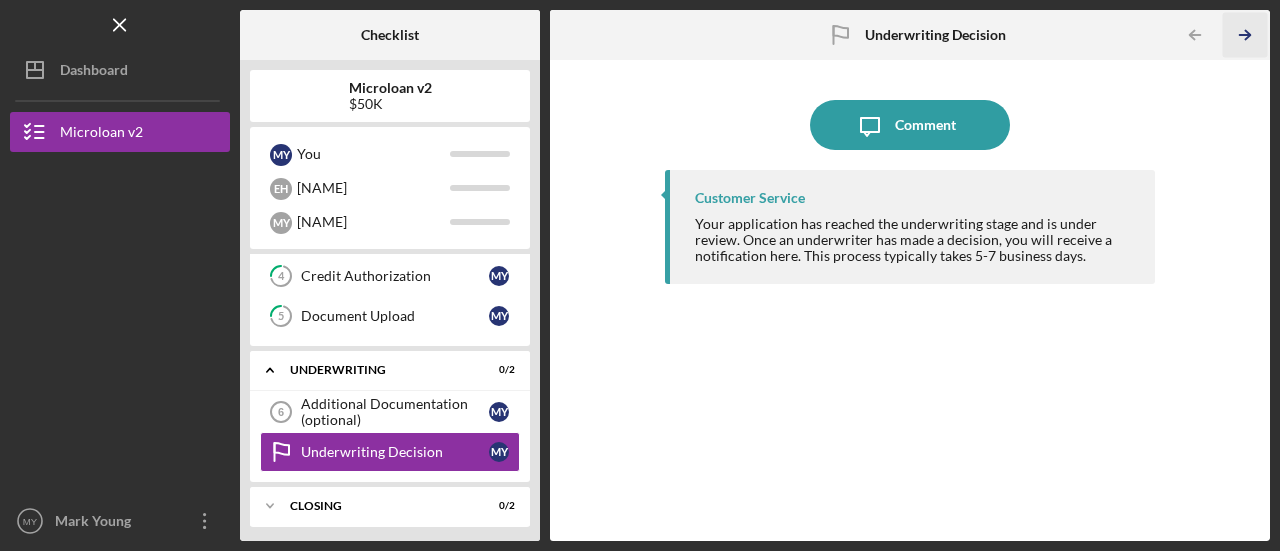 click on "Icon/Table Pagination Arrow" 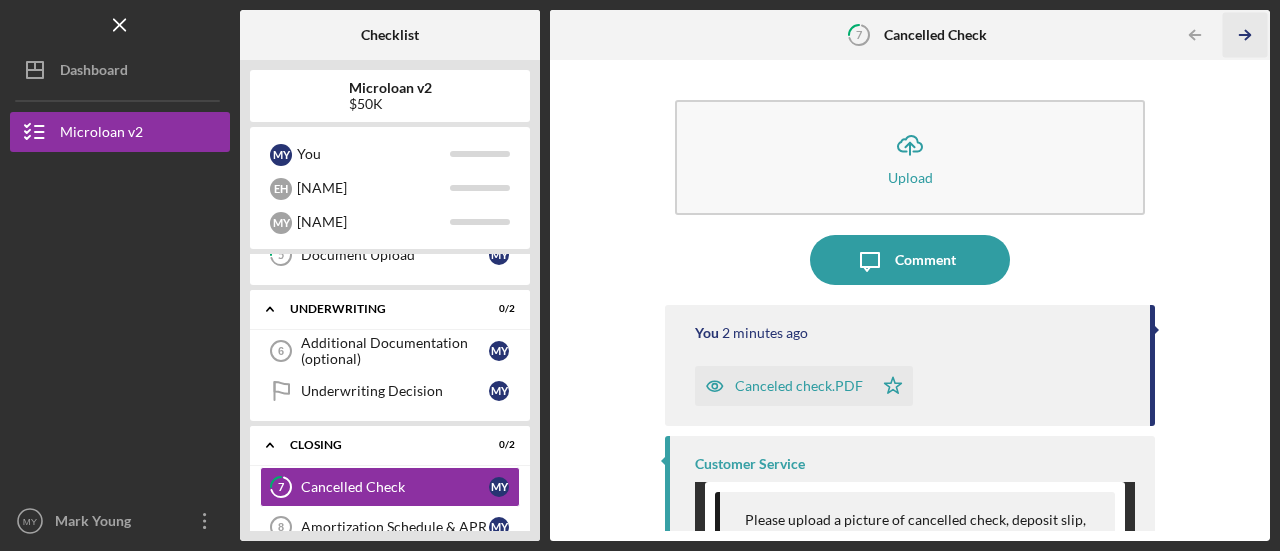 scroll, scrollTop: 248, scrollLeft: 0, axis: vertical 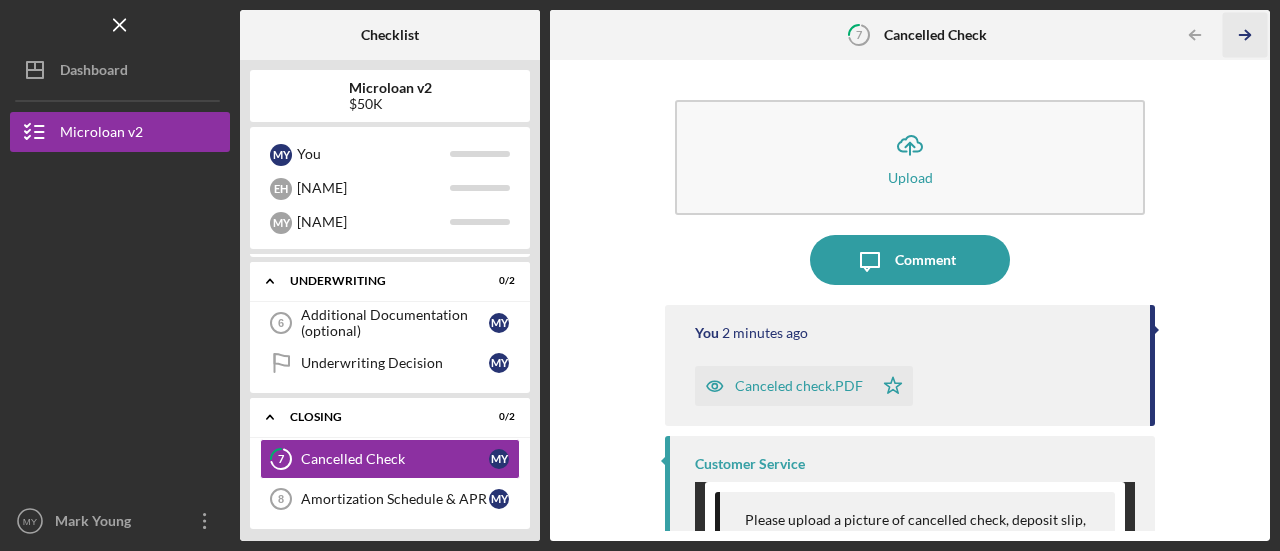 click on "Icon/Table Pagination Arrow" 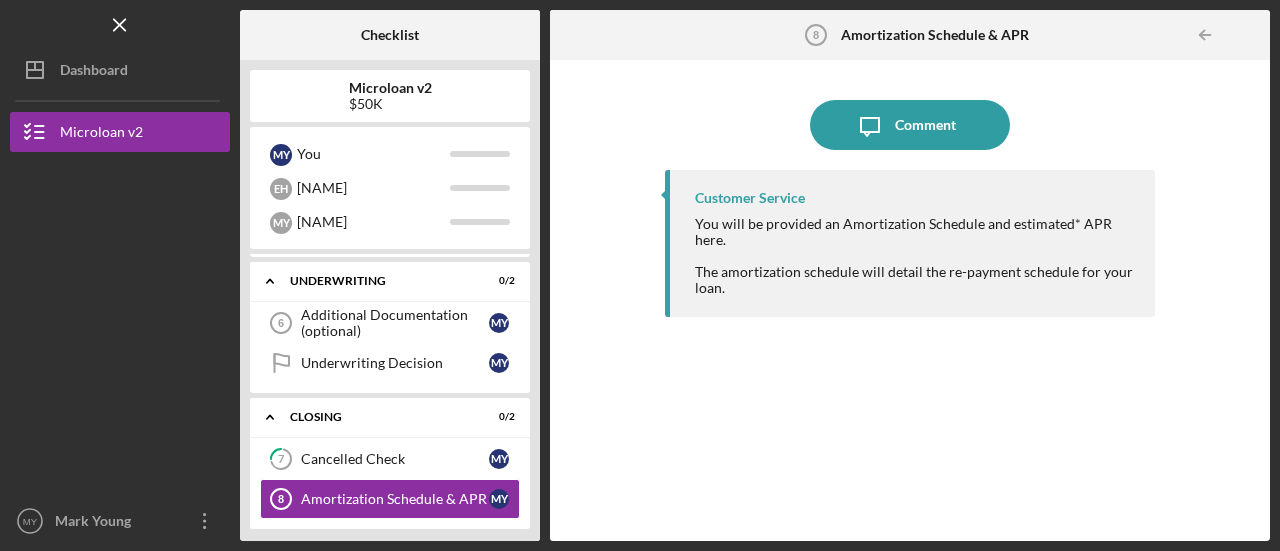 click at bounding box center (1250, 35) 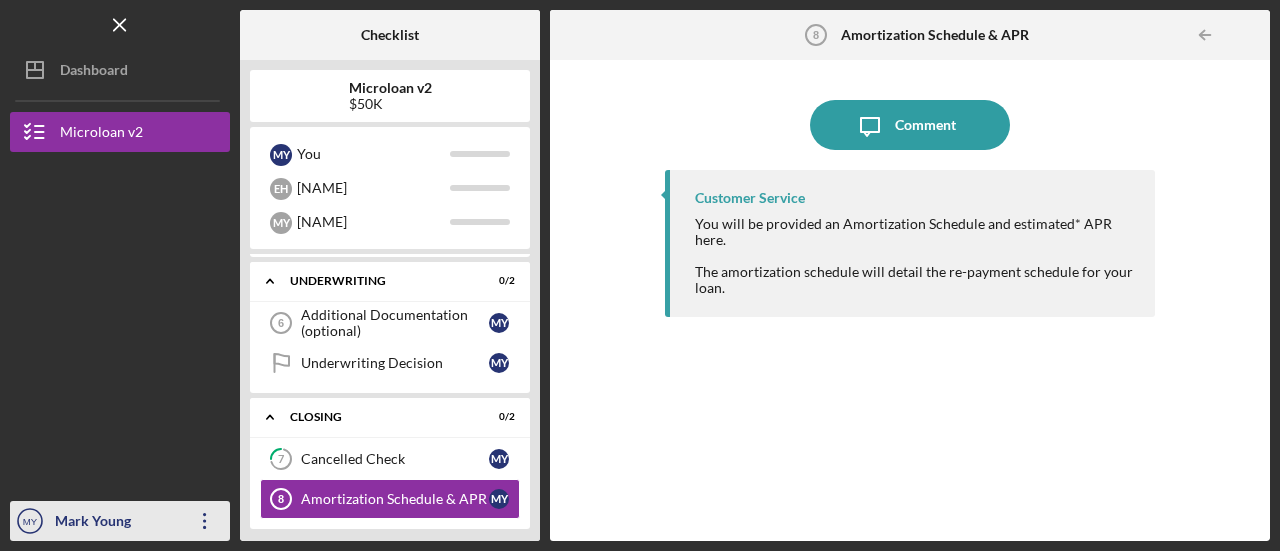 click on "Icon/Overflow" 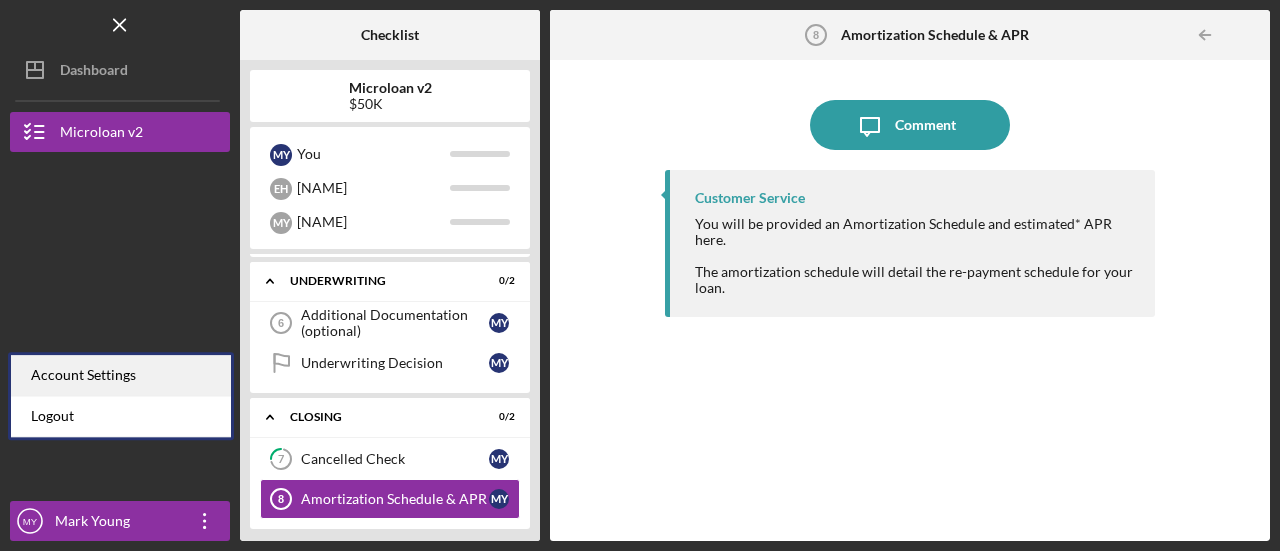 click on "Account Settings" at bounding box center (121, 375) 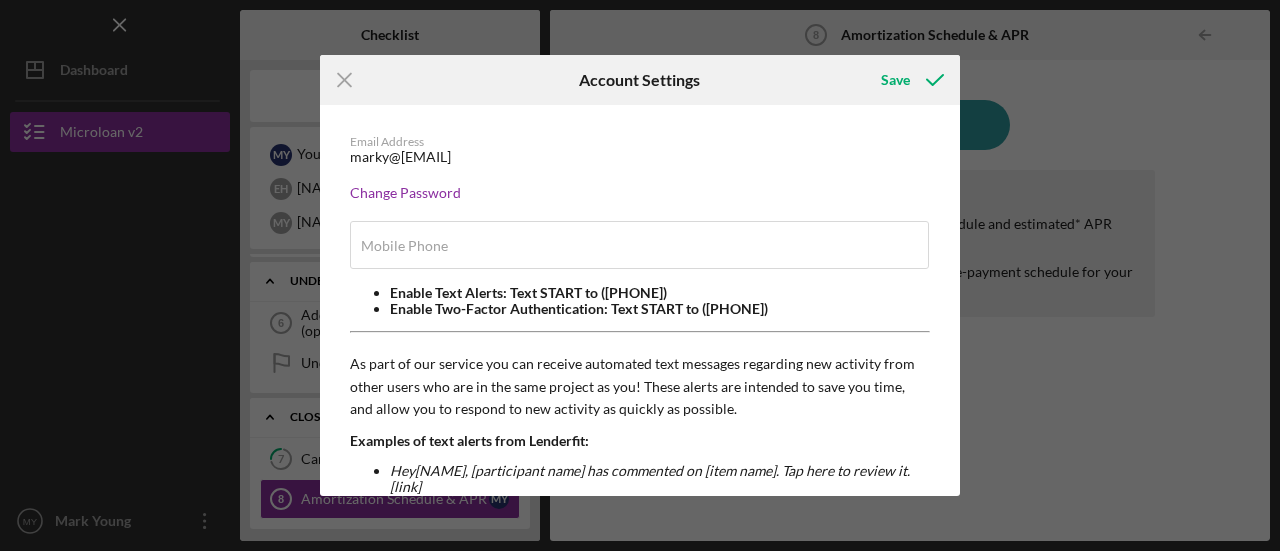 type on "([PHONE])" 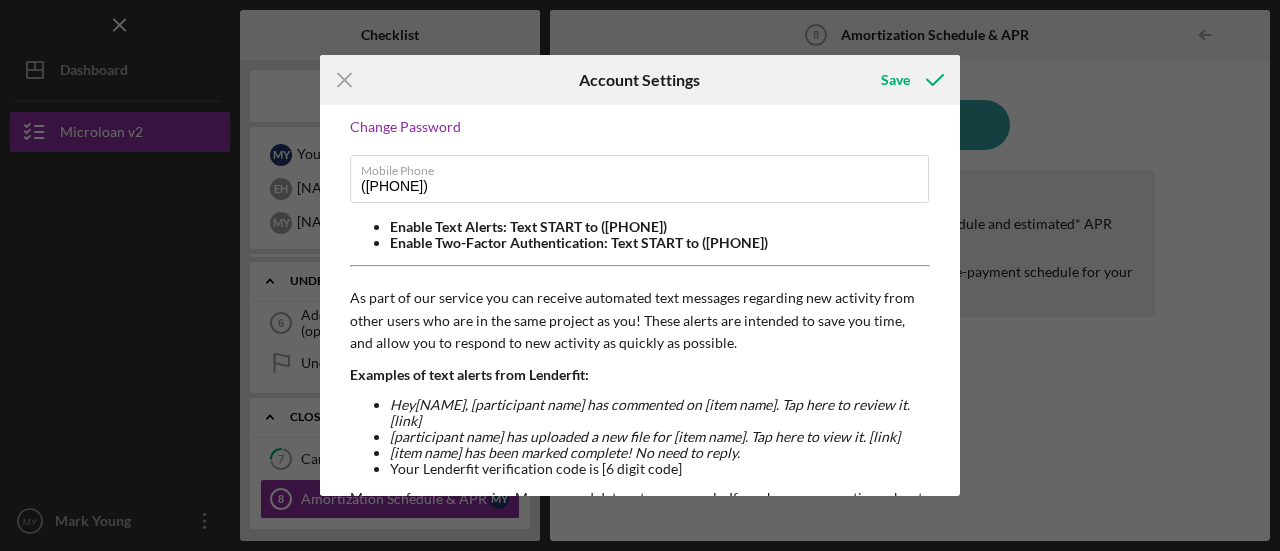 scroll, scrollTop: 0, scrollLeft: 0, axis: both 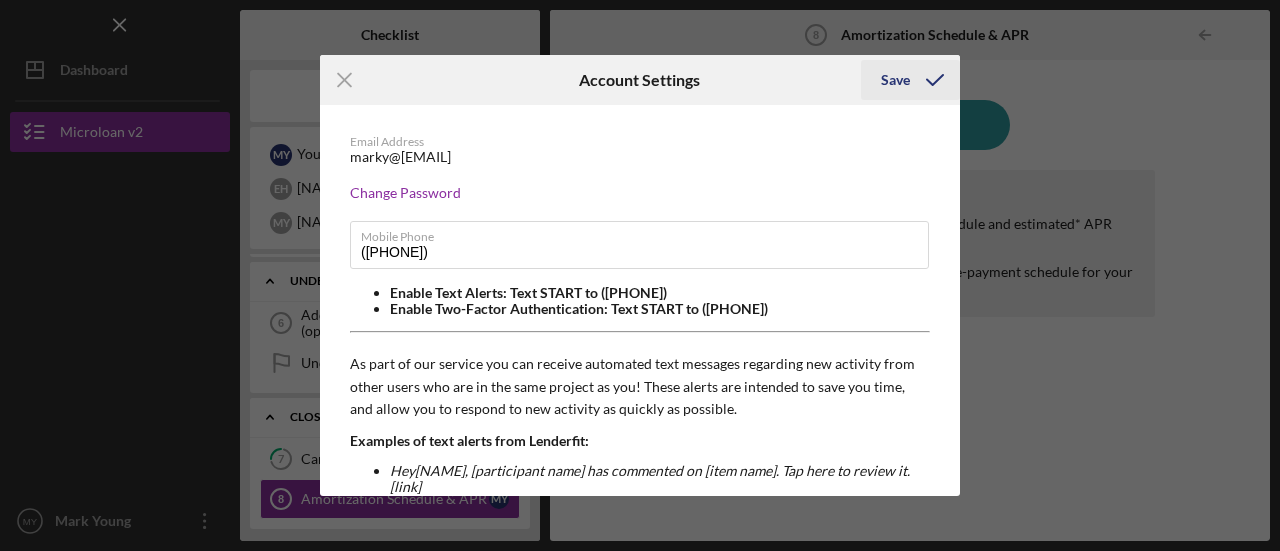 click on "Save" at bounding box center (895, 80) 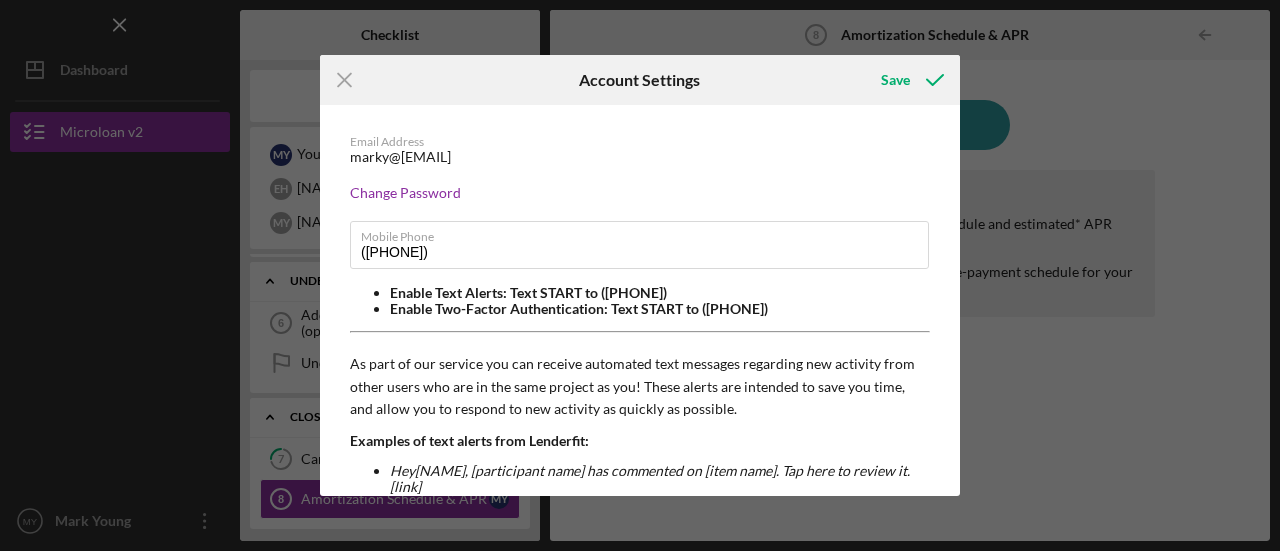 click 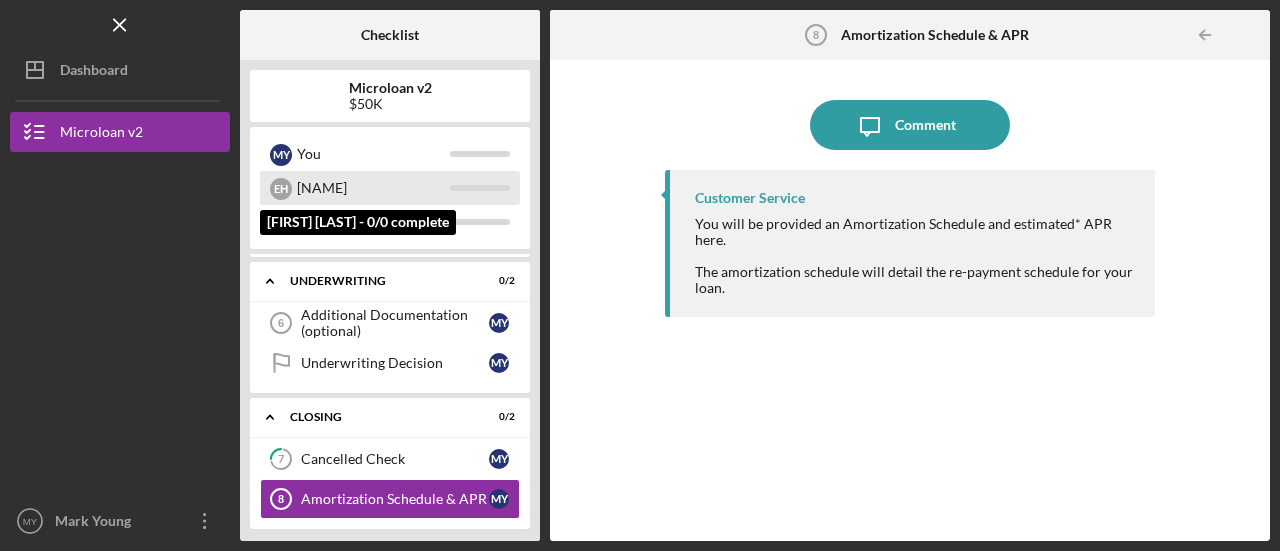 click on "[NAME]" at bounding box center [373, 188] 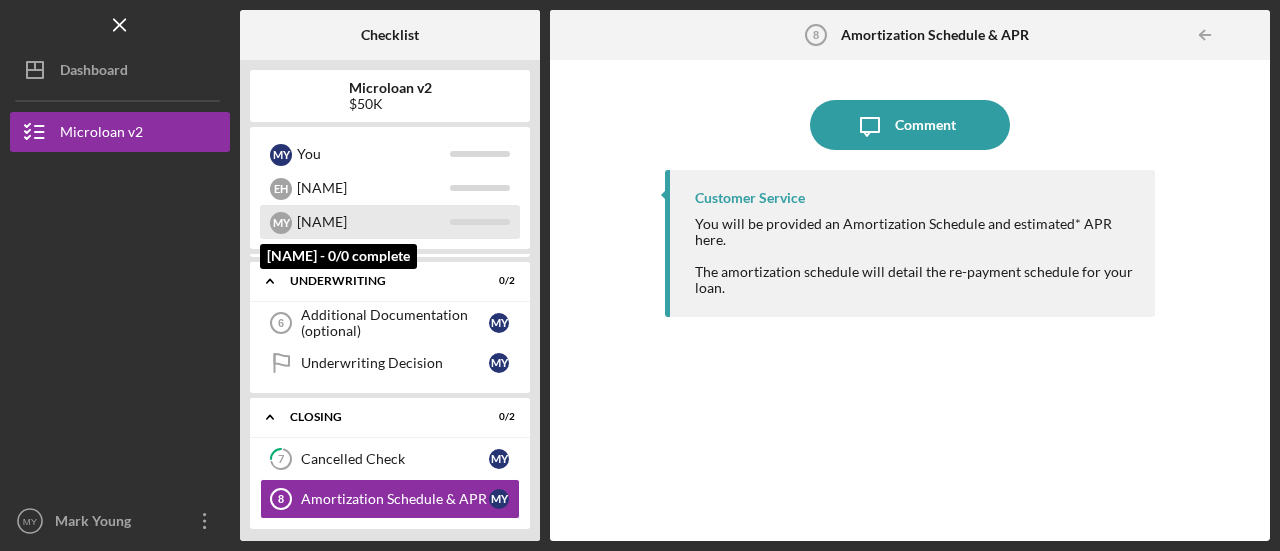 click on "[NAME]" at bounding box center (373, 222) 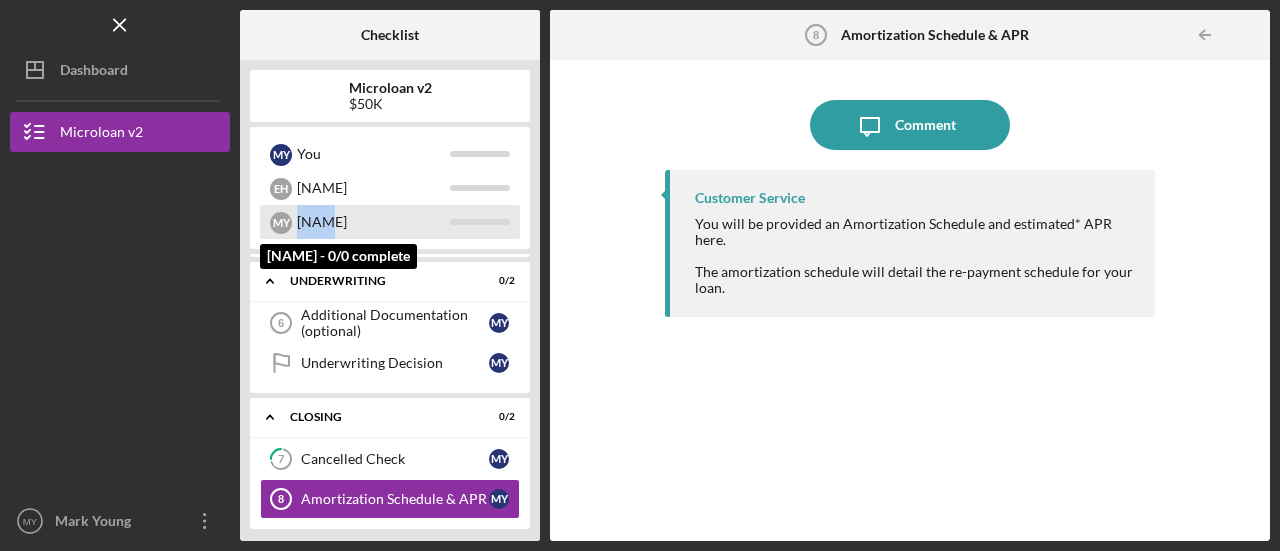 click on "[NAME]" at bounding box center (373, 222) 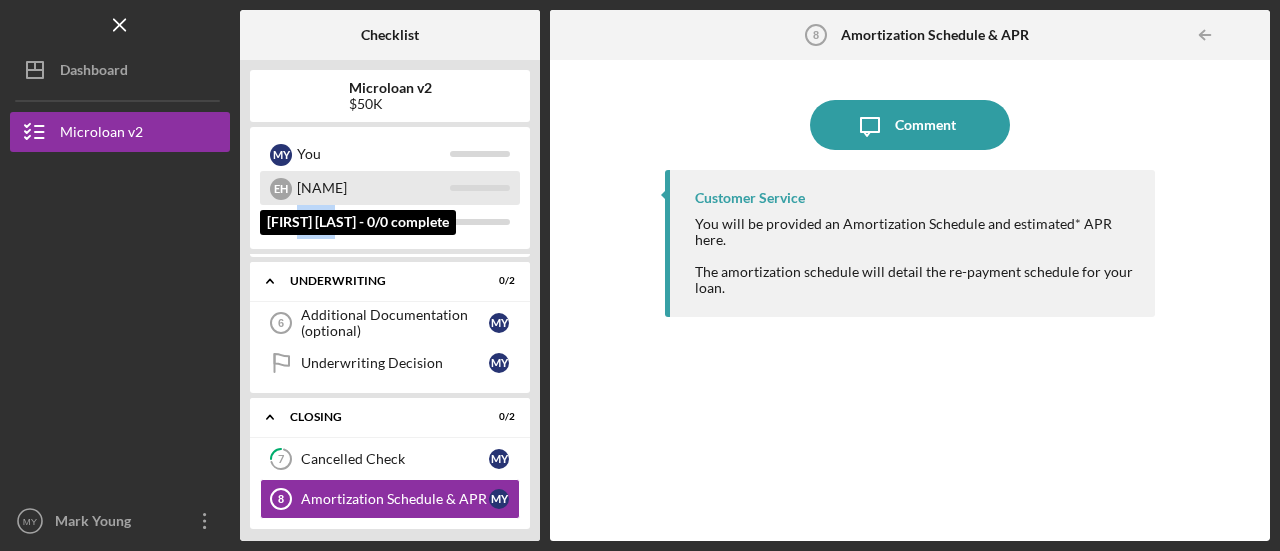 click on "[INITIALS]" at bounding box center (281, 189) 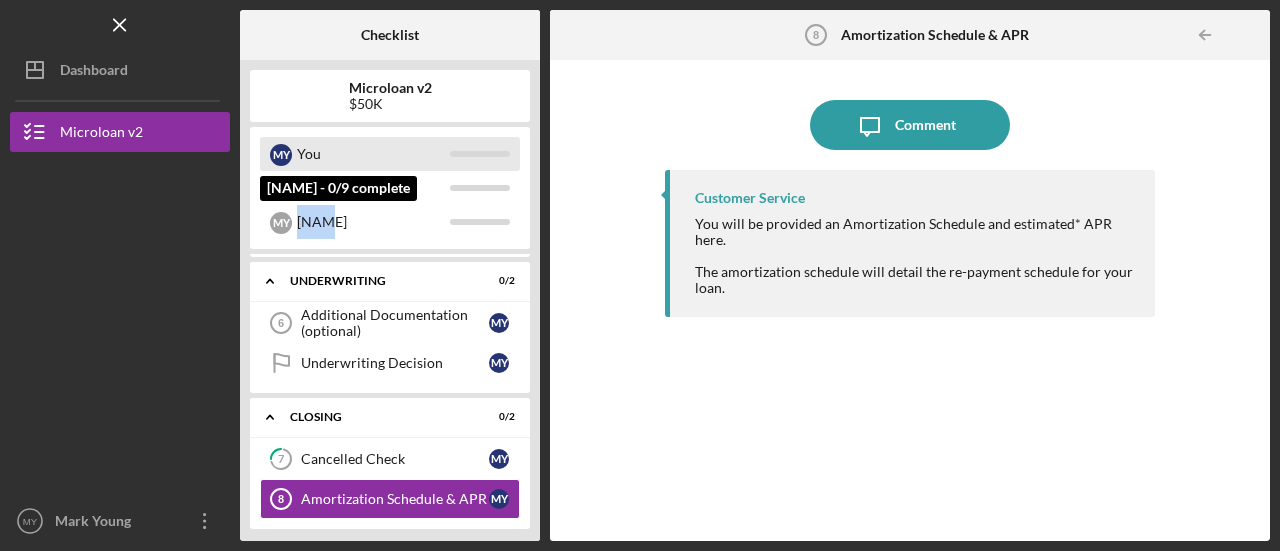 drag, startPoint x: 288, startPoint y: 157, endPoint x: 342, endPoint y: 93, distance: 83.737686 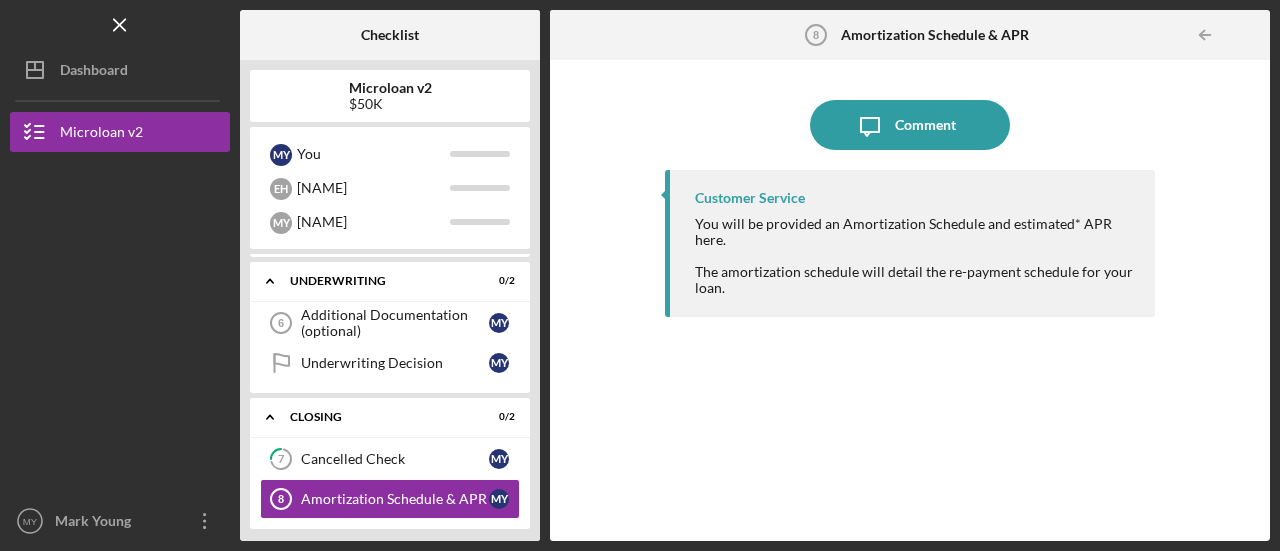 click on "Microloan v2" at bounding box center (390, 88) 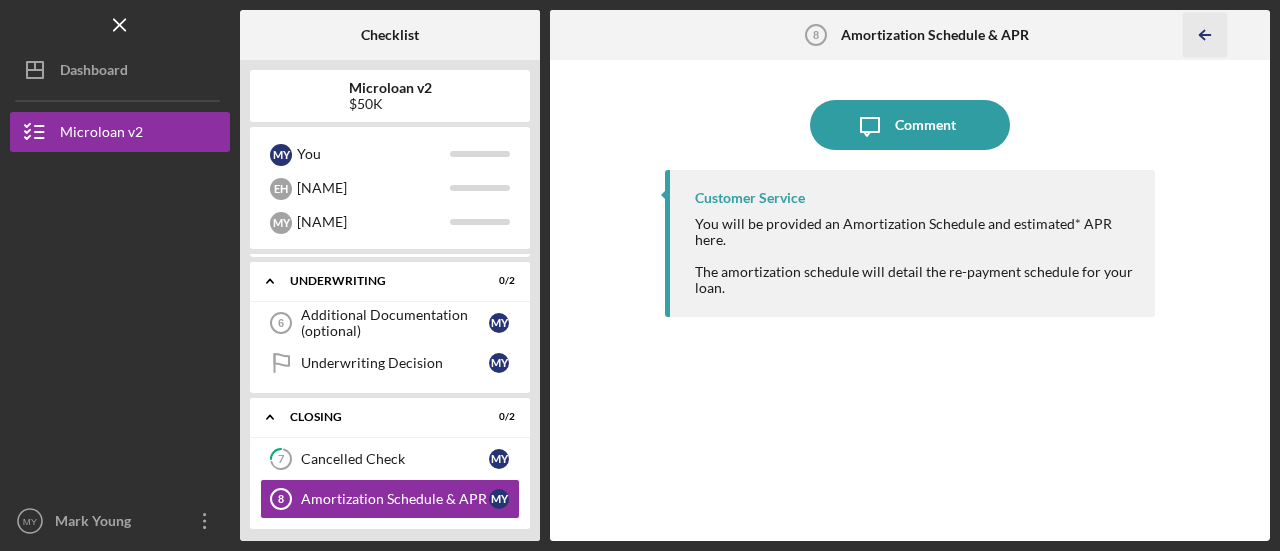 click on "Icon/Table Pagination Arrow" 